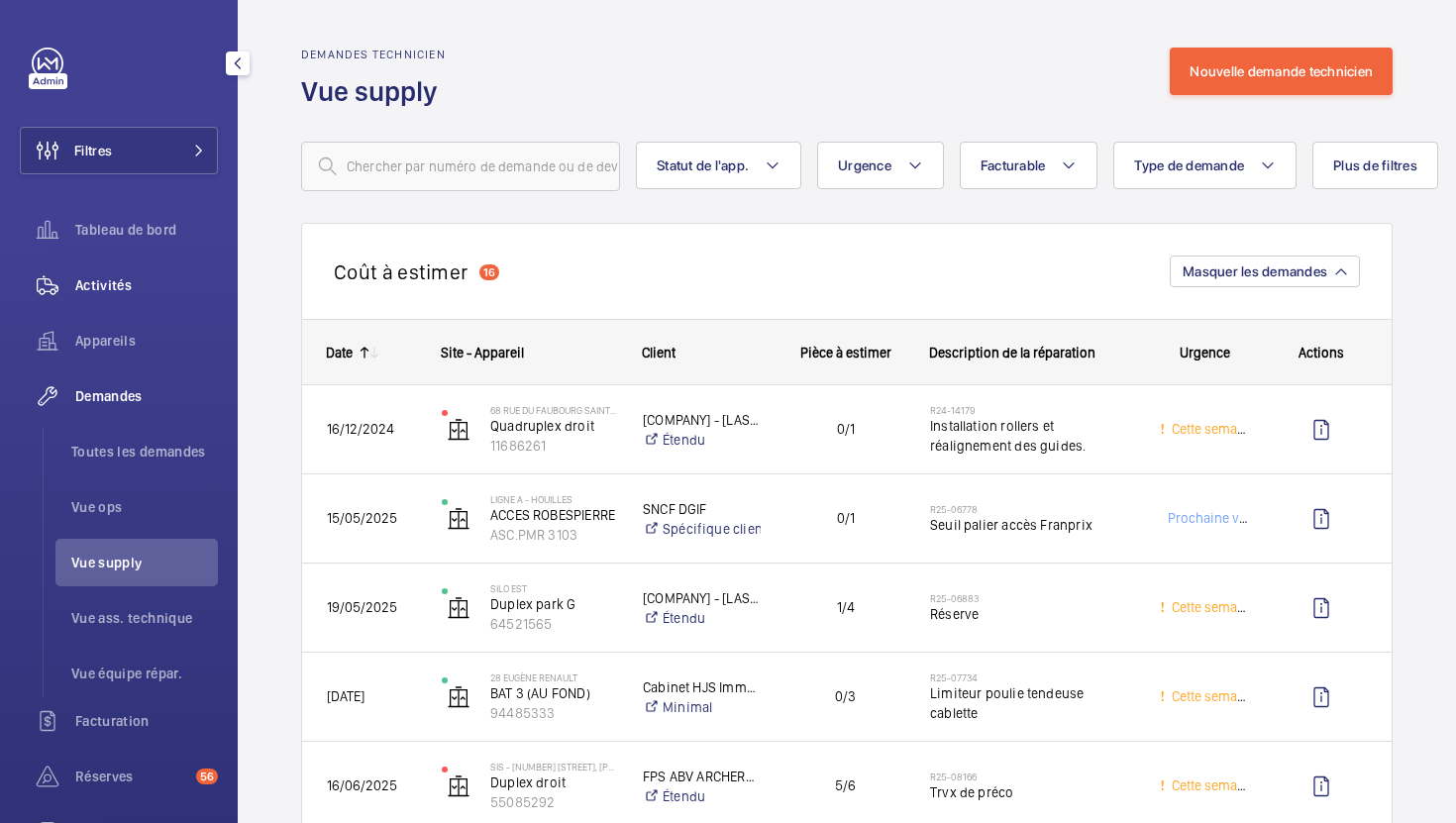 scroll, scrollTop: 0, scrollLeft: 0, axis: both 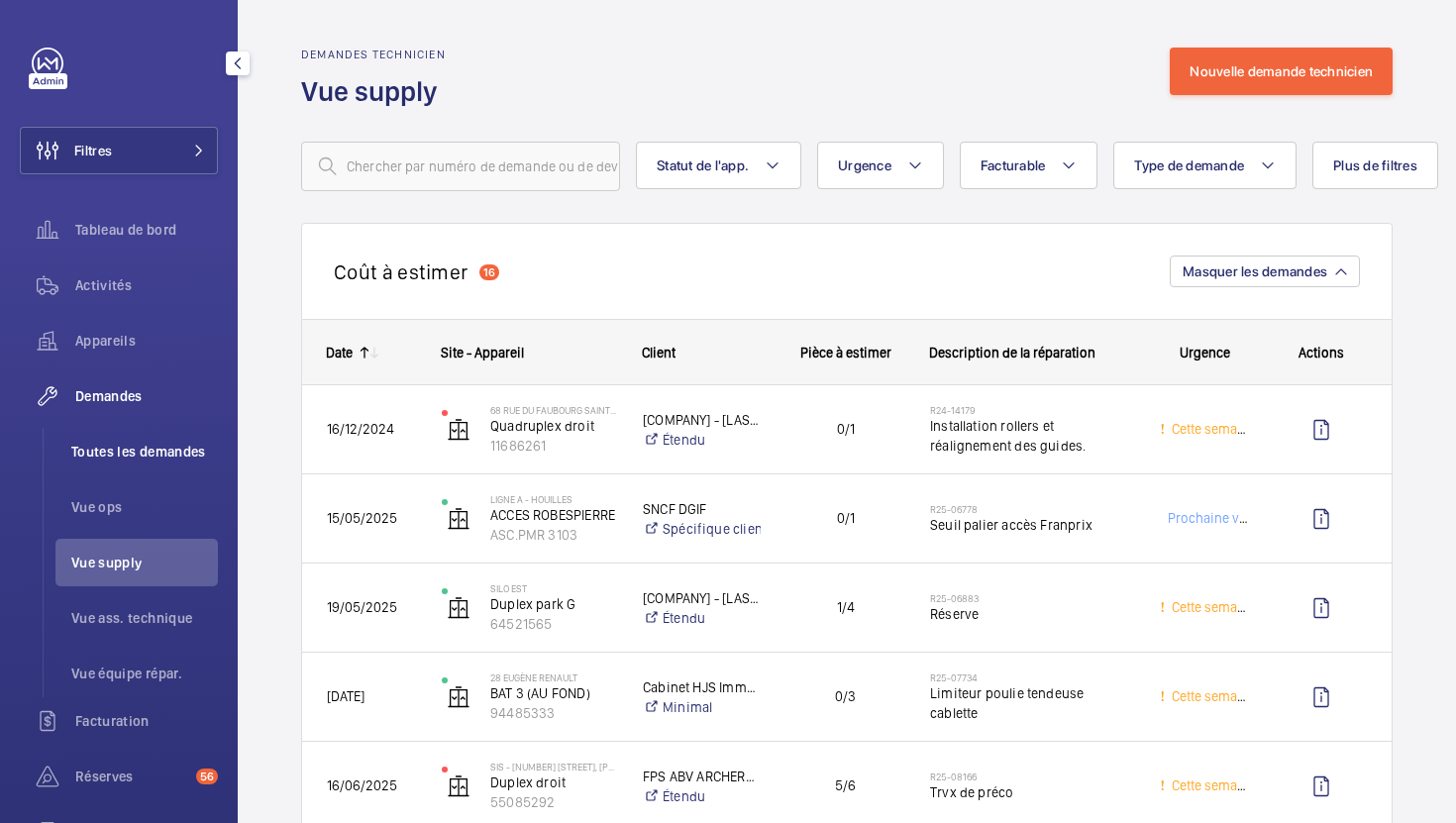 click on "Toutes les demandes" 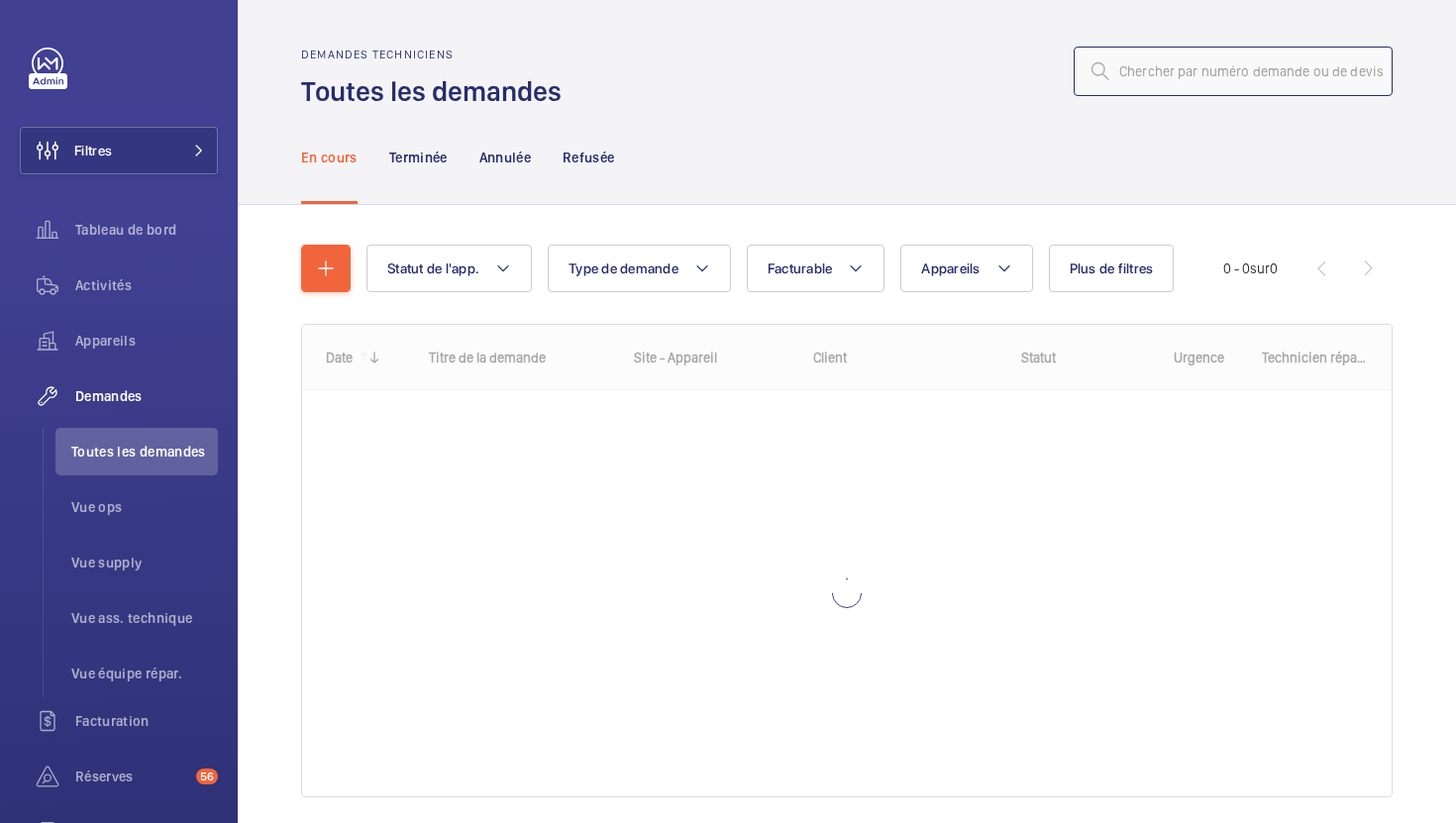 click 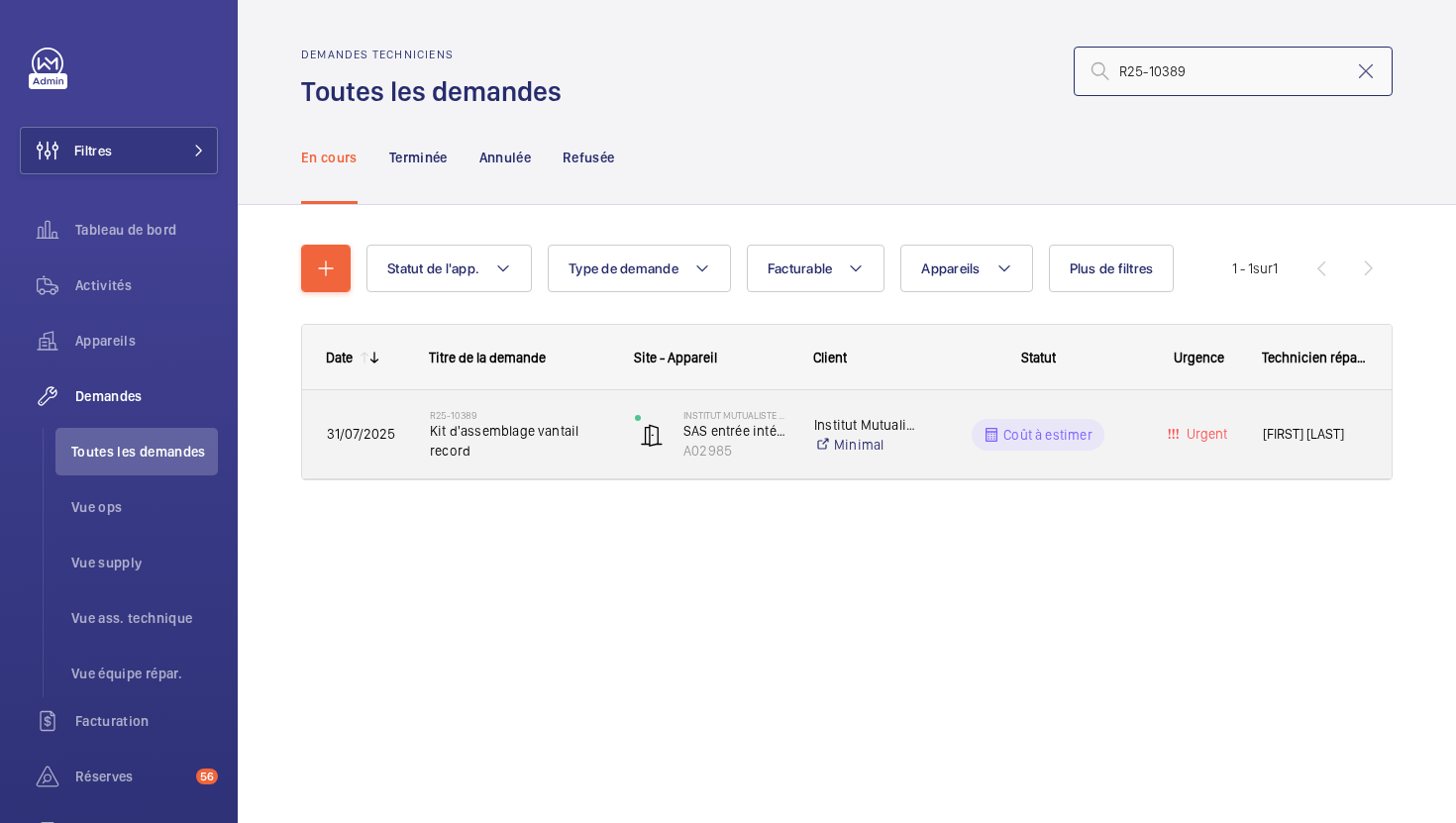 type on "R25-10389" 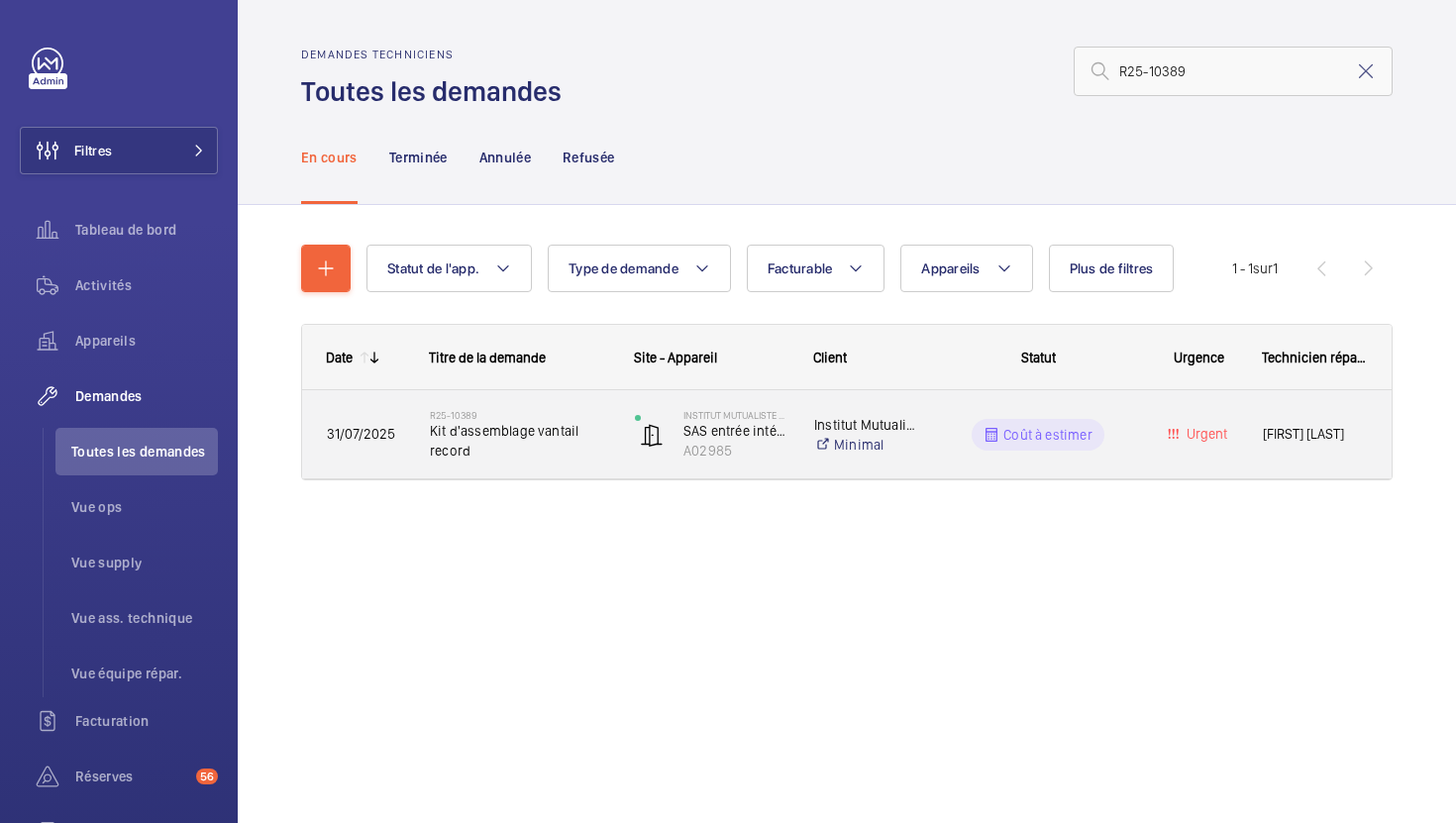 click on "[ORGANIZATION]   SAS entrée intérieur  - Record DSTA 20 - Coulissante vitrée 2 portes   A02985" 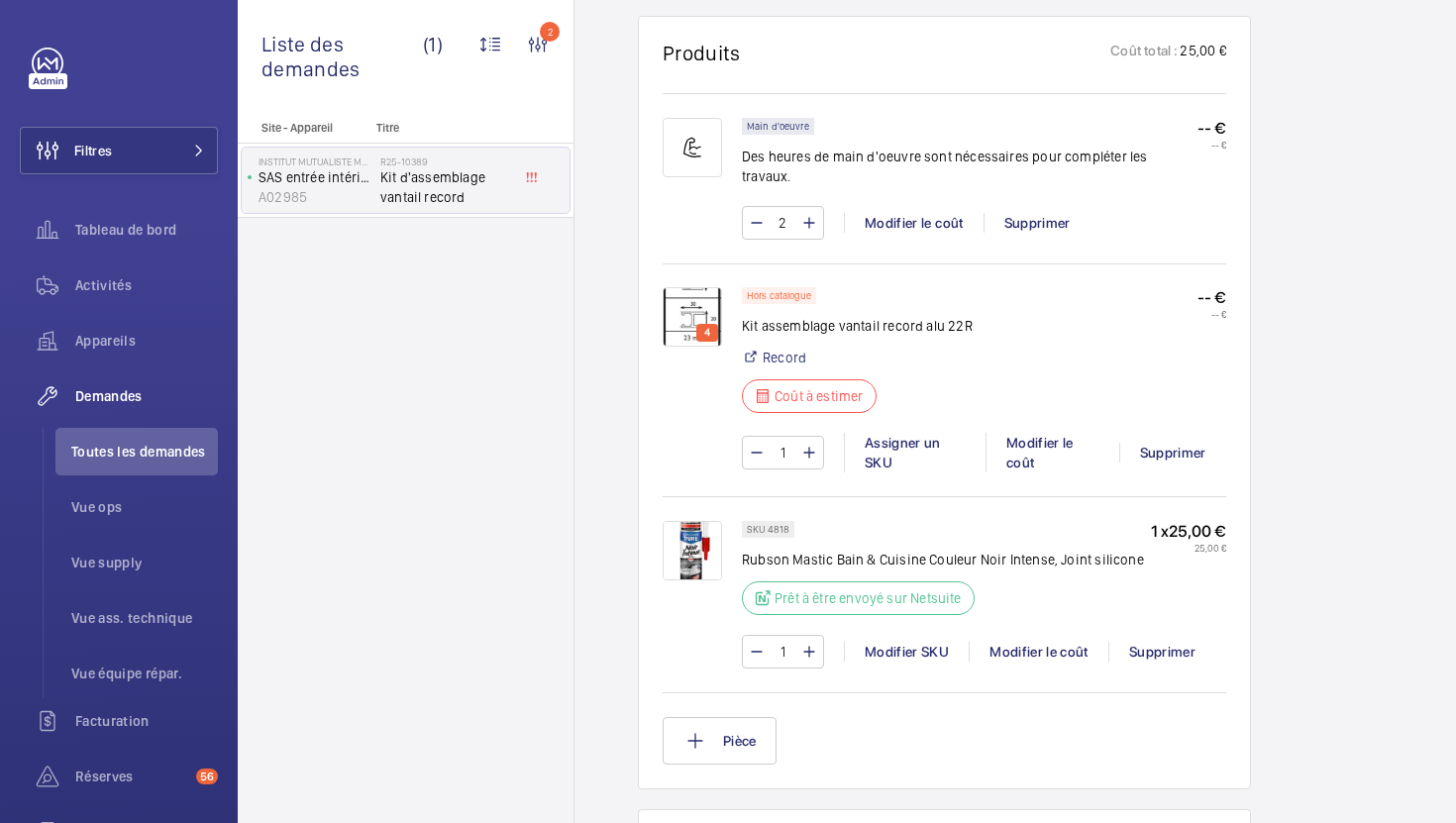 scroll, scrollTop: 1259, scrollLeft: 0, axis: vertical 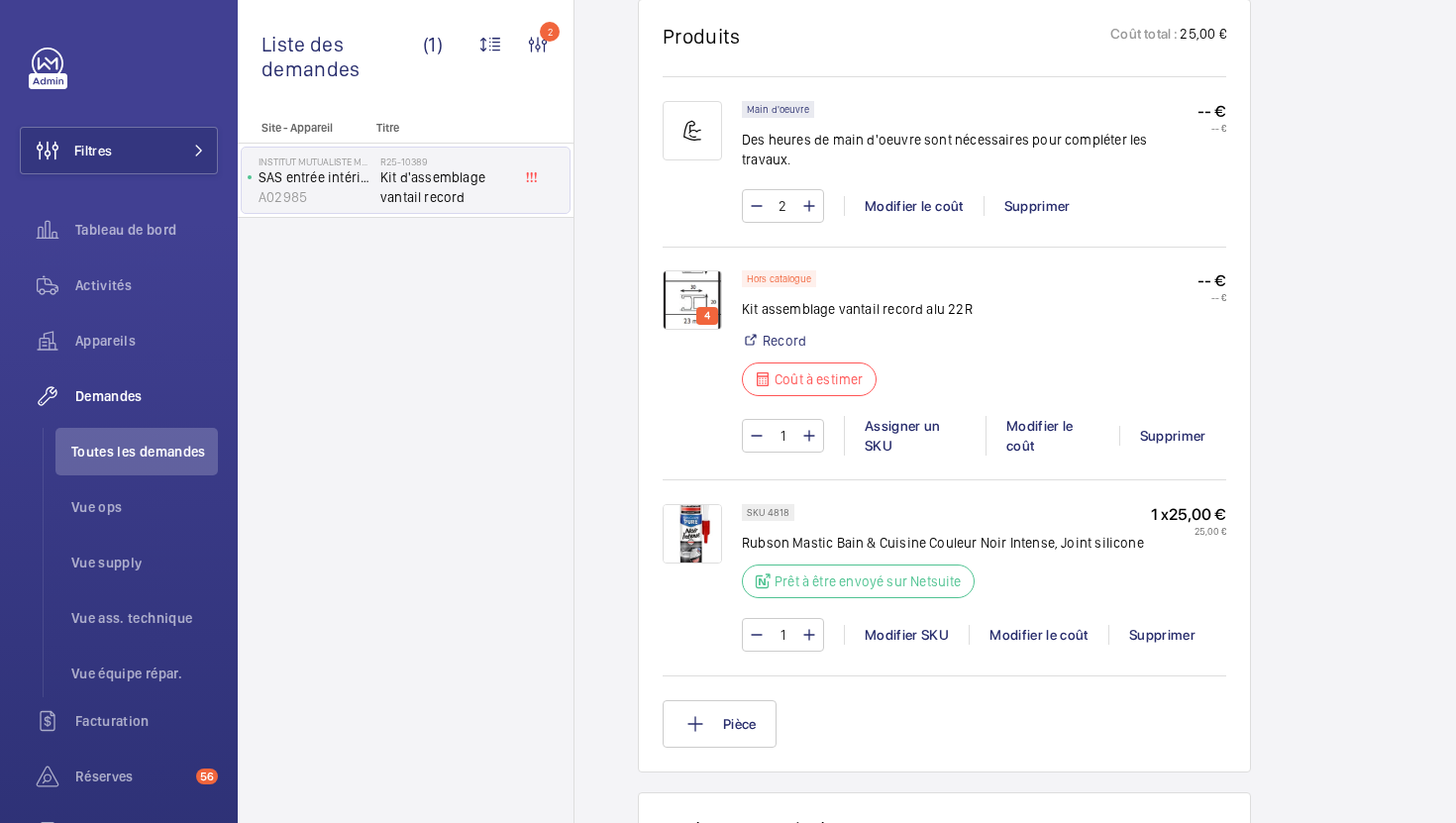 click 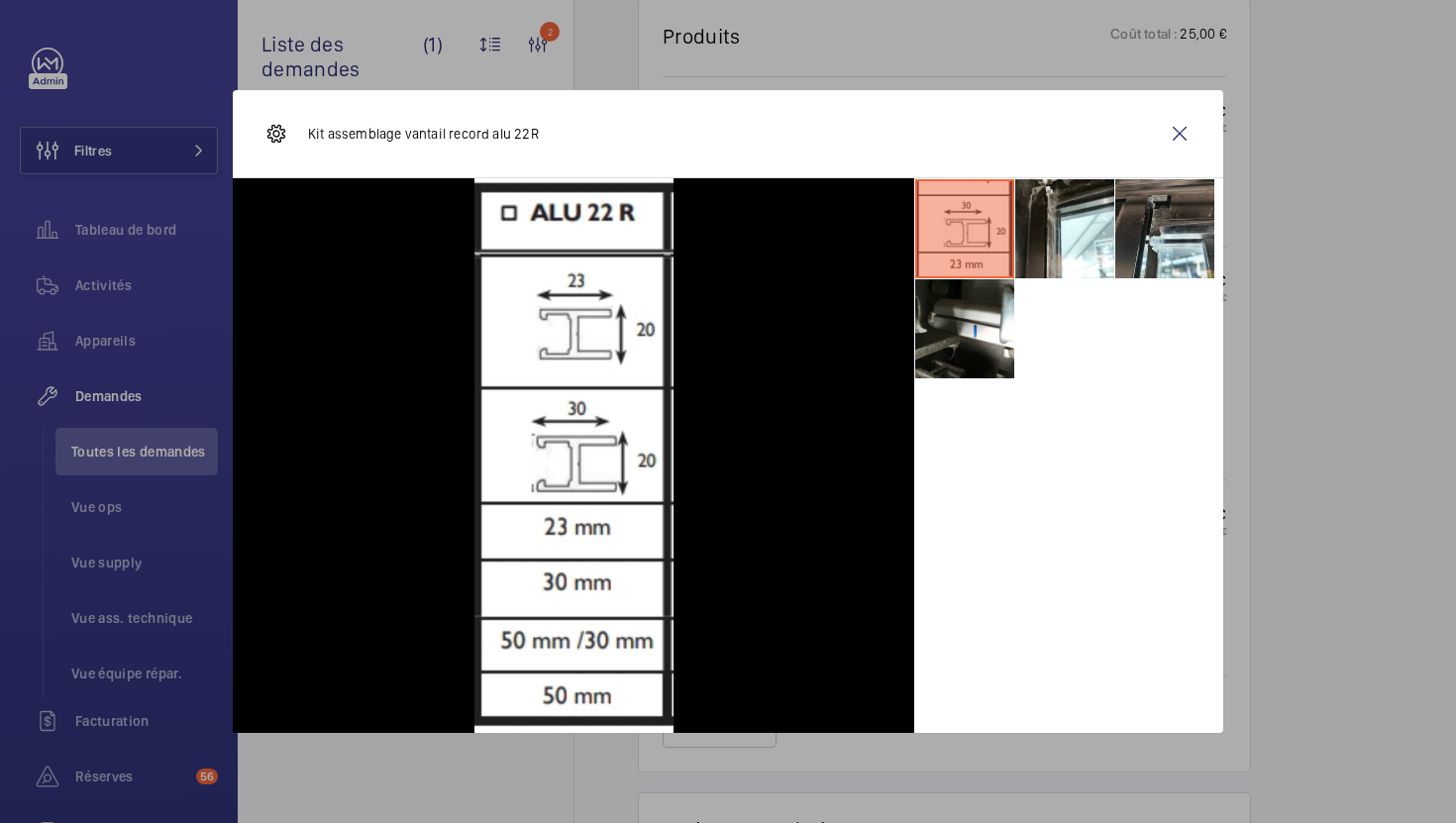 click at bounding box center (728, 411) 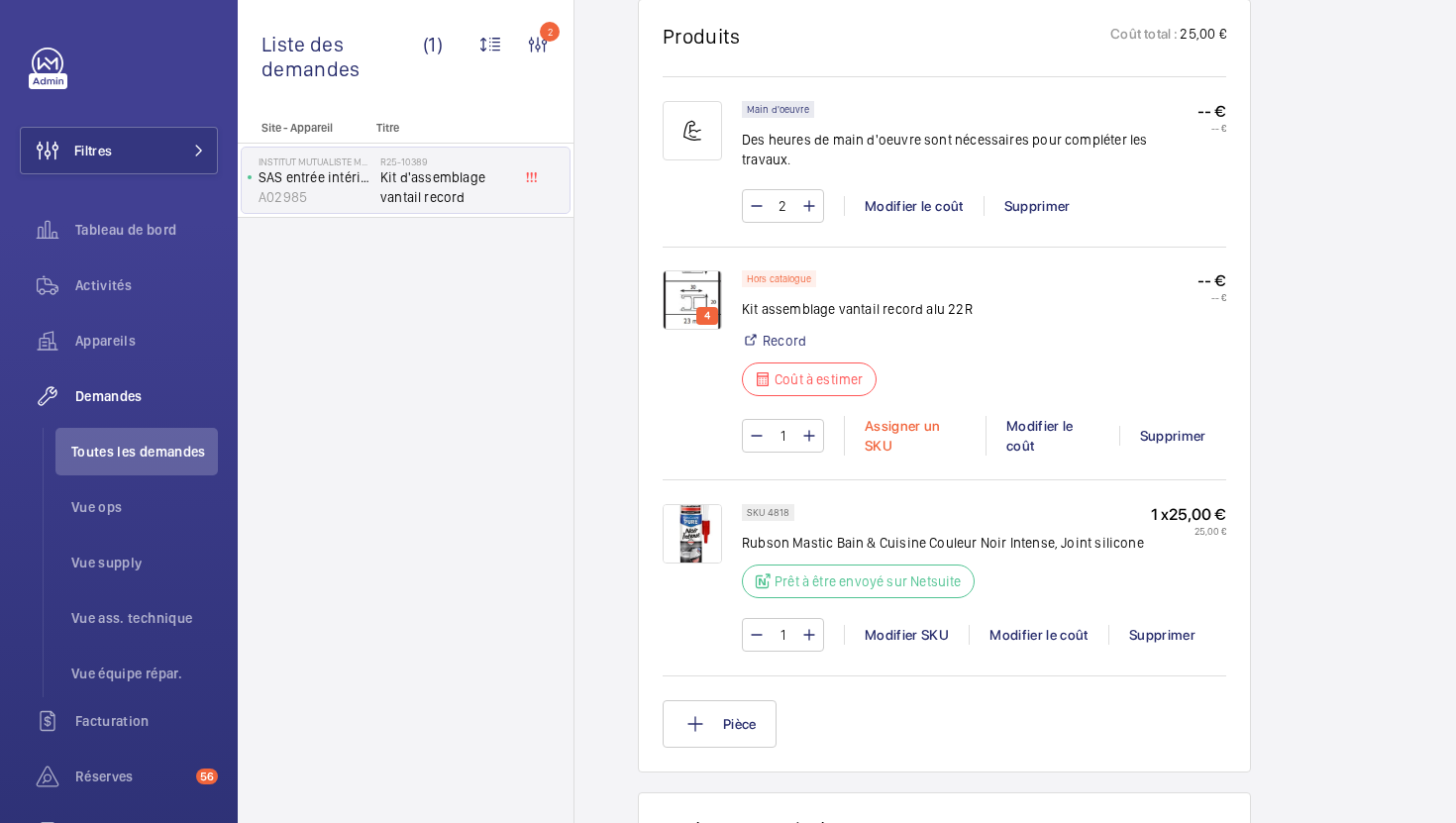 click on "Assigner un SKU" 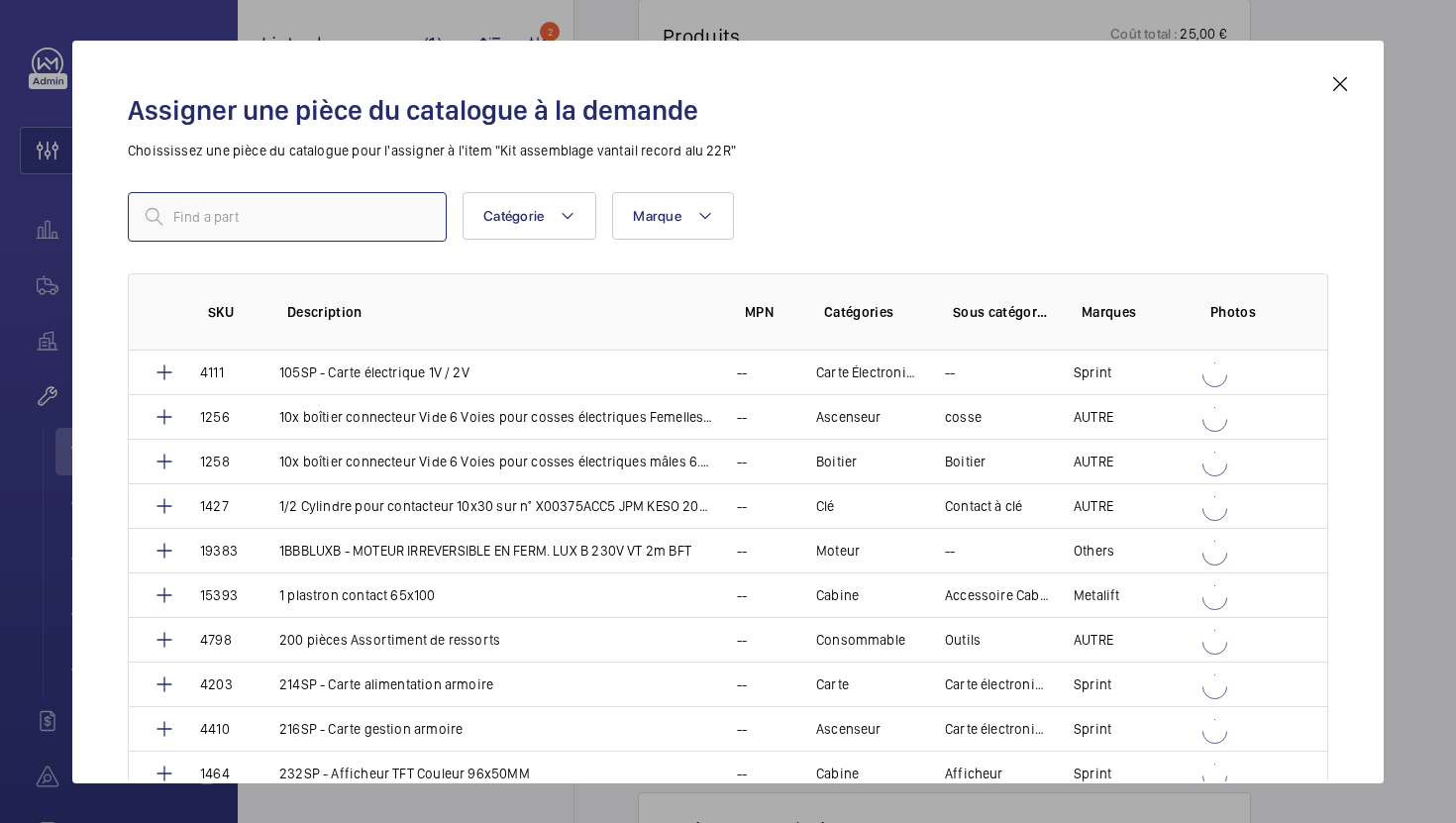 click at bounding box center [287, 217] 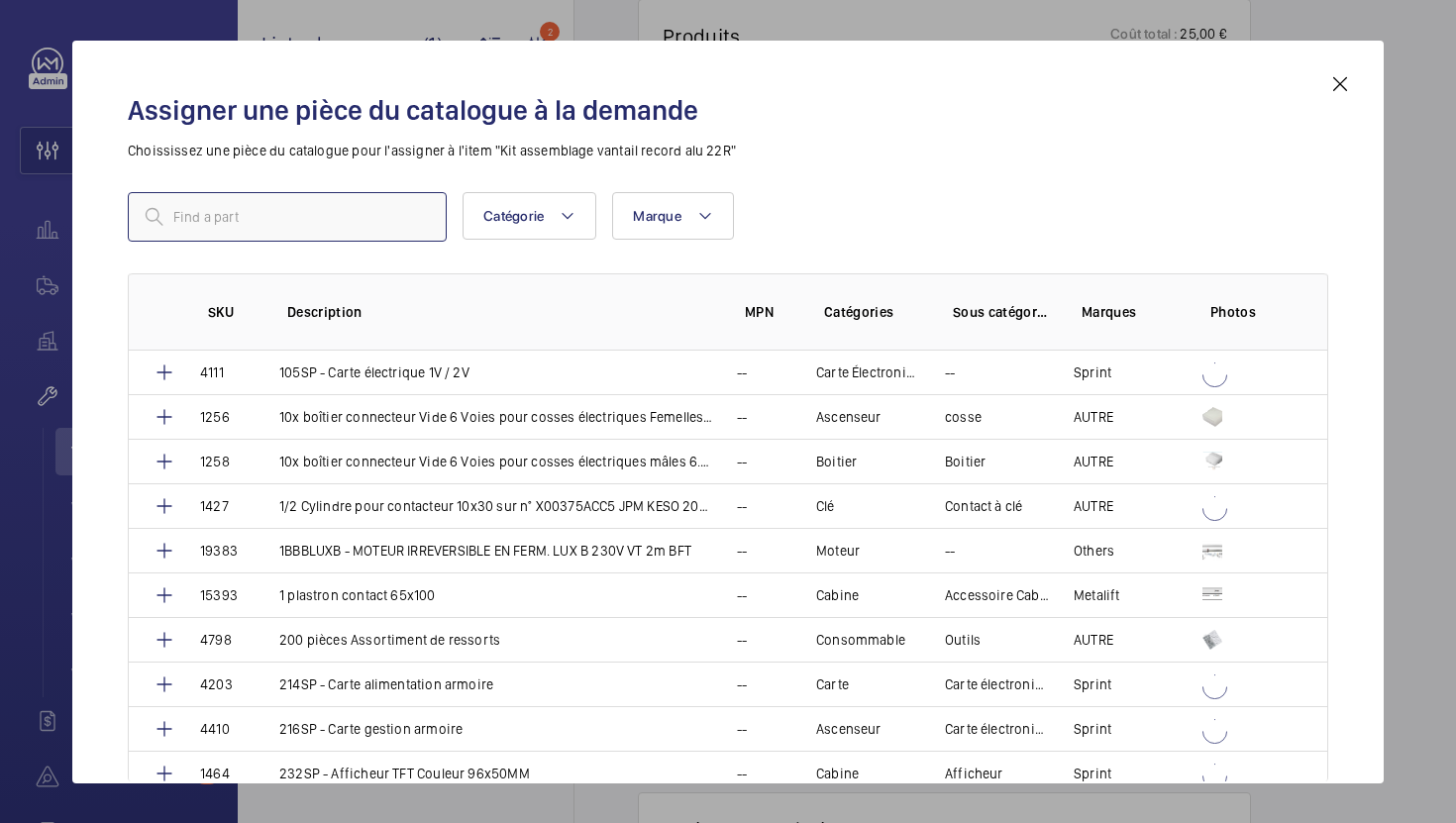 paste on "1009885" 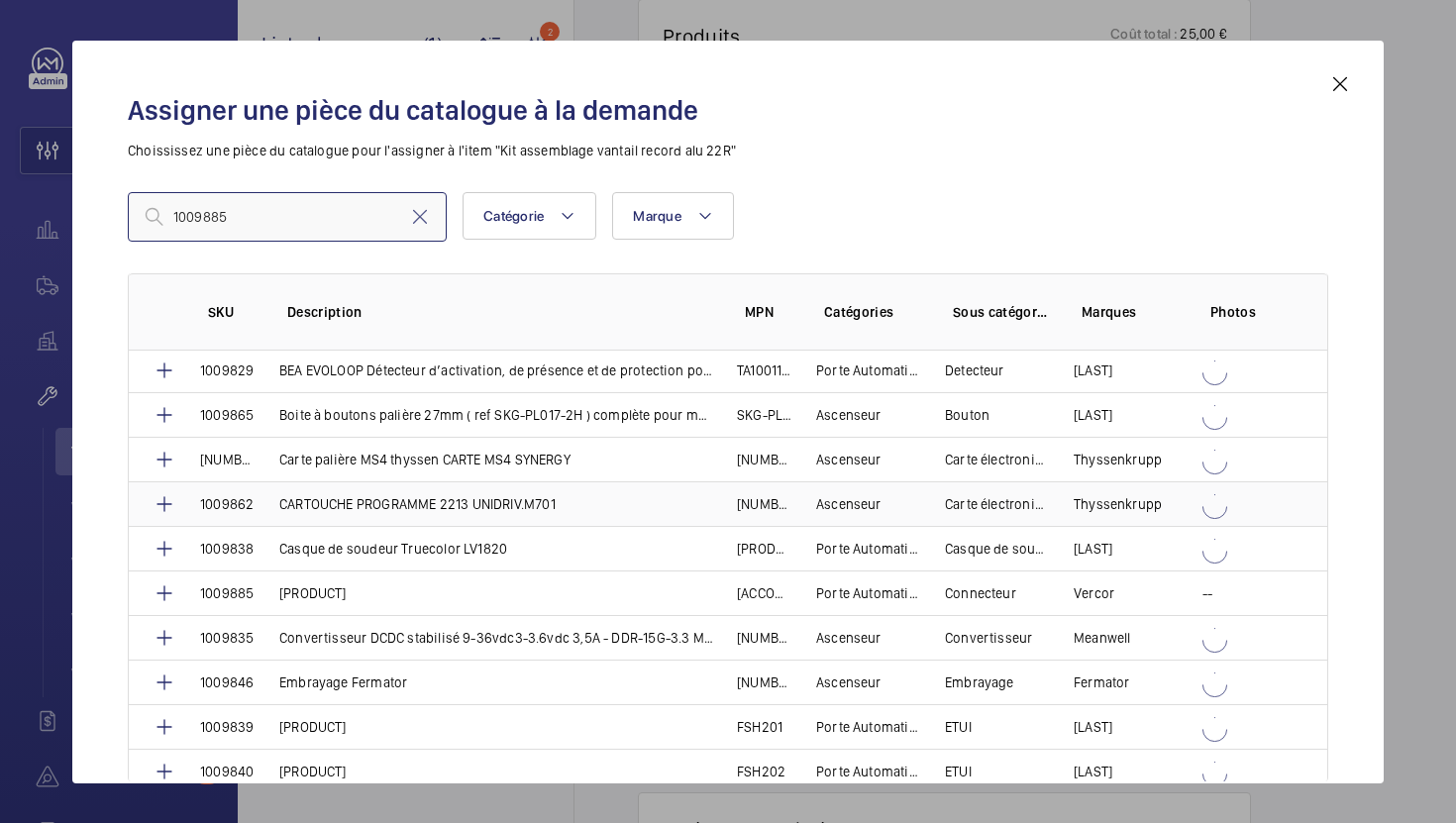 scroll, scrollTop: 0, scrollLeft: 0, axis: both 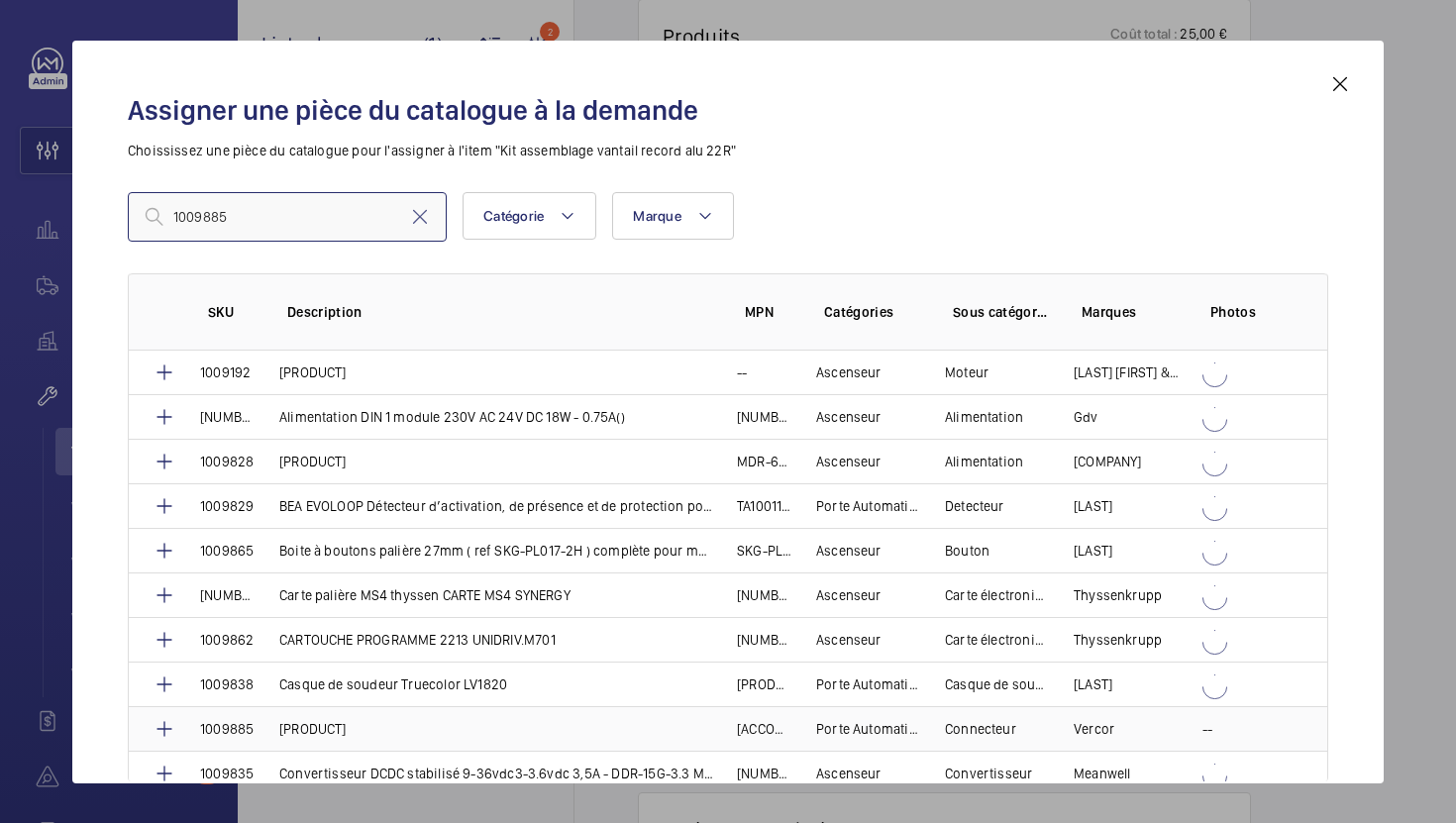 type on "1009885" 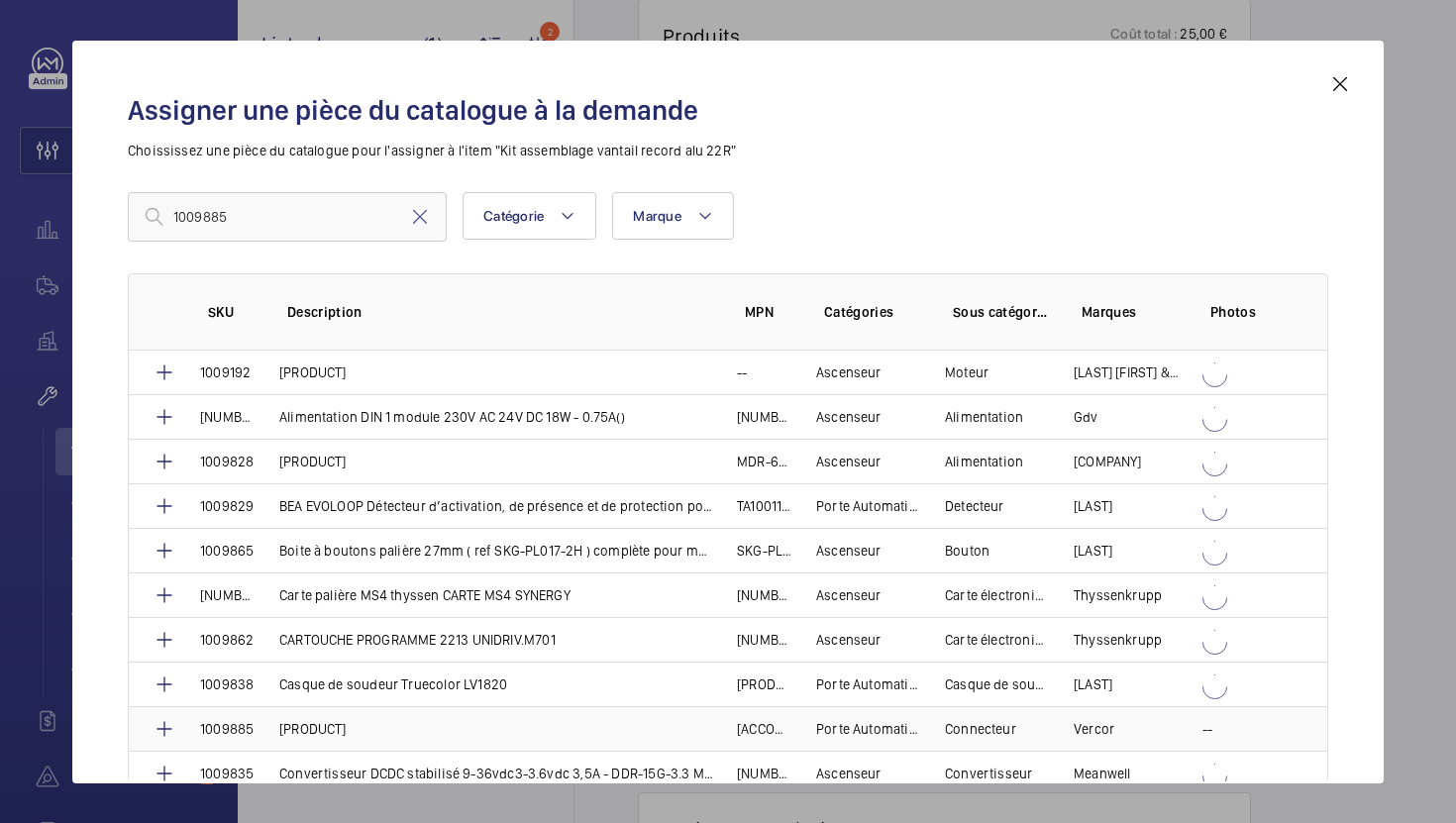 click on "[PRODUCT]" at bounding box center [484, 728] 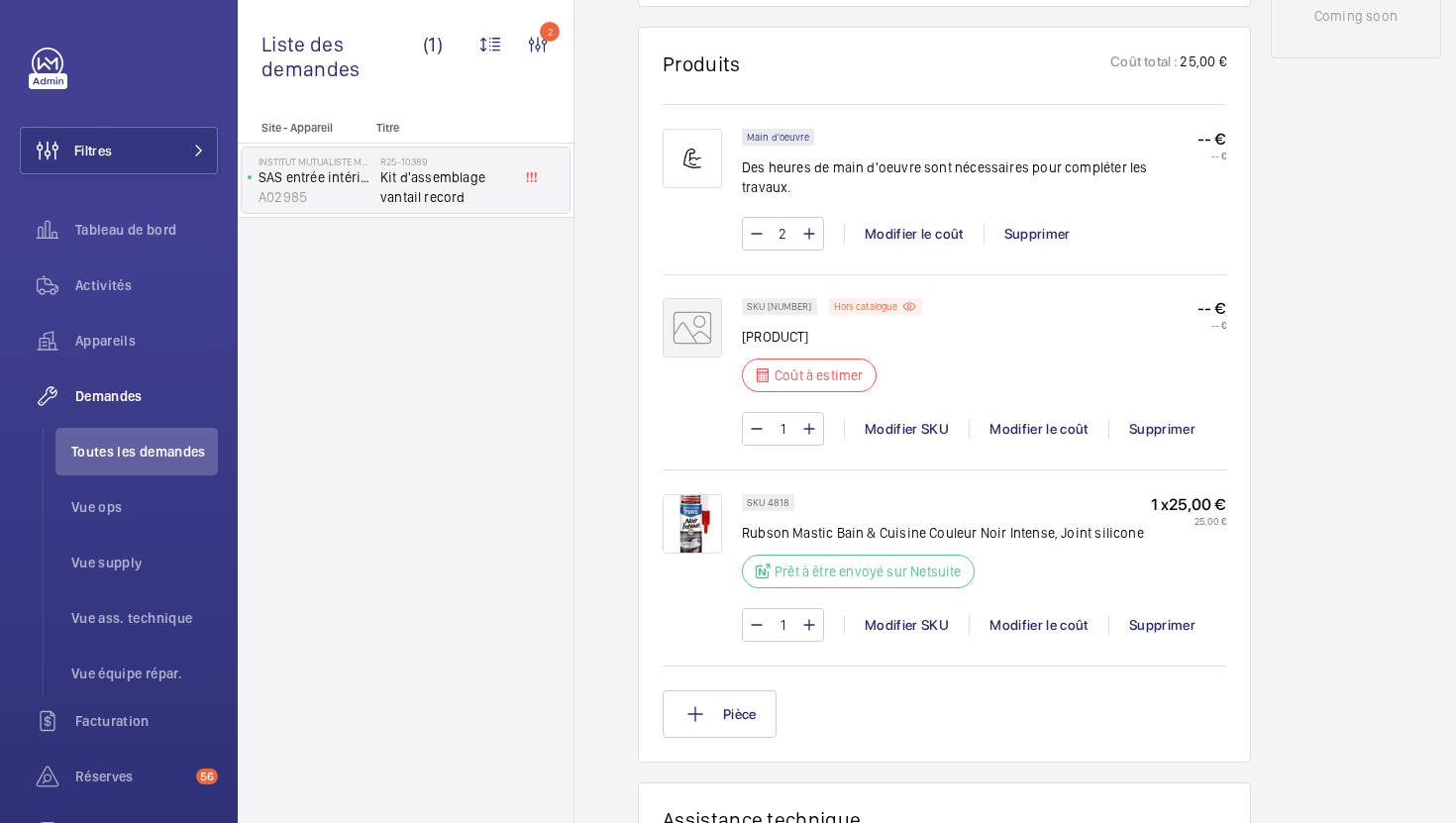 scroll, scrollTop: 1150, scrollLeft: 0, axis: vertical 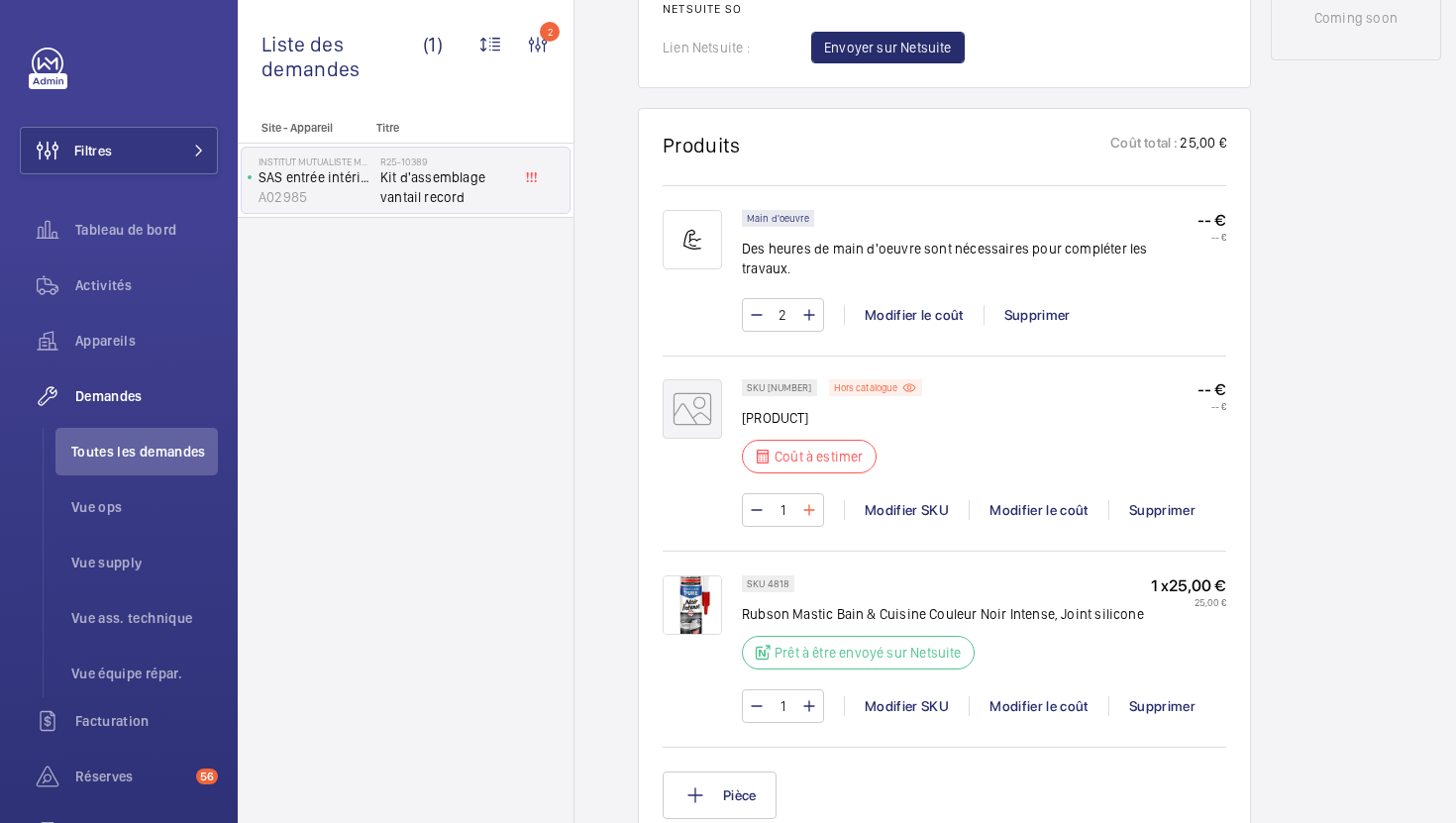 click 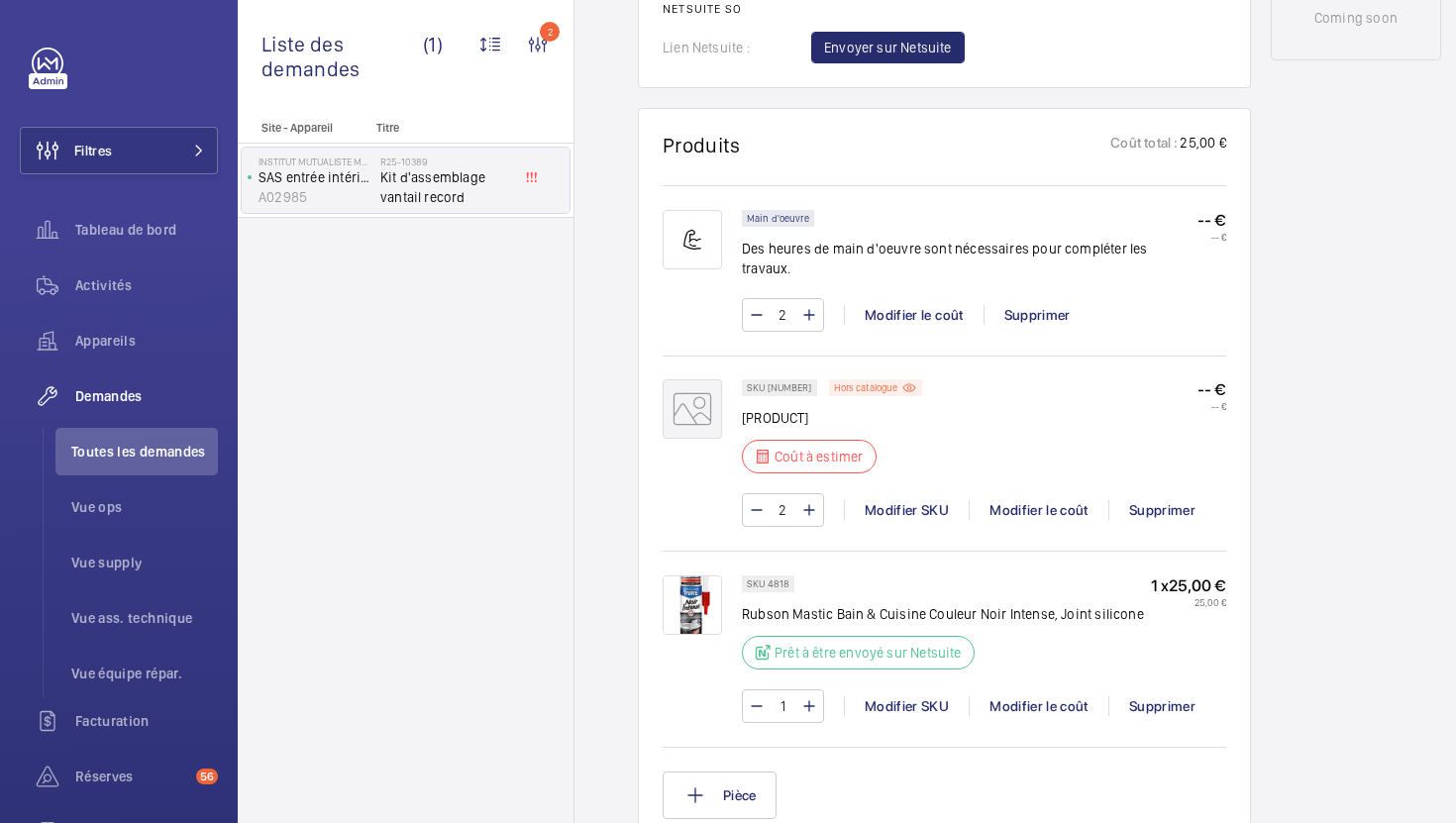 drag, startPoint x: 955, startPoint y: 399, endPoint x: 746, endPoint y: 397, distance: 209.00957 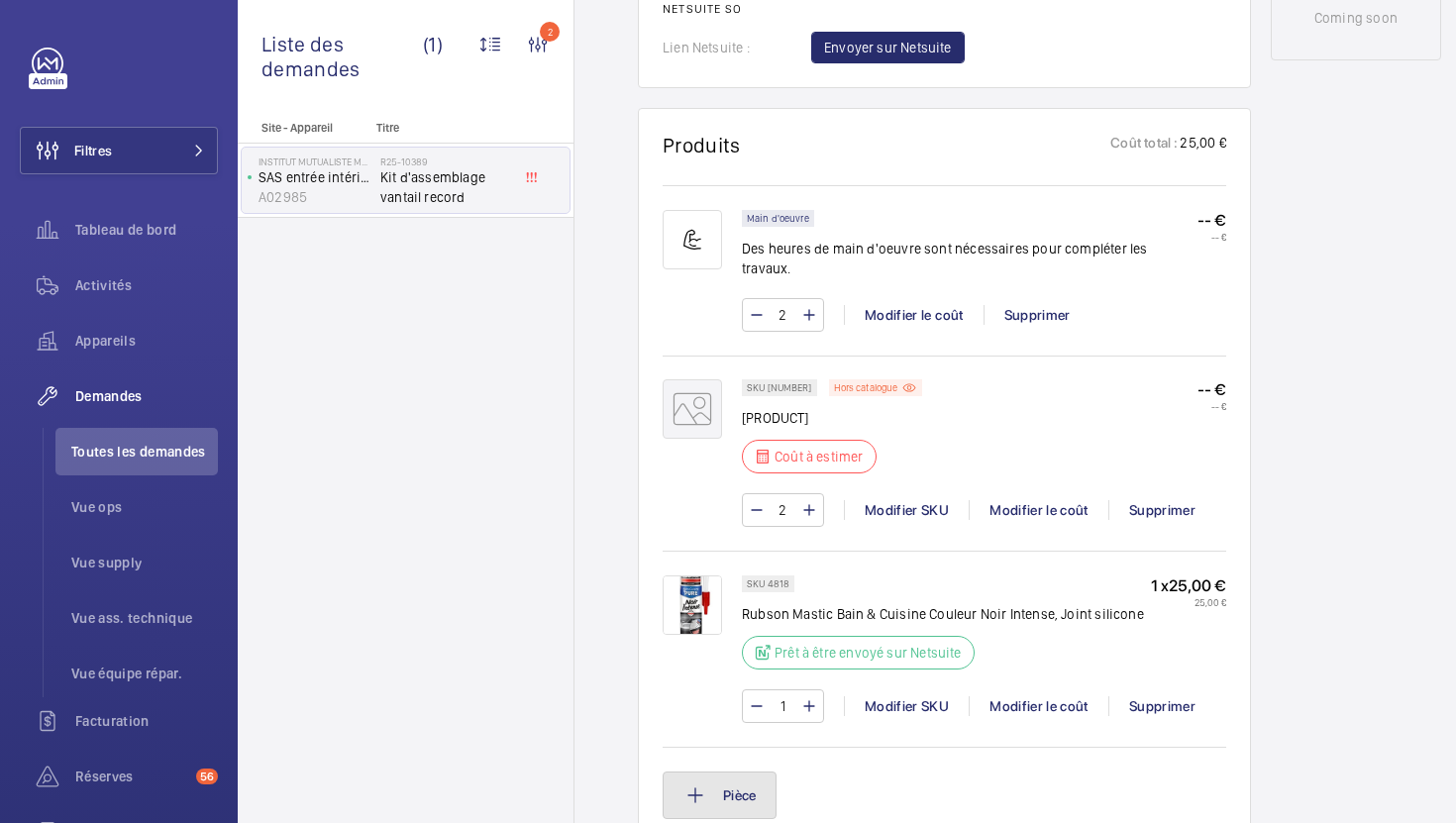 click on "Pièce" 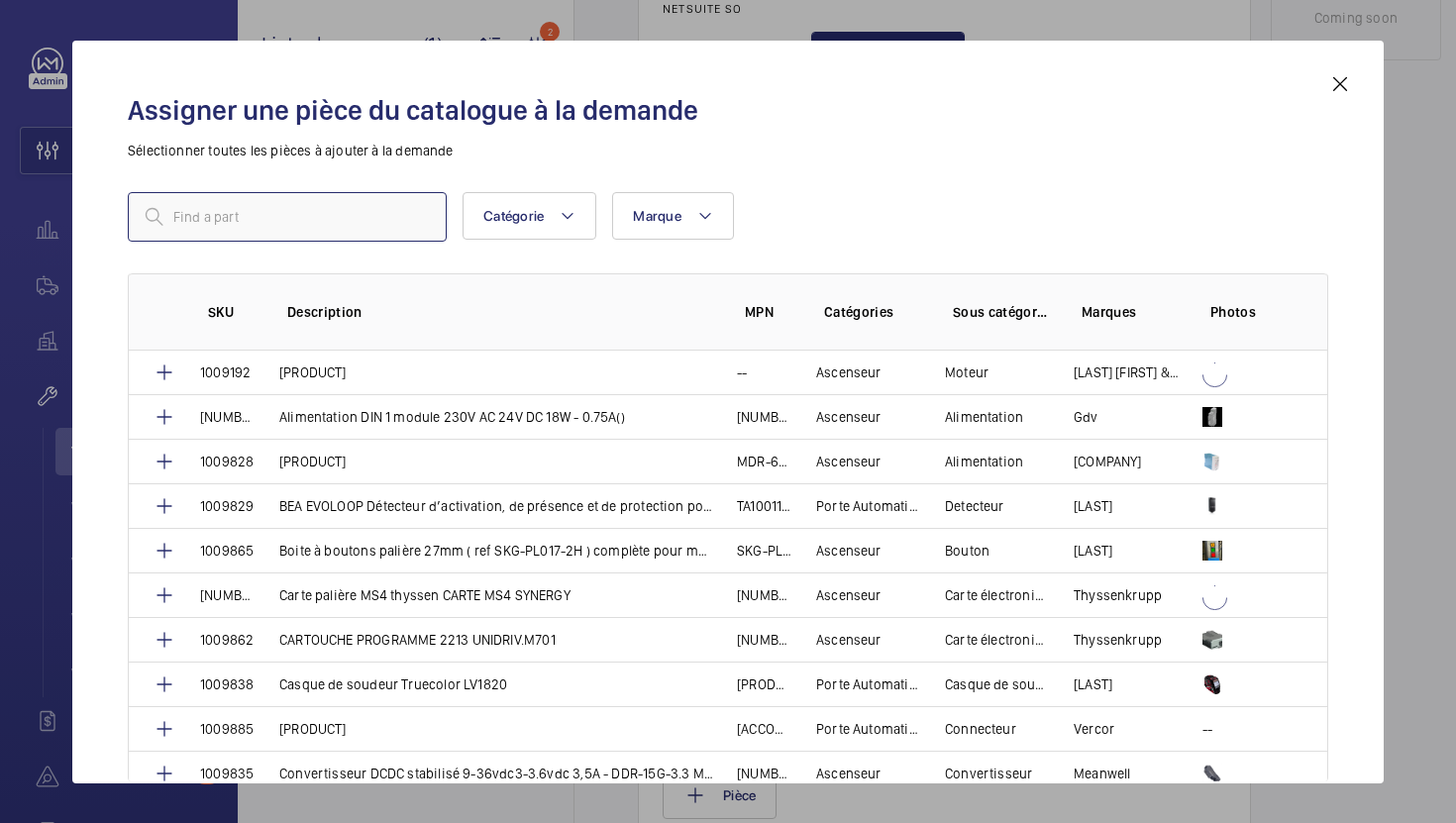 click at bounding box center (287, 217) 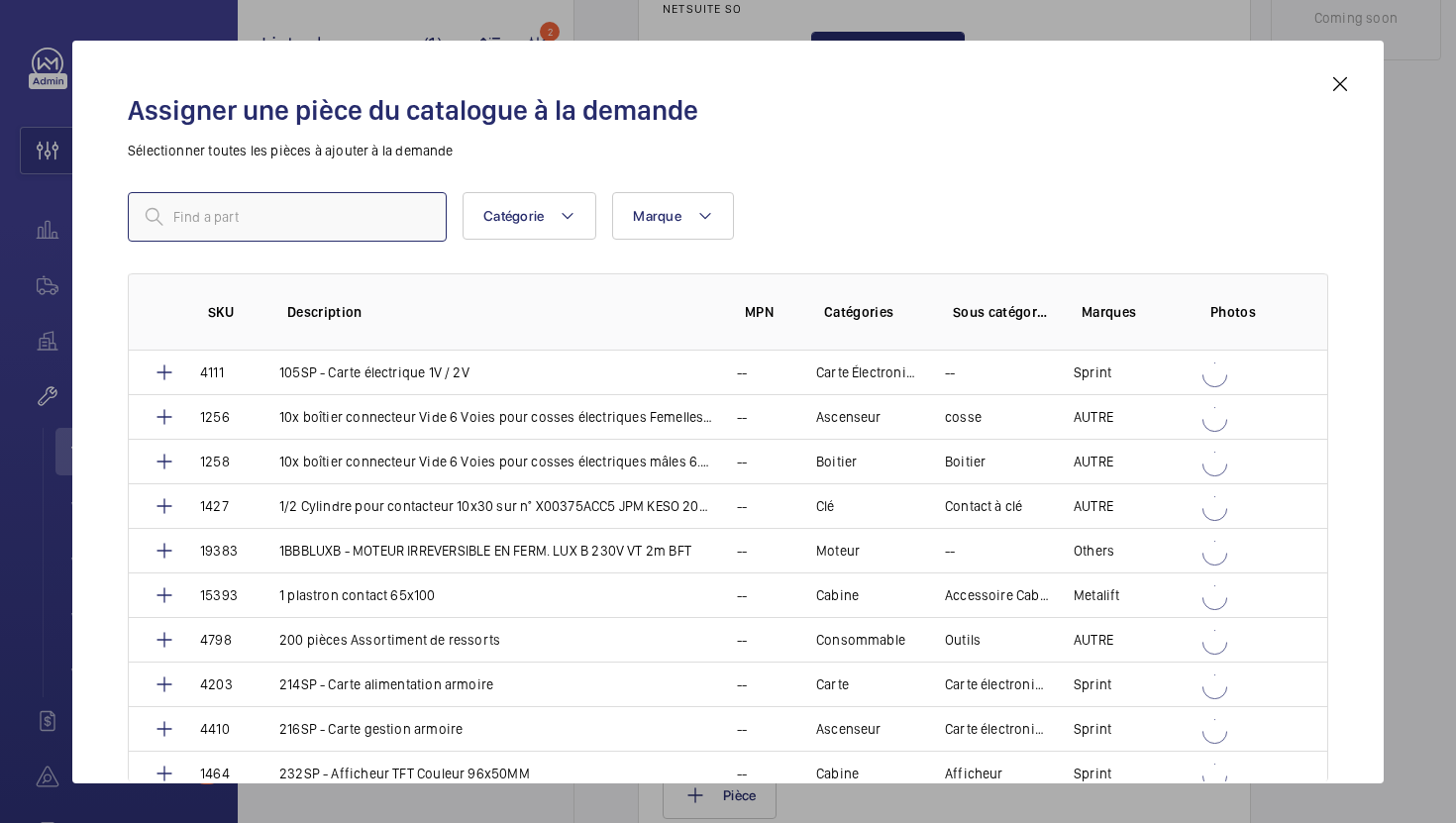 paste on "1009886" 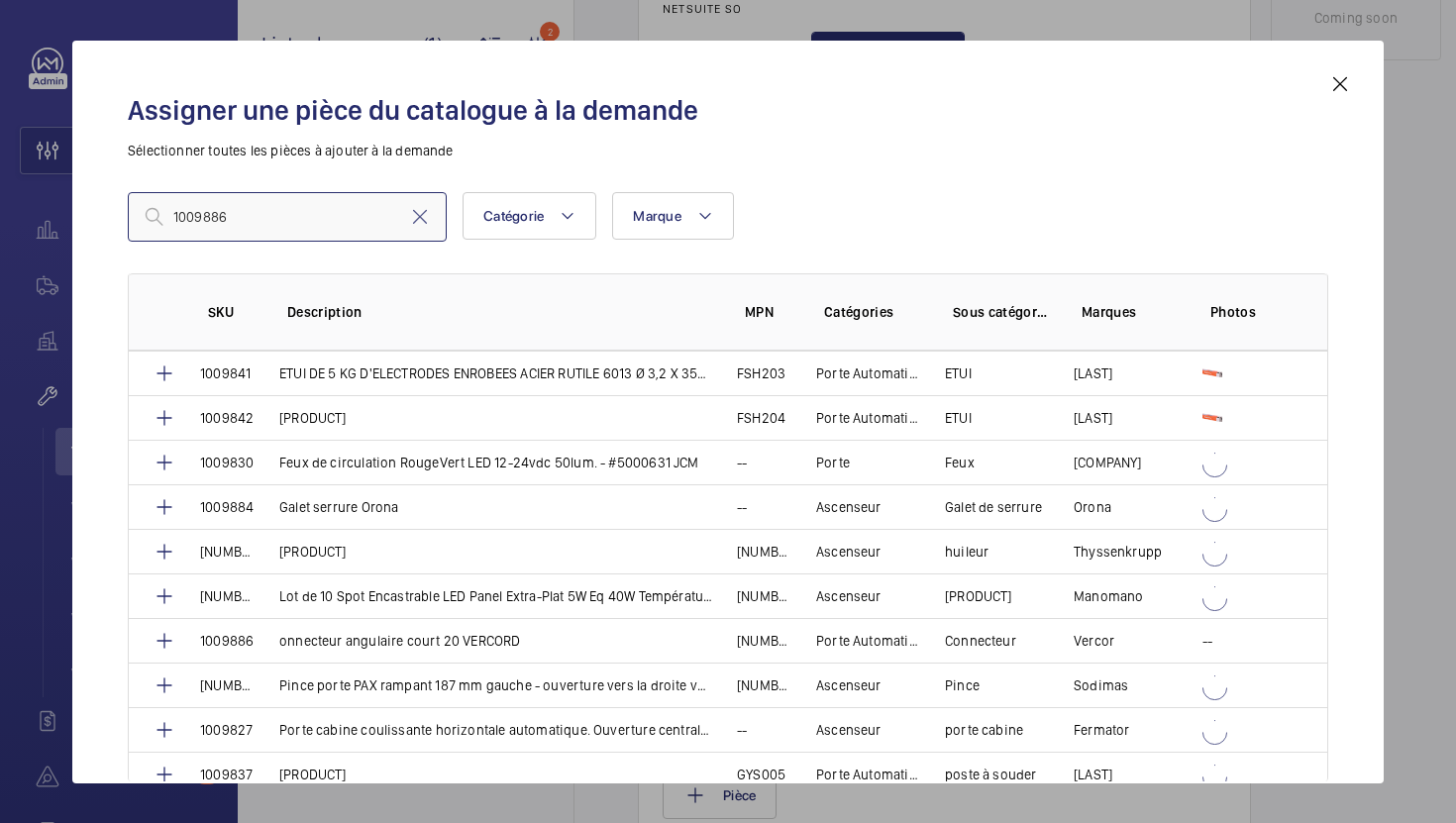 scroll, scrollTop: 568, scrollLeft: 0, axis: vertical 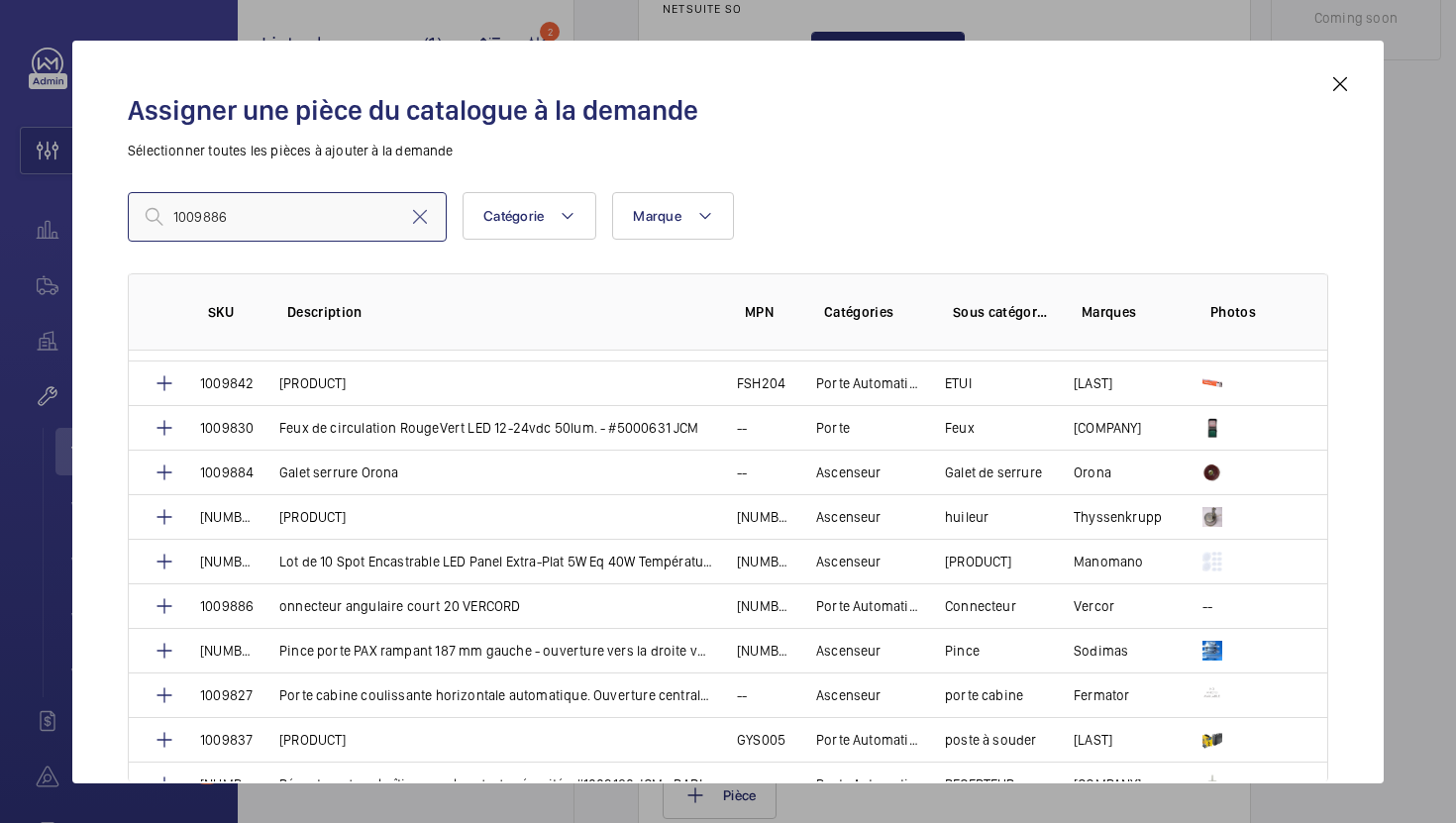 type on "1009886" 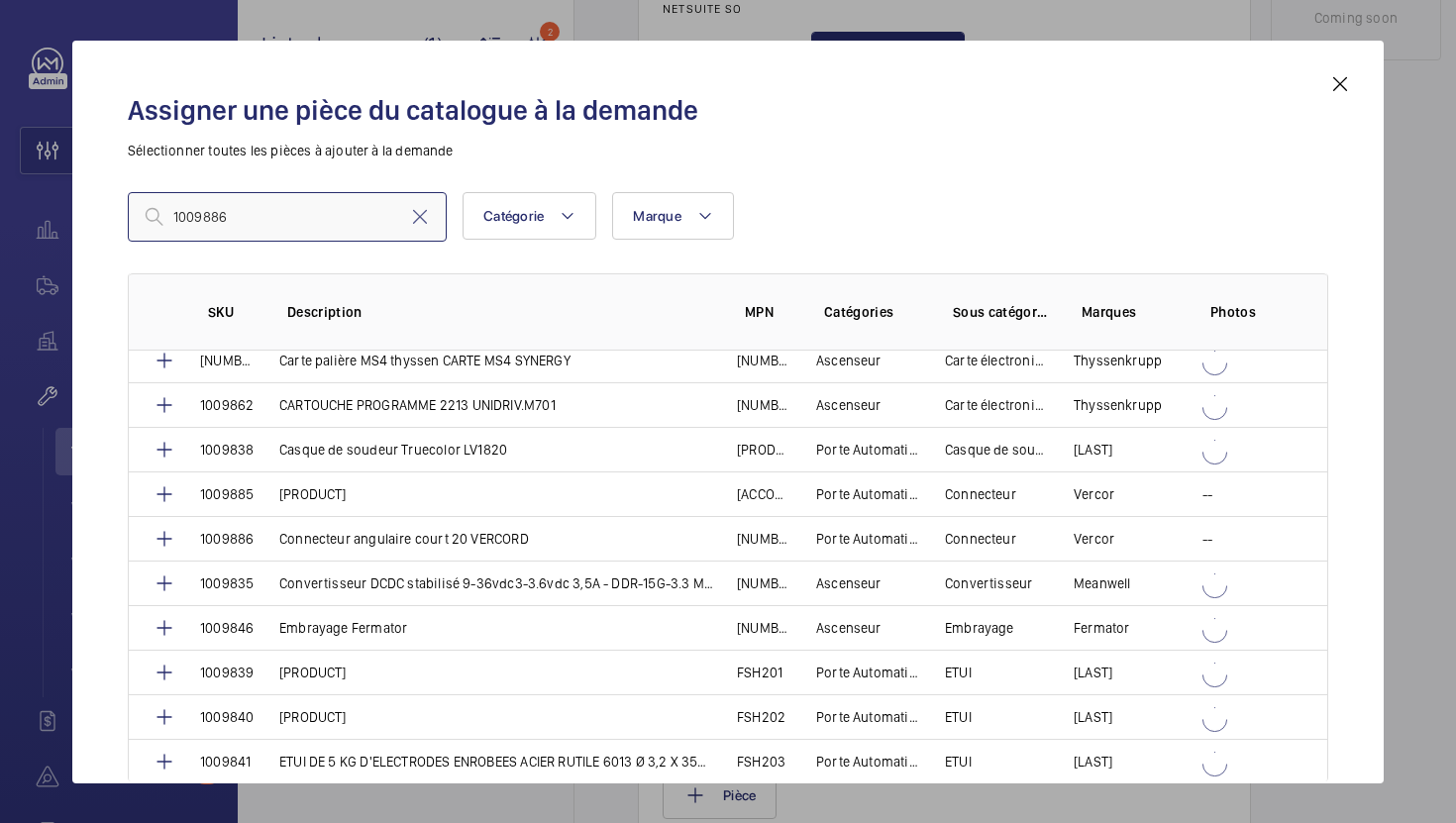 scroll, scrollTop: 0, scrollLeft: 0, axis: both 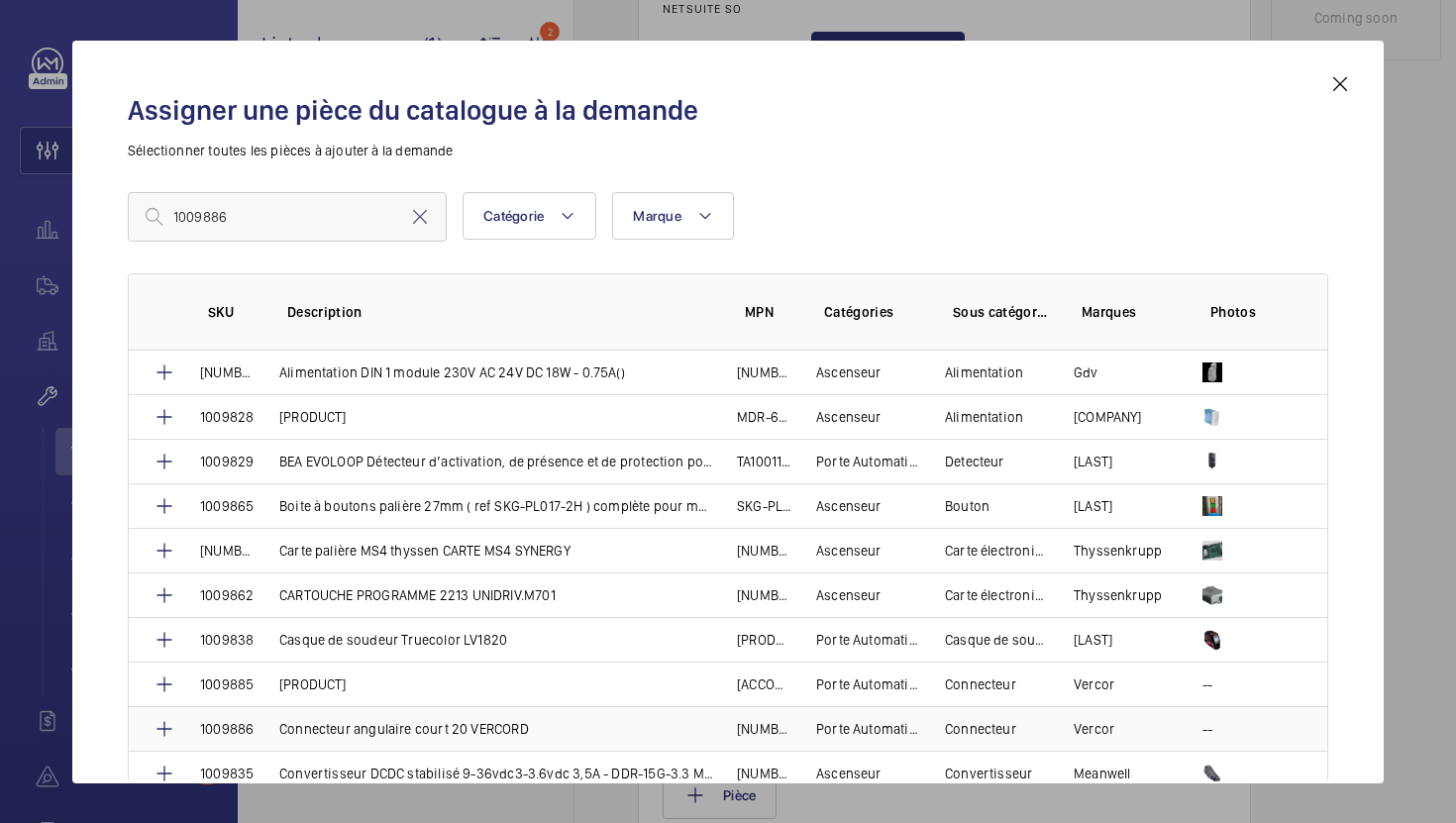 click on "Connecteur angulaire court 20 VERCORD" at bounding box center (404, 729) 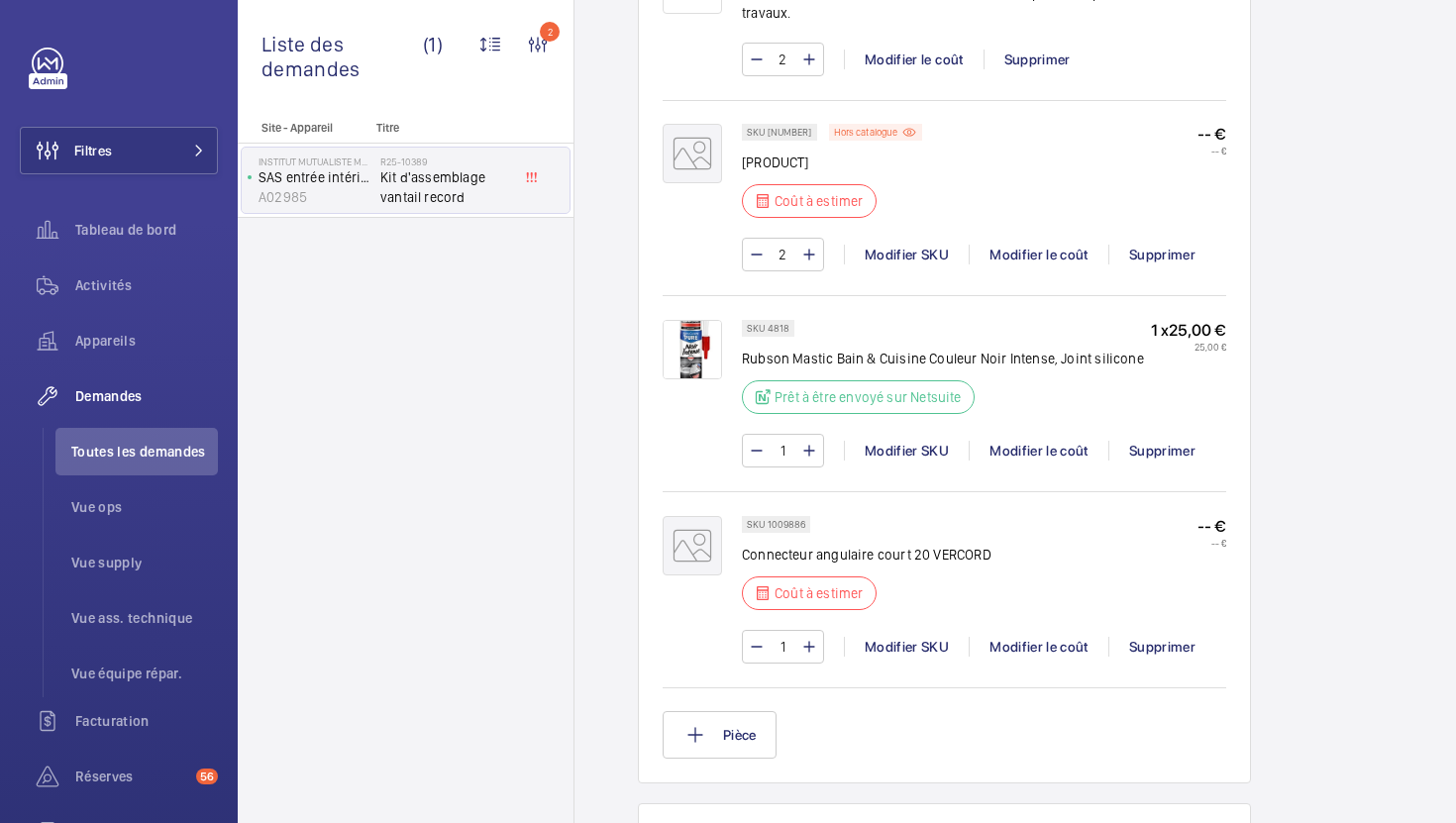 scroll, scrollTop: 1396, scrollLeft: 0, axis: vertical 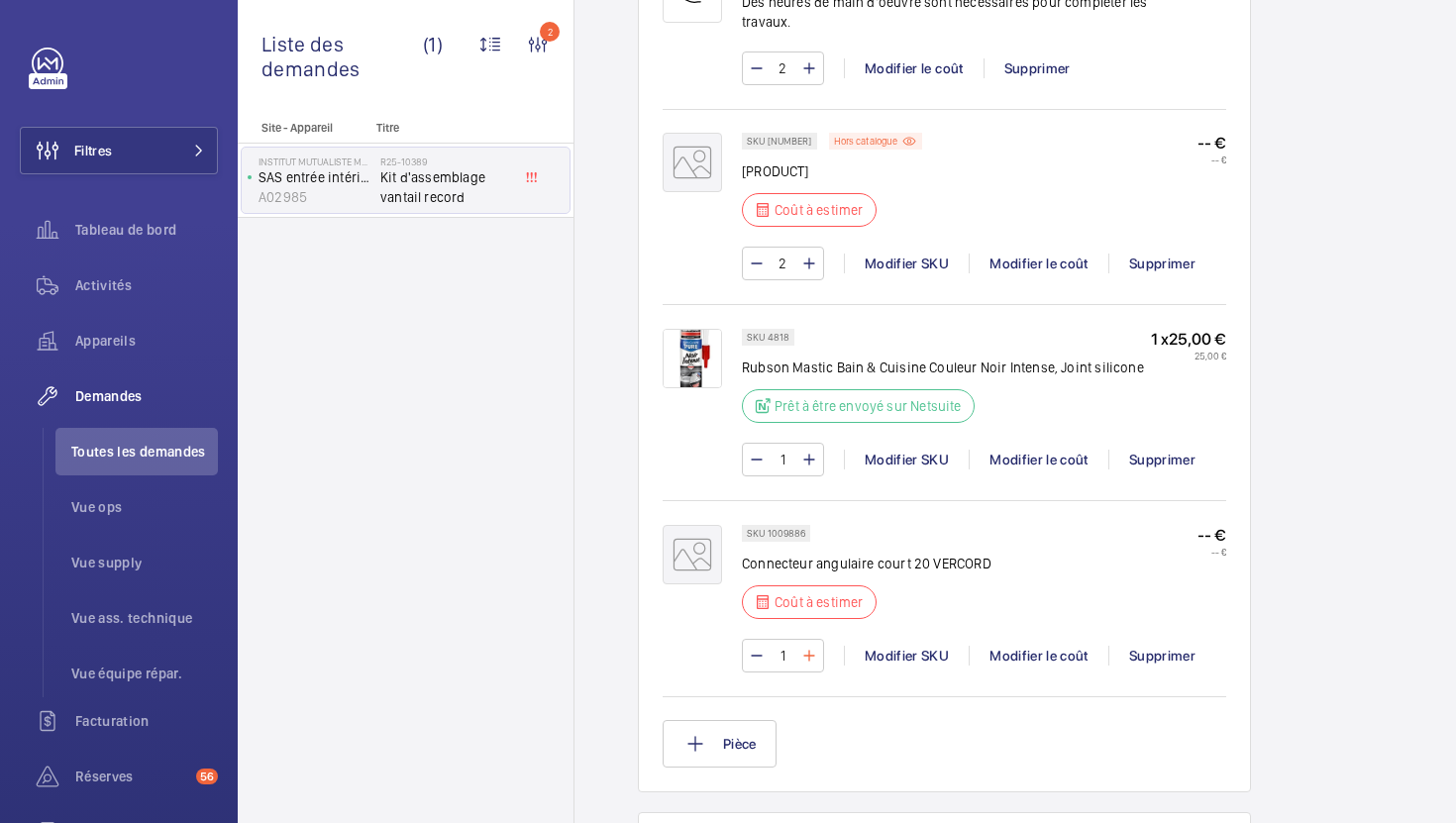 click 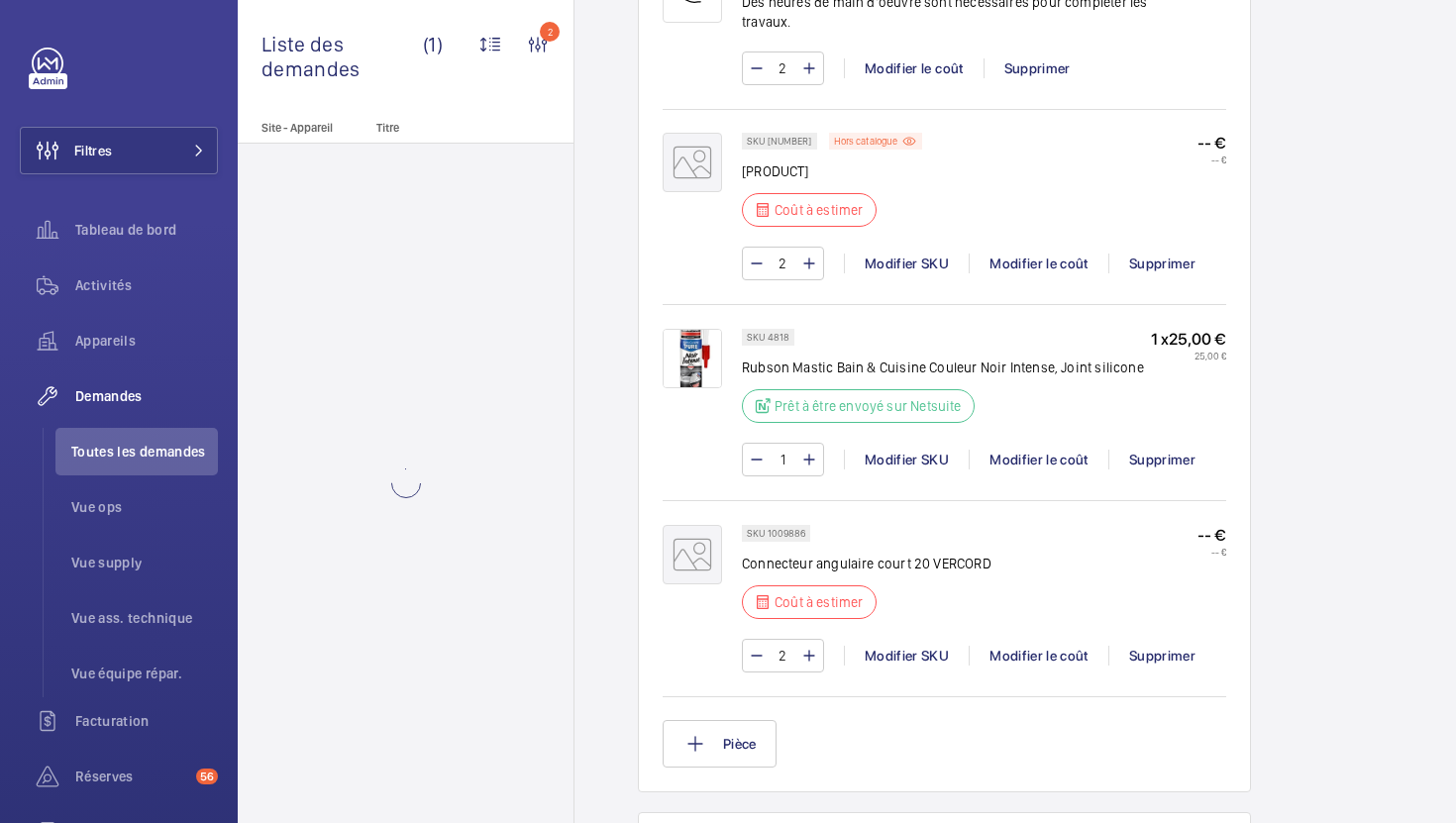 click on "Modifier le coût" 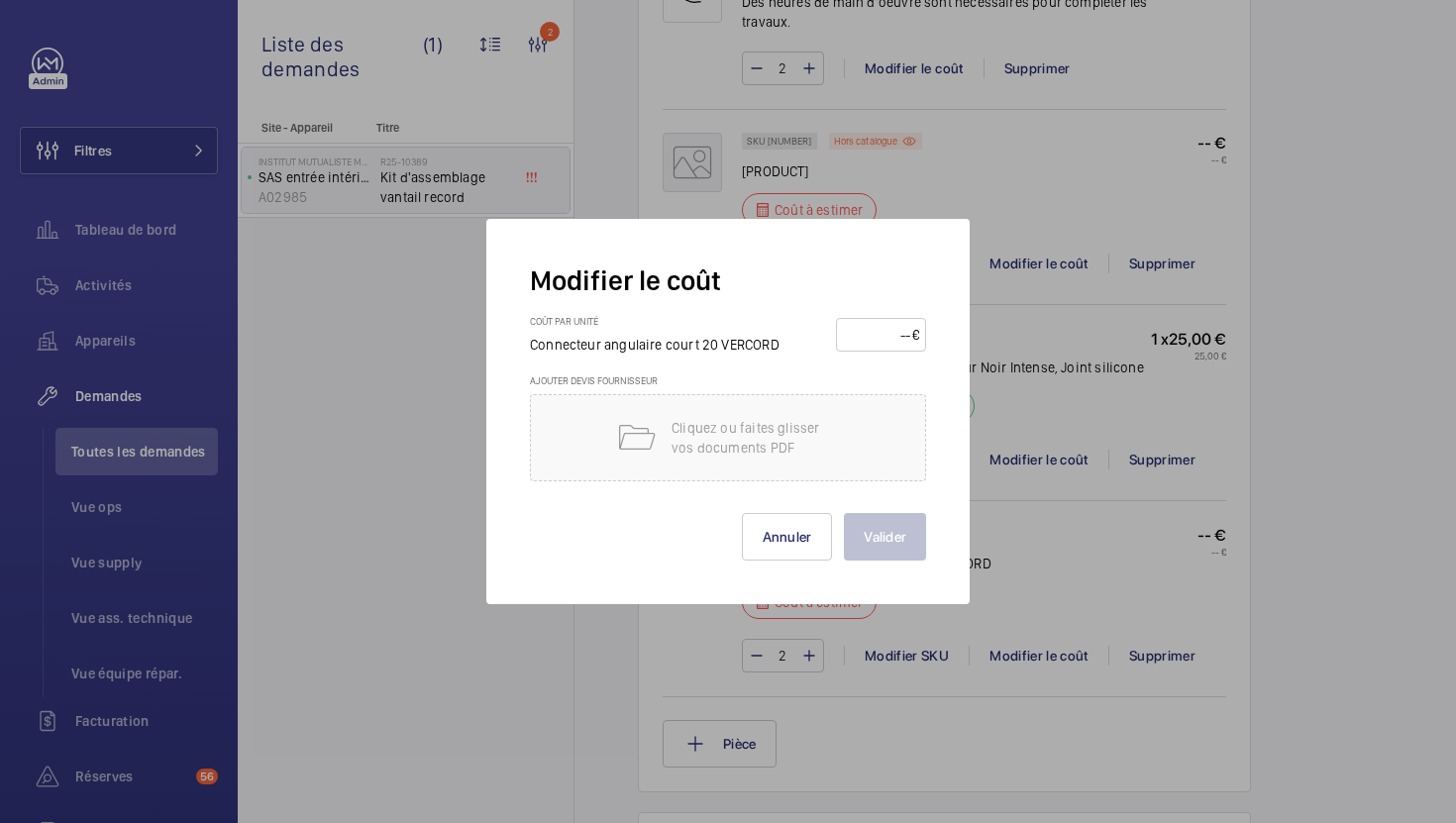 click at bounding box center (878, 335) 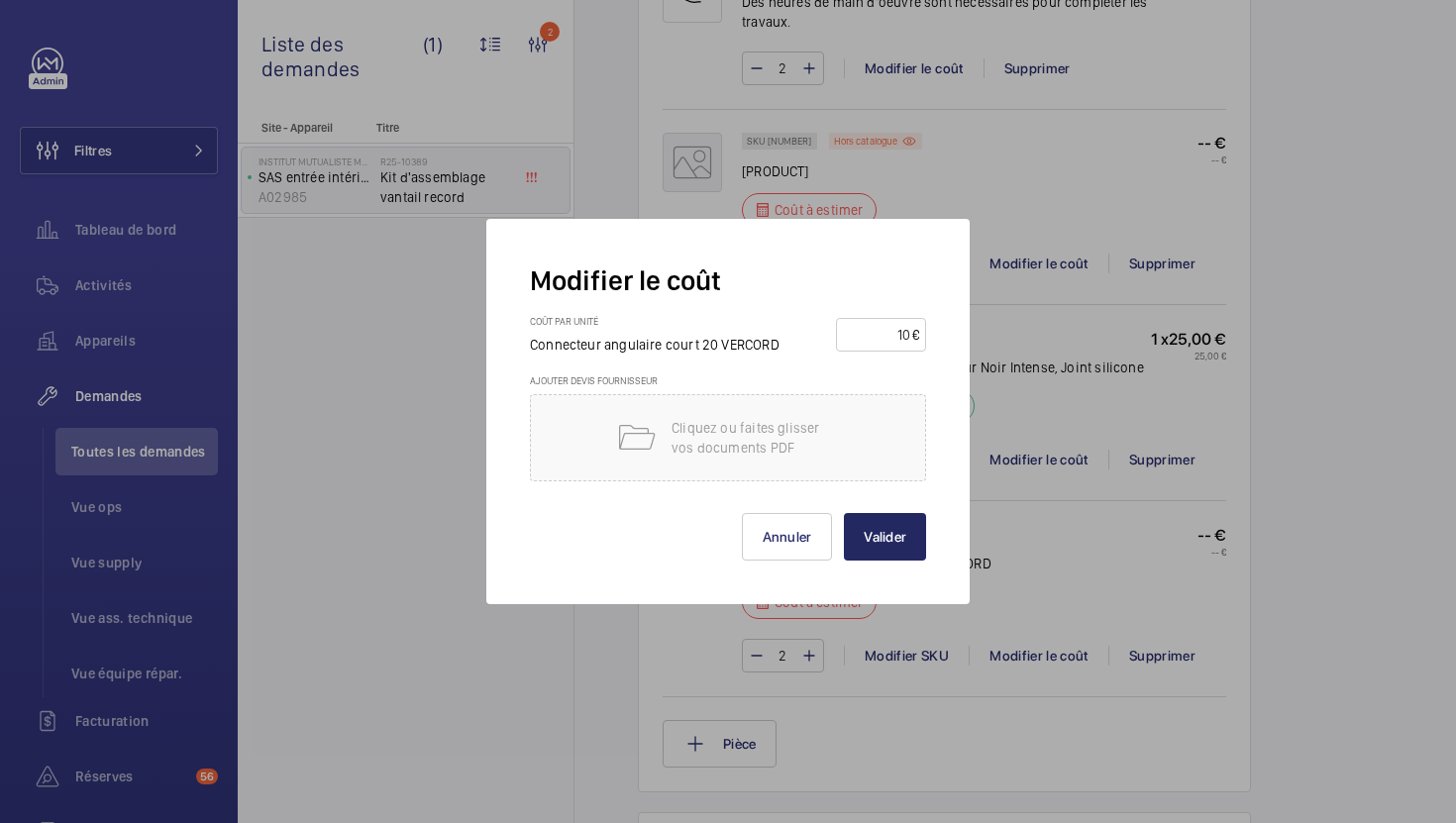 type on "10" 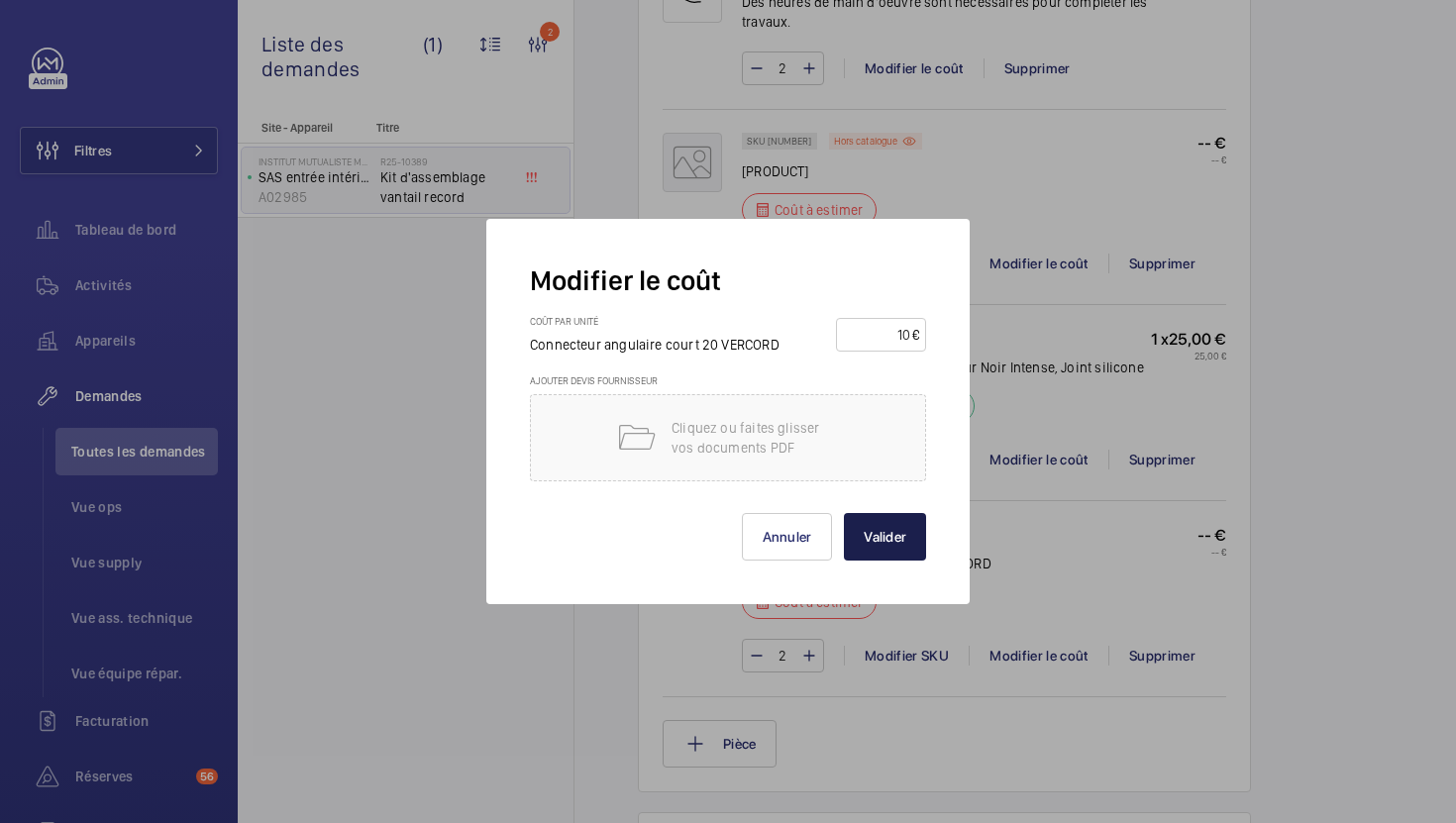 click on "Valider" at bounding box center (884, 537) 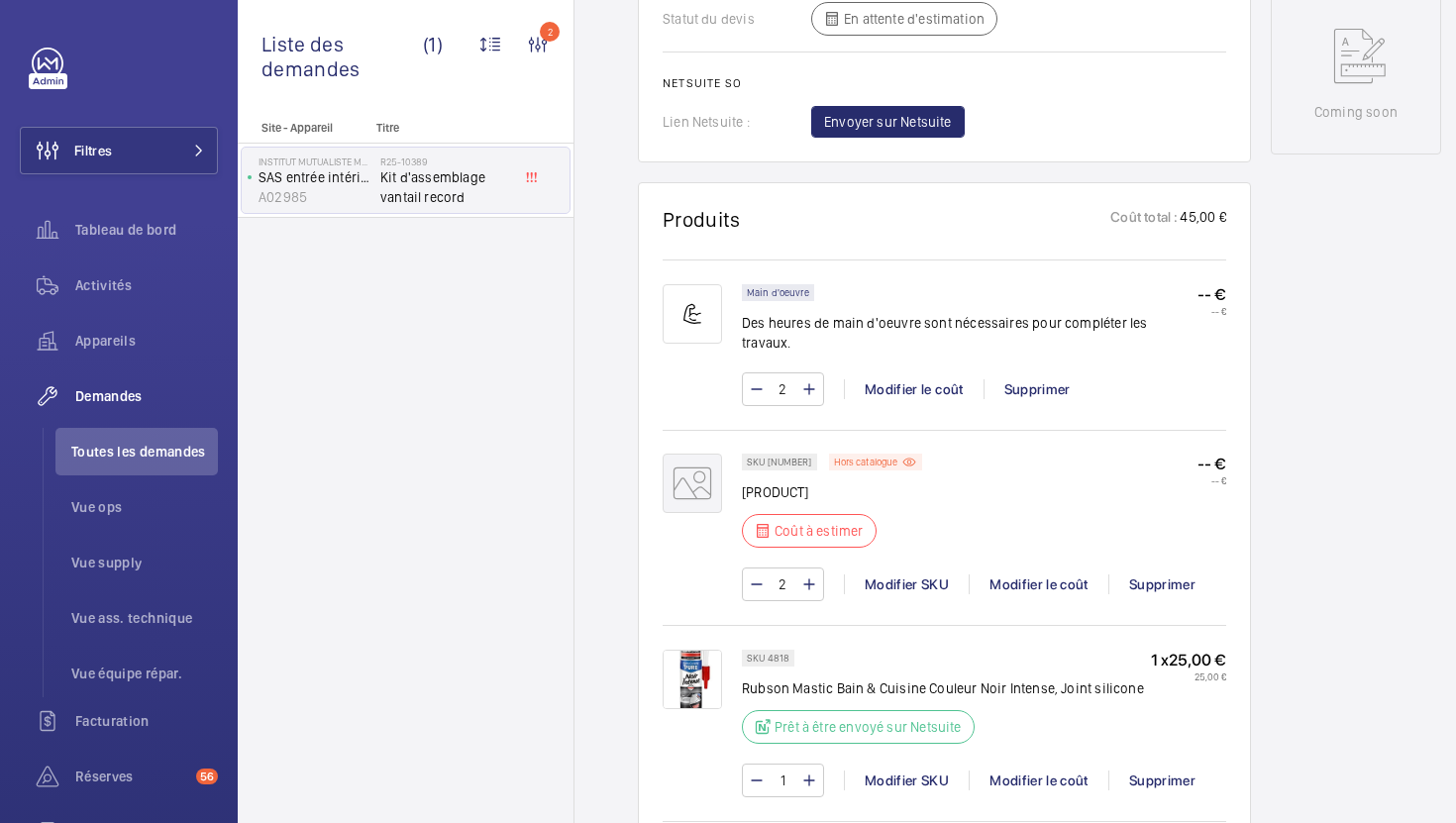 scroll, scrollTop: 1113, scrollLeft: 0, axis: vertical 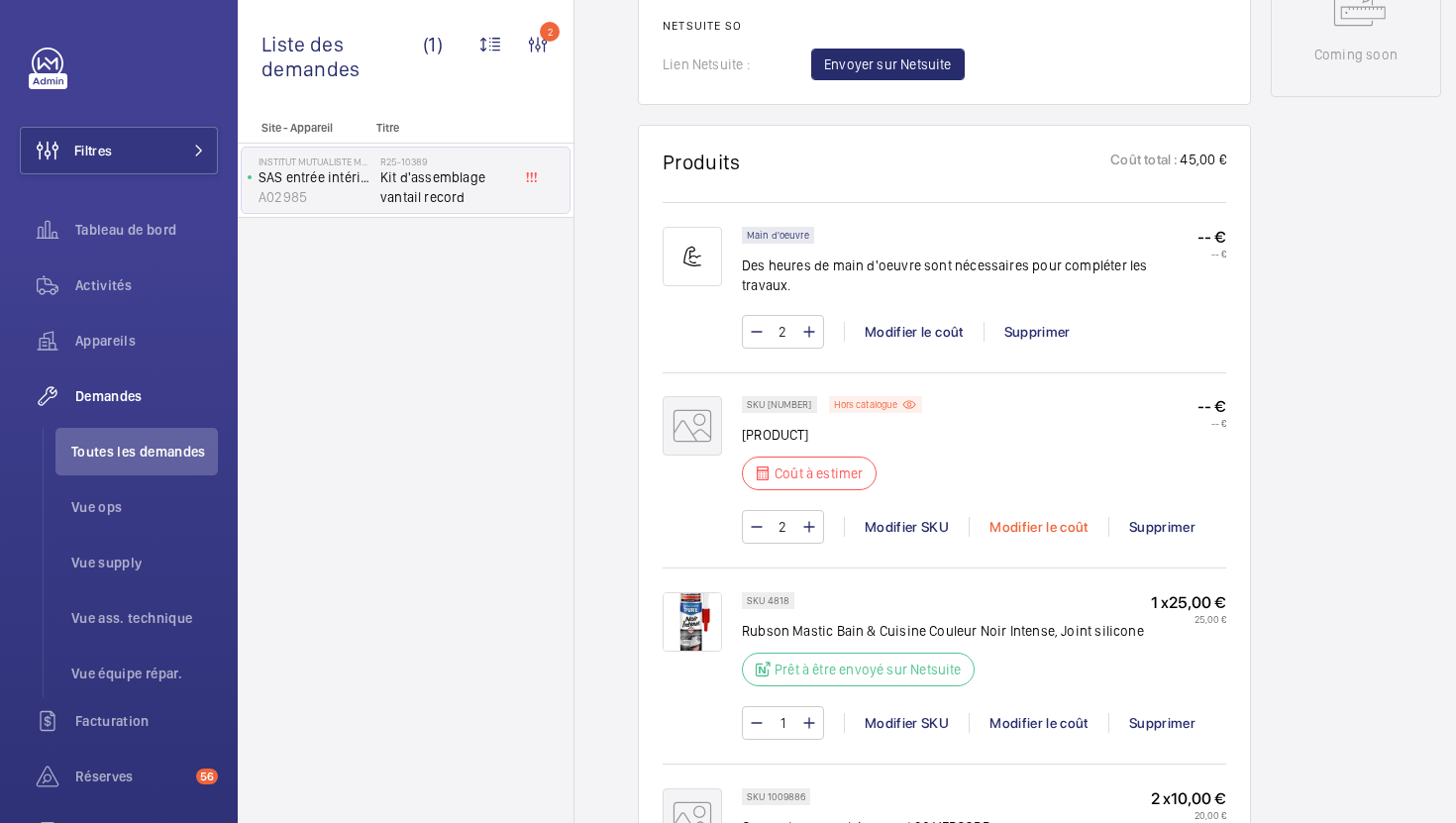 click on "Modifier le coût" 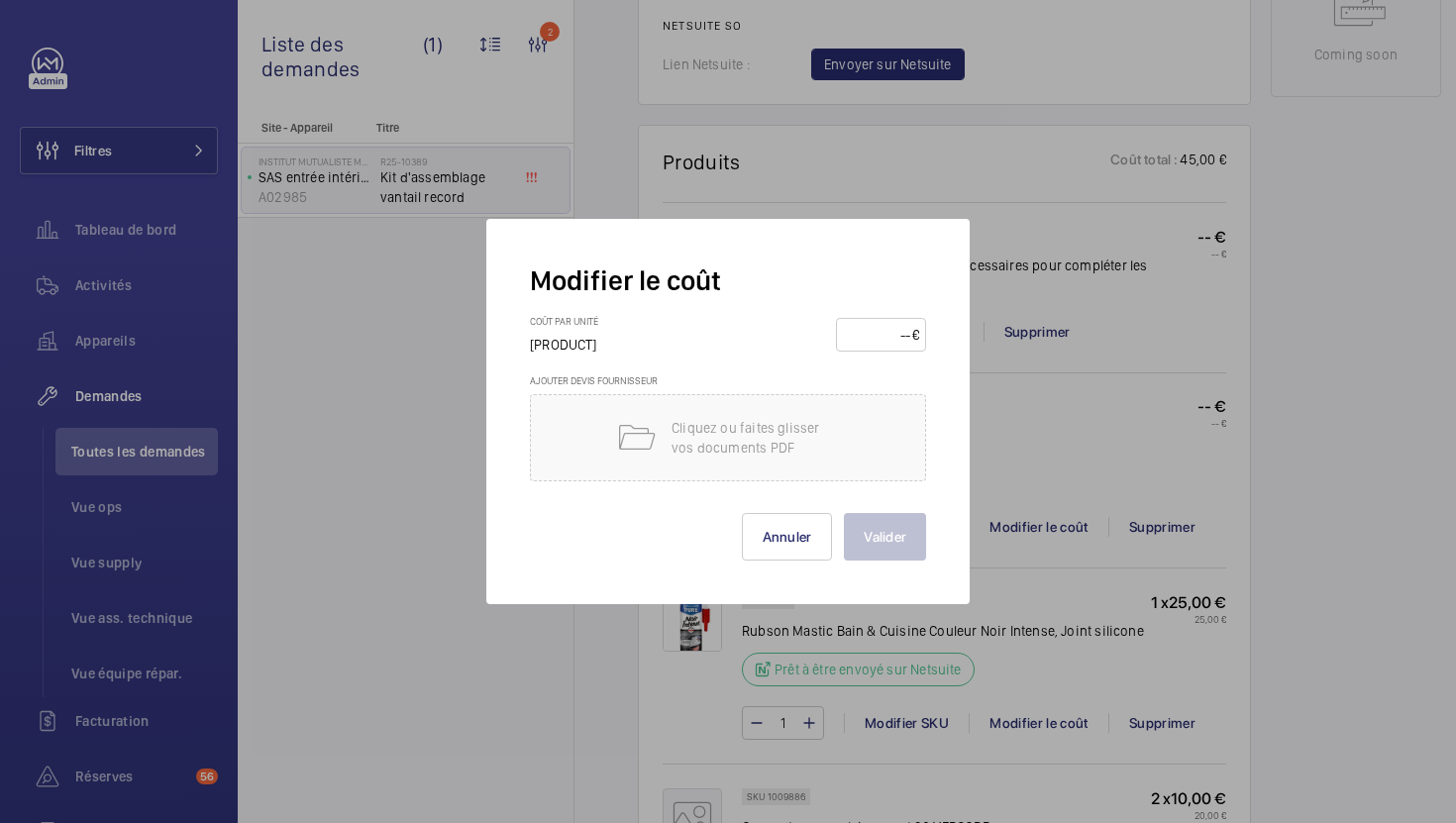 click at bounding box center (878, 335) 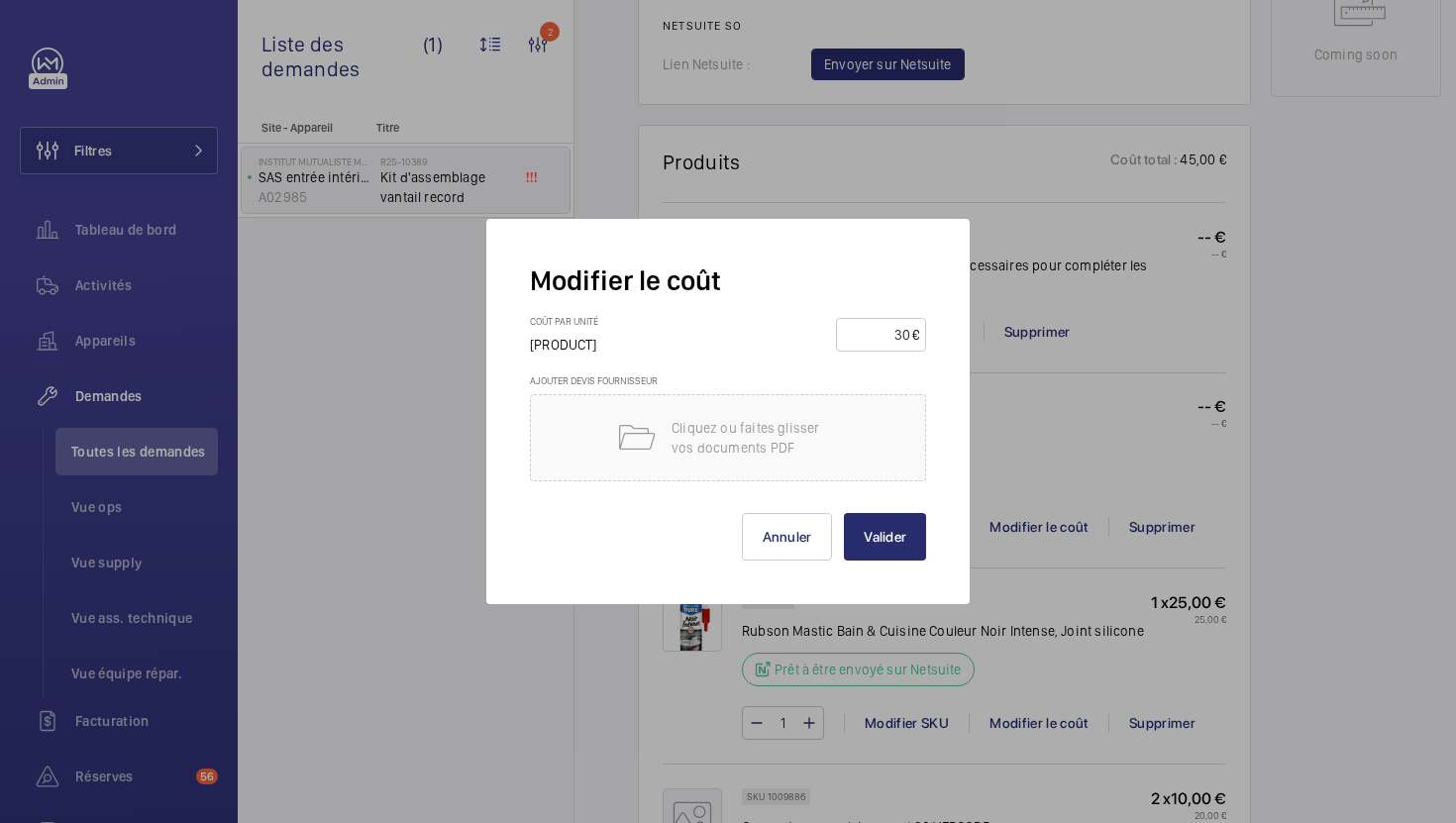 type on "3" 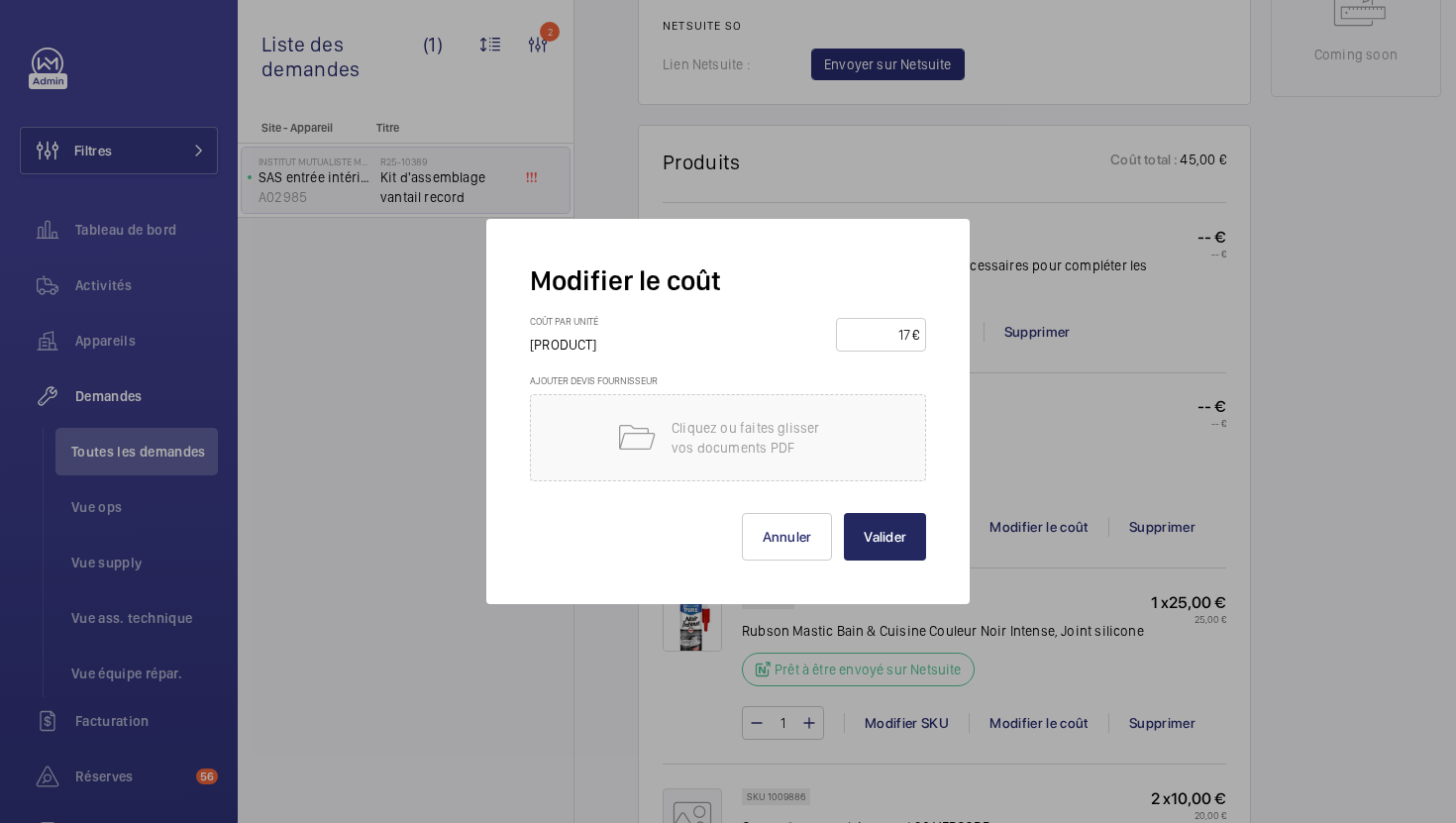 type on "17" 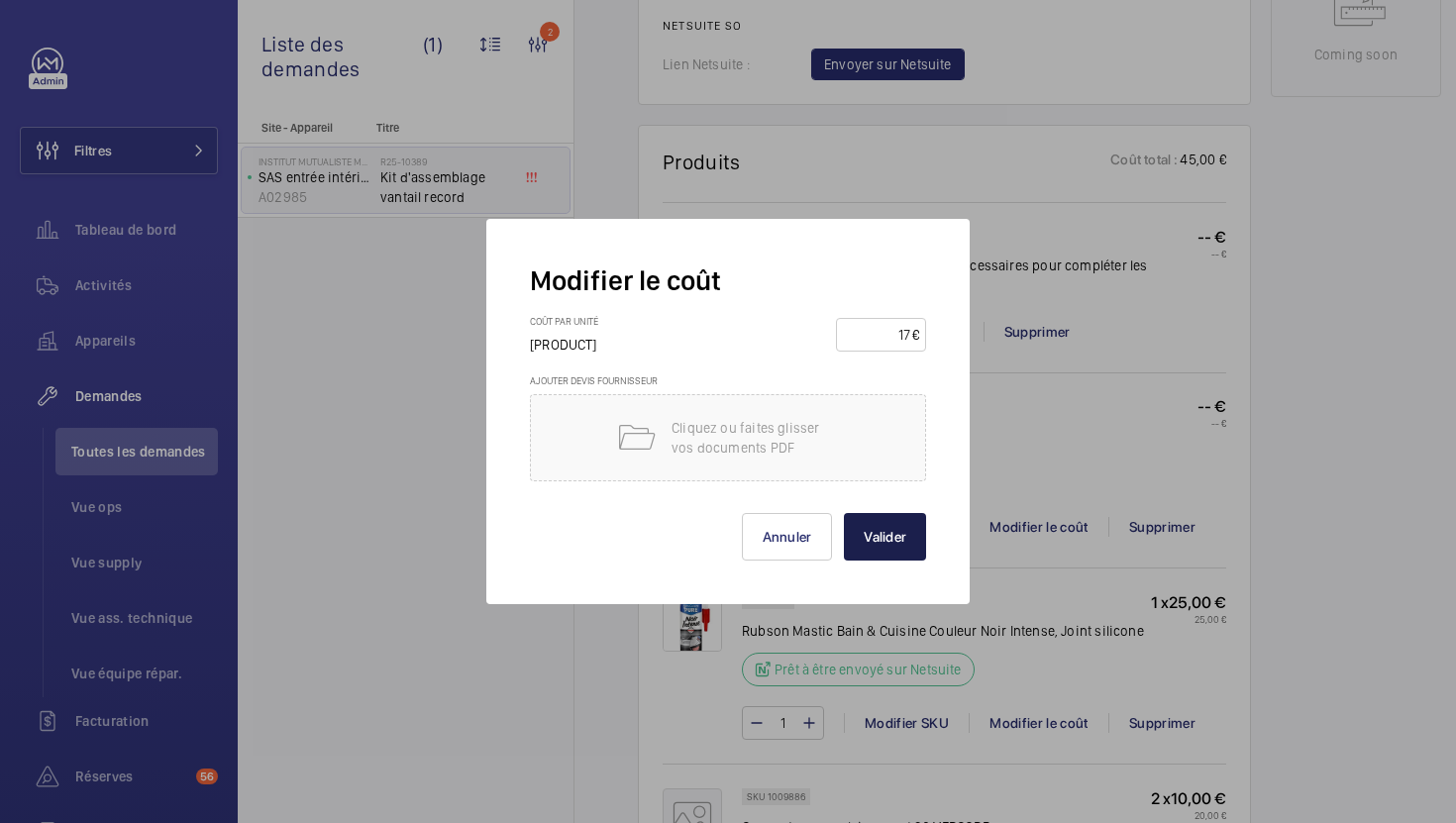 click on "Valider" at bounding box center (884, 537) 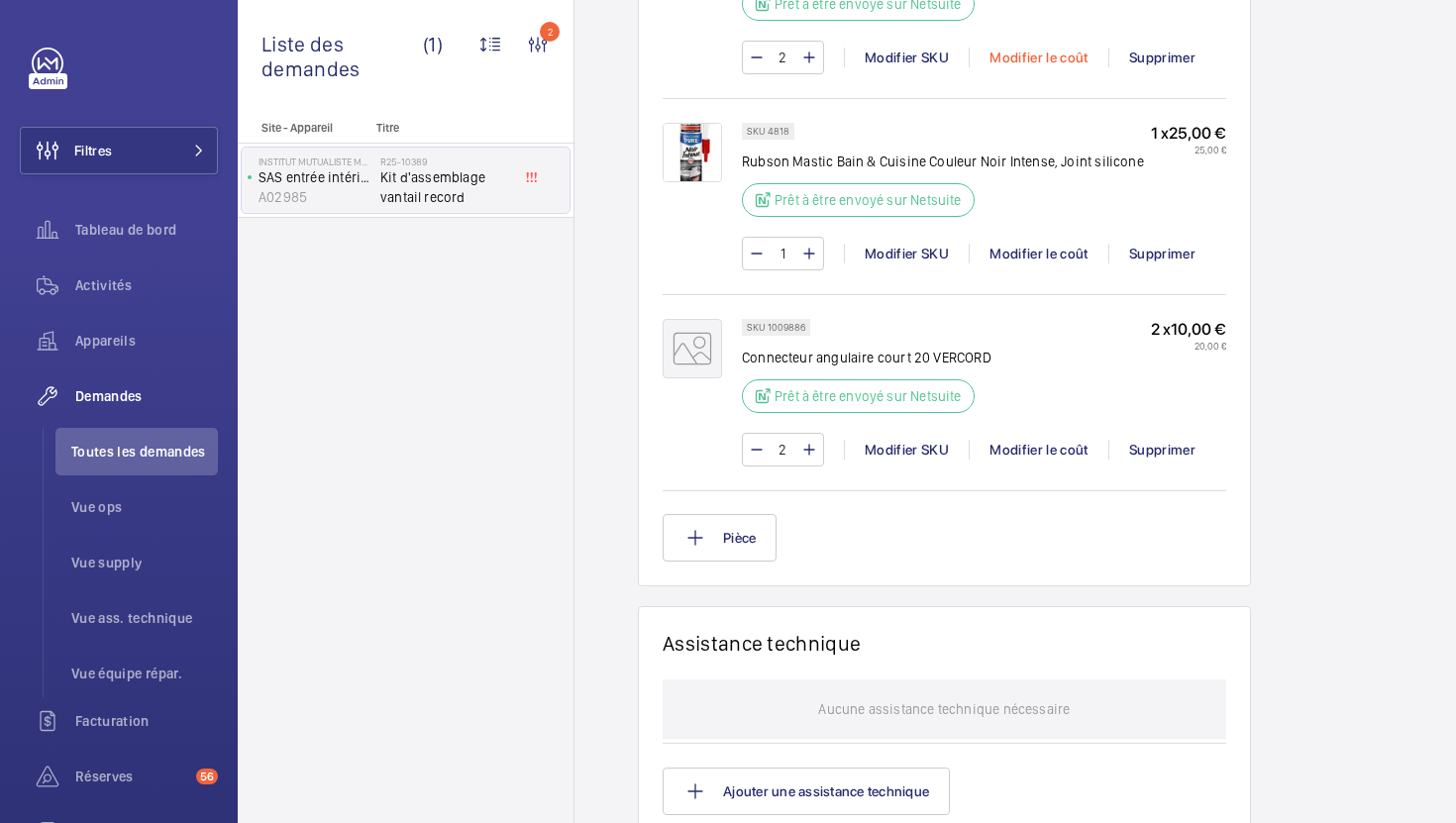 scroll, scrollTop: 1638, scrollLeft: 0, axis: vertical 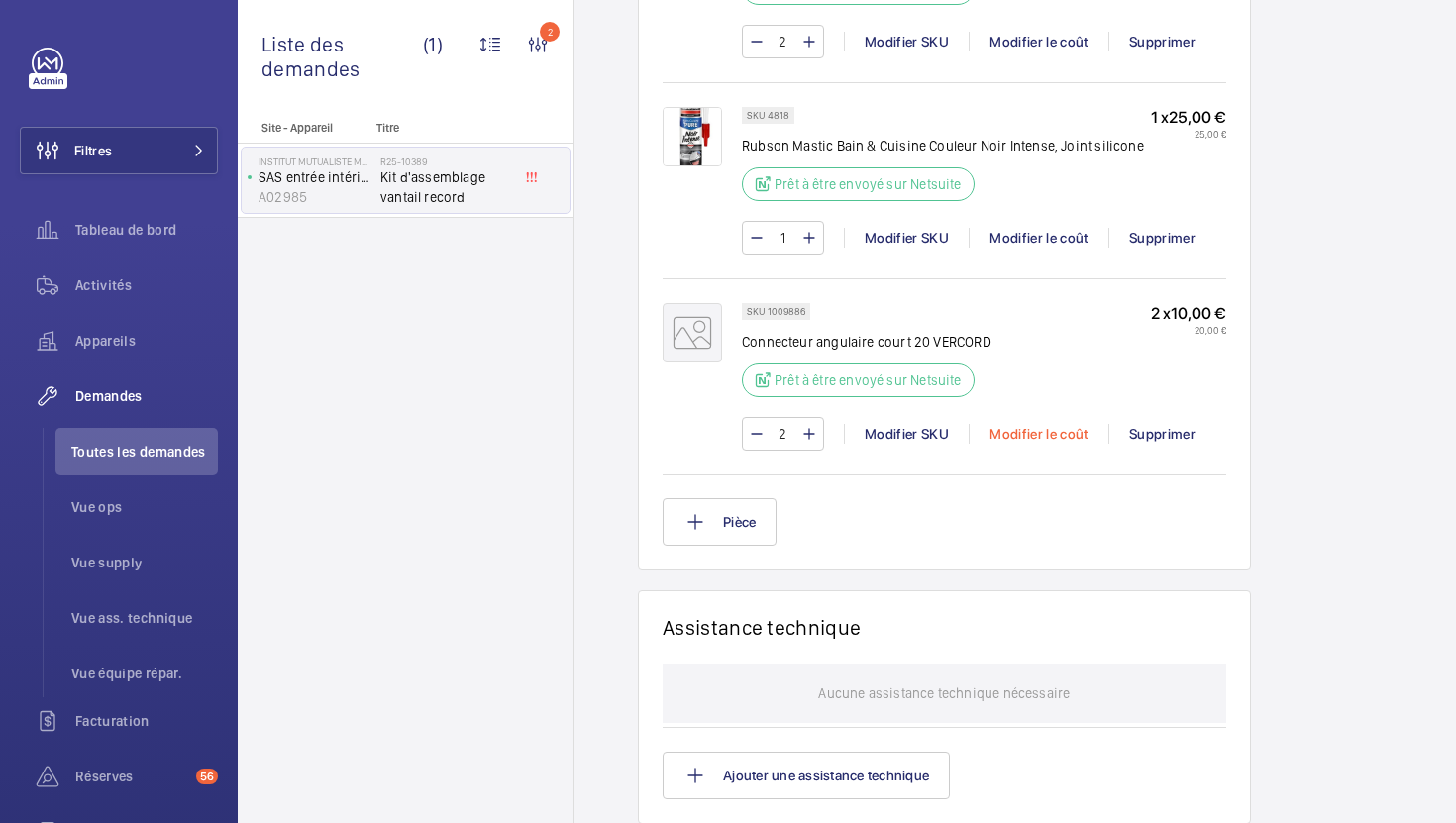 click on "Modifier le coût" 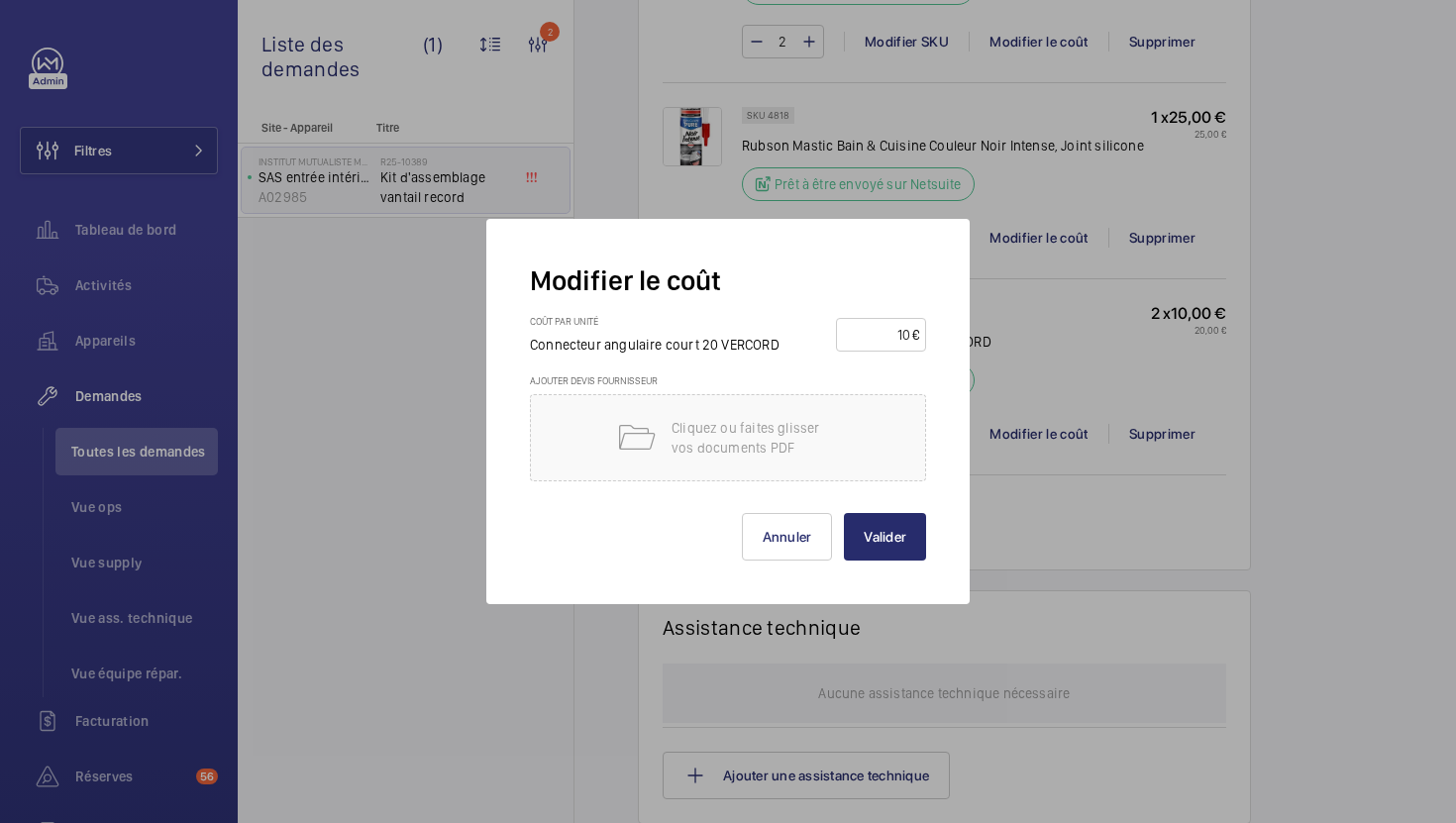 drag, startPoint x: 894, startPoint y: 339, endPoint x: 1032, endPoint y: 353, distance: 138.70833 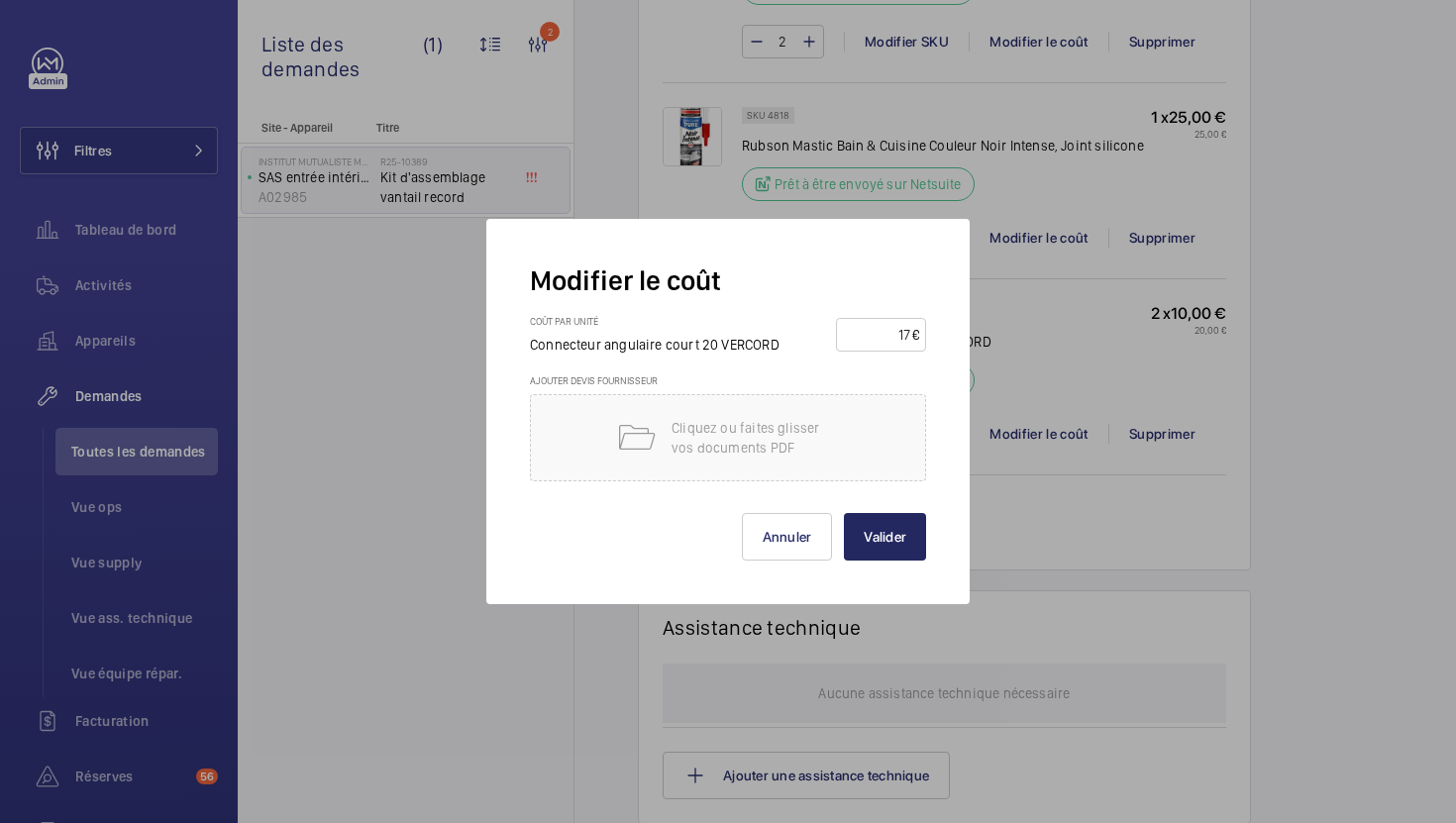 type on "17" 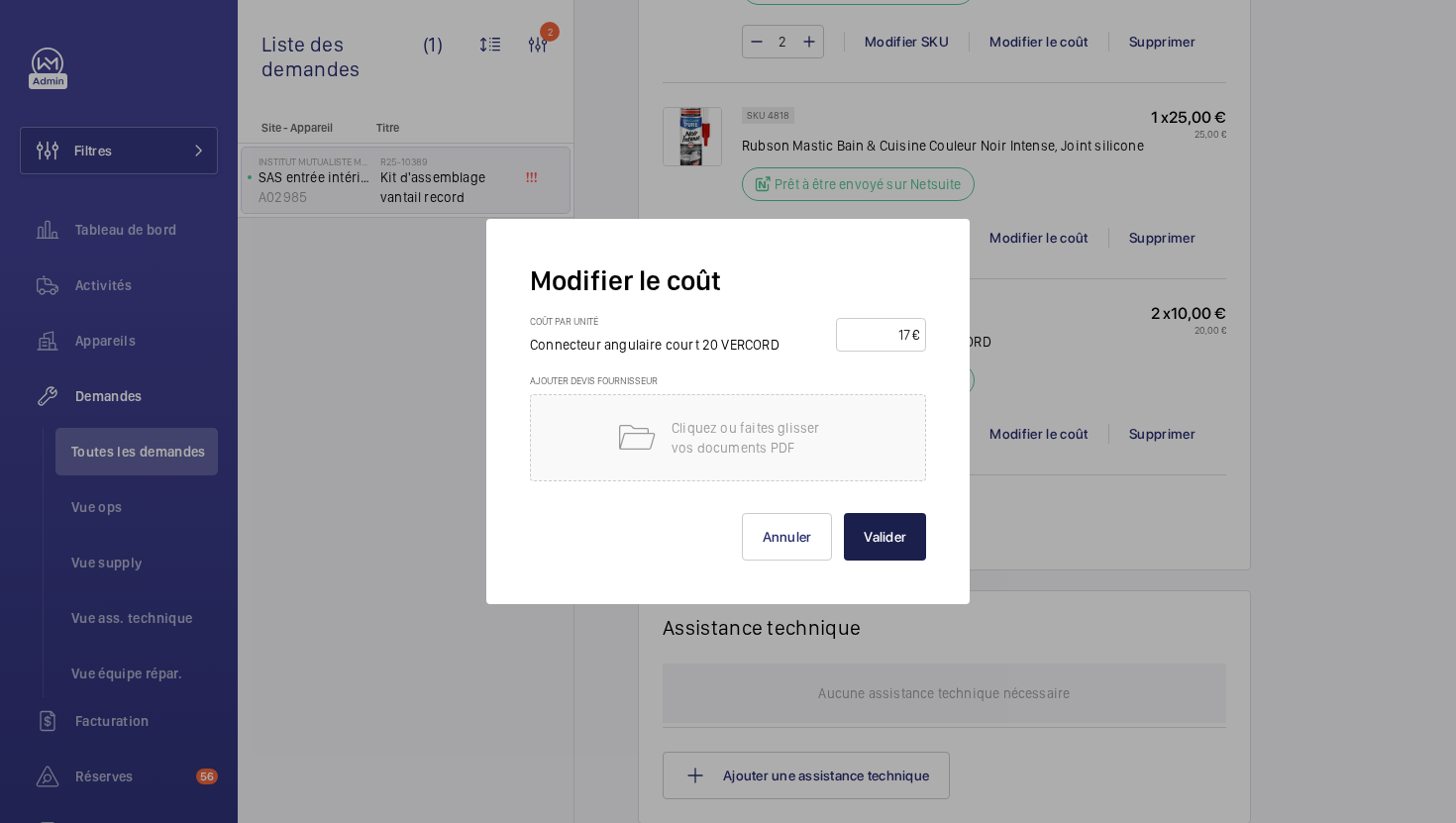 click on "Valider" at bounding box center [884, 537] 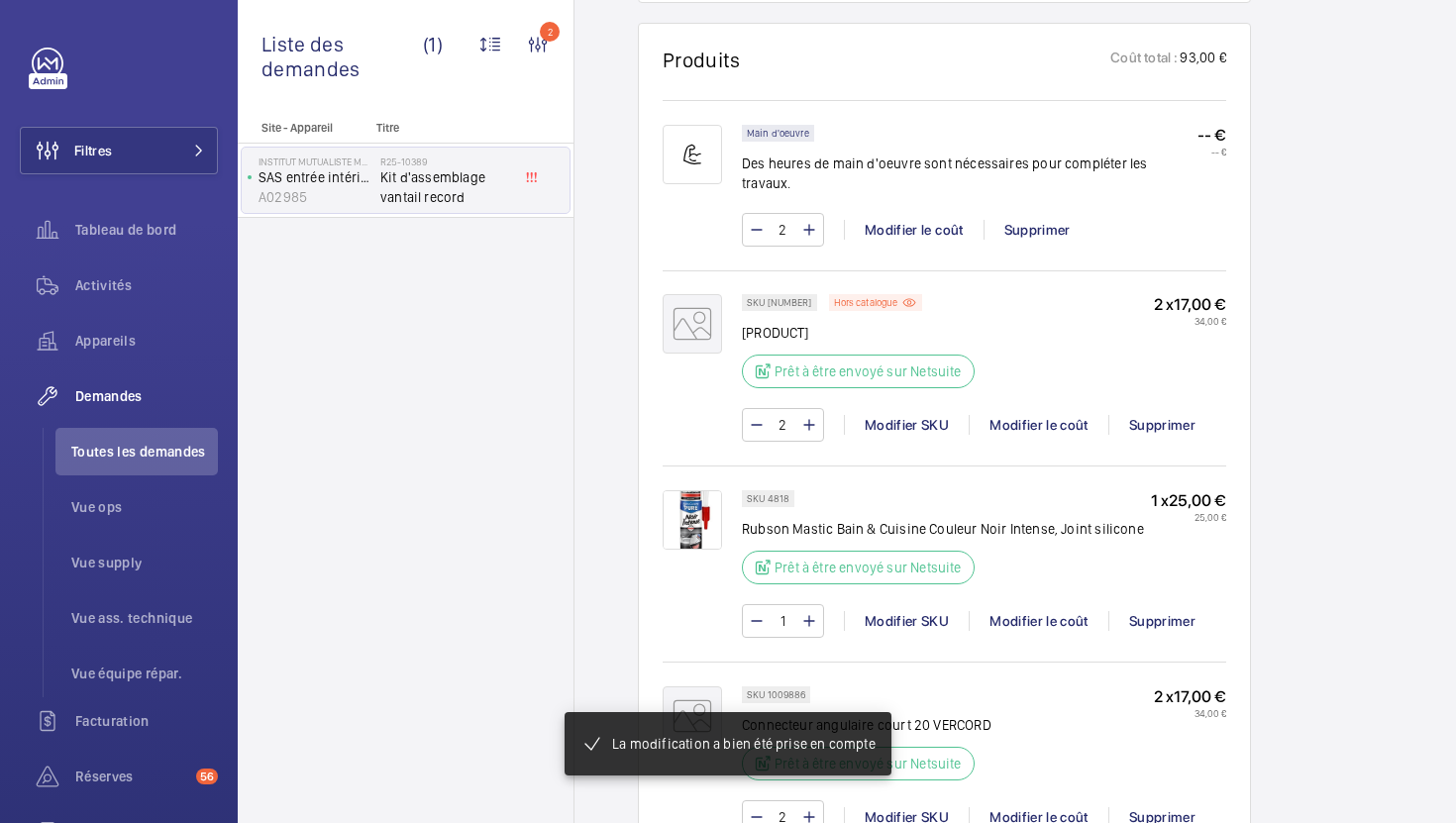 scroll, scrollTop: 1234, scrollLeft: 0, axis: vertical 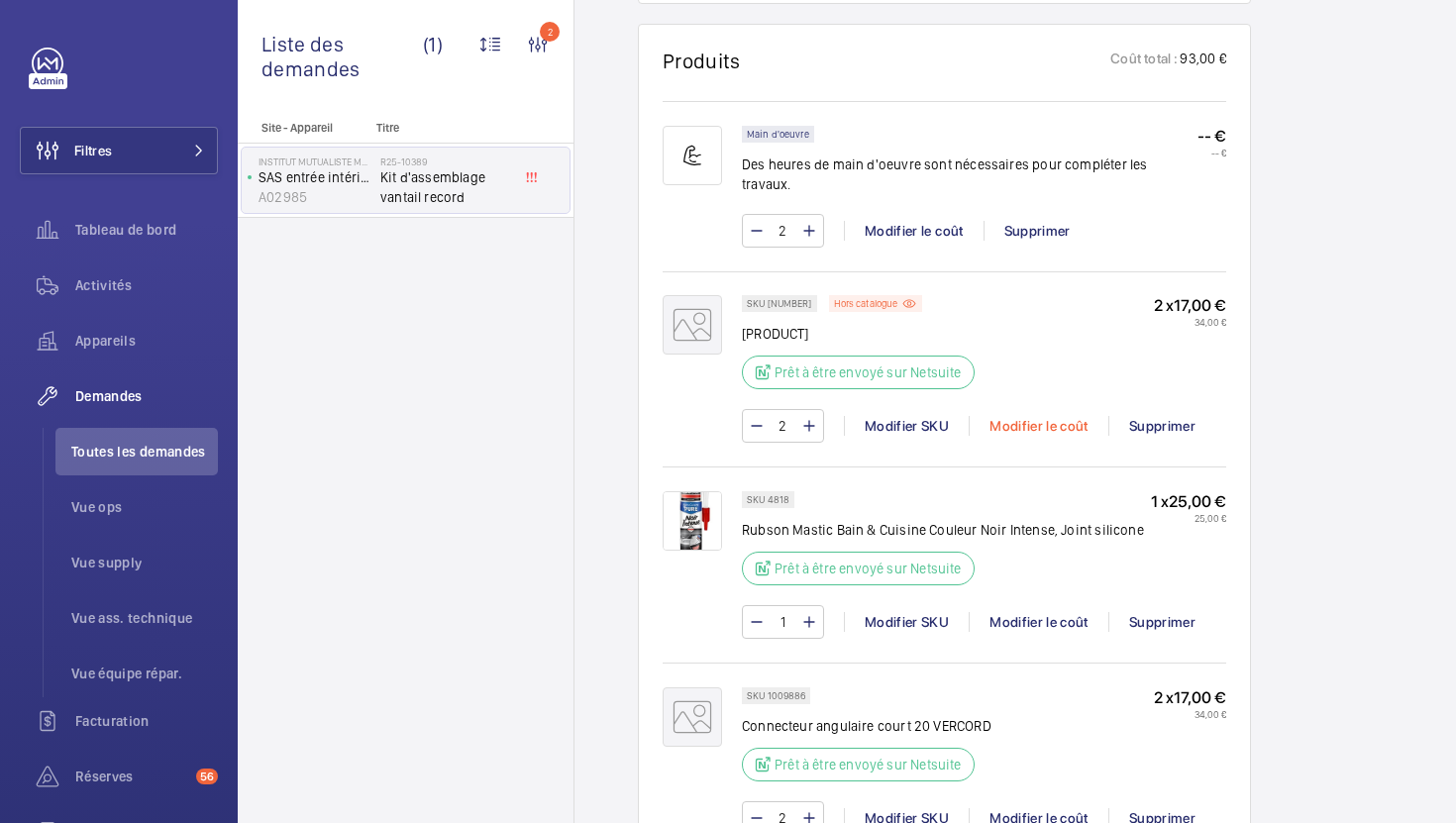 click on "Modifier le coût" 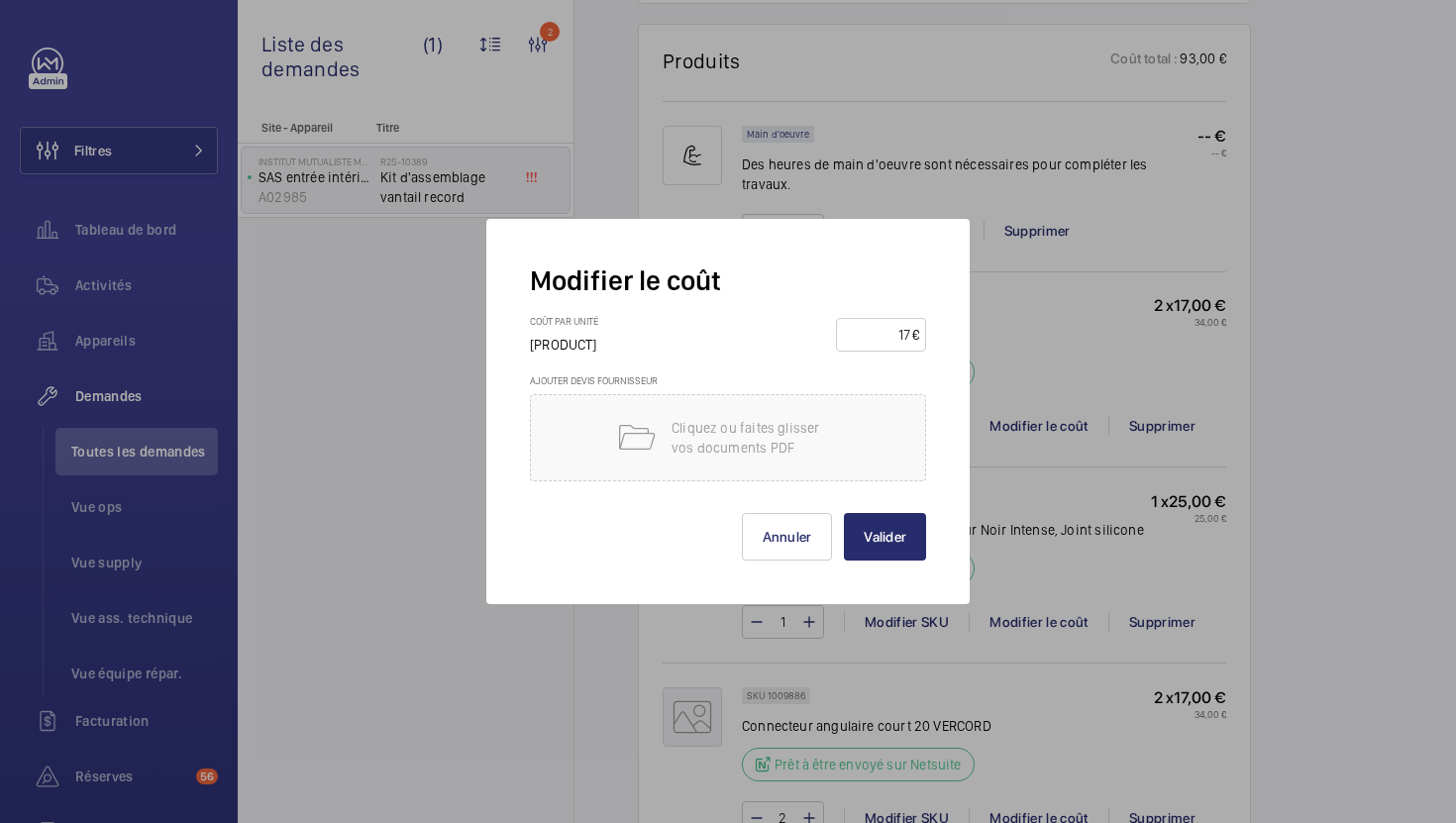 drag, startPoint x: 895, startPoint y: 334, endPoint x: 1001, endPoint y: 344, distance: 106.47065 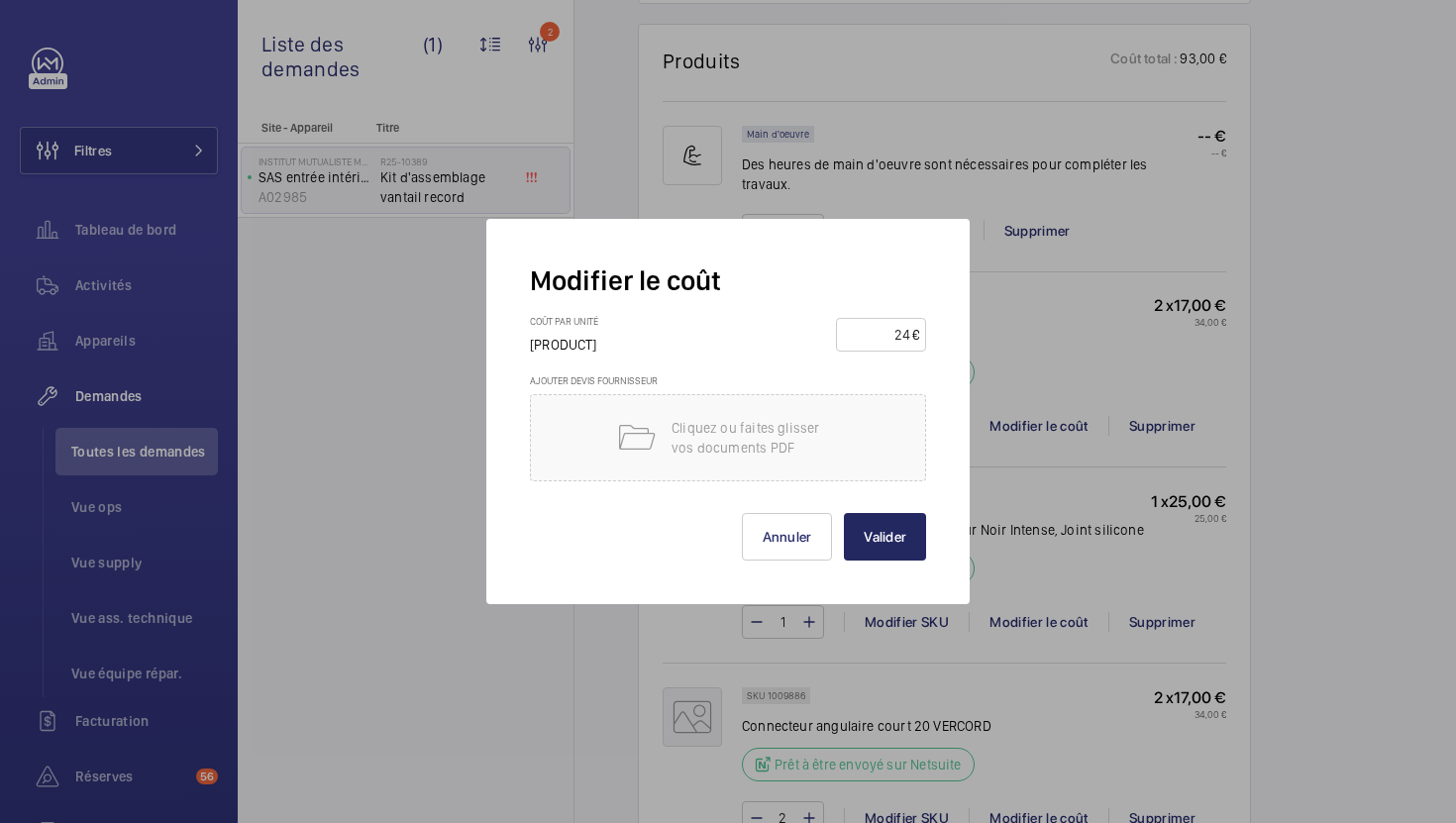 type on "24" 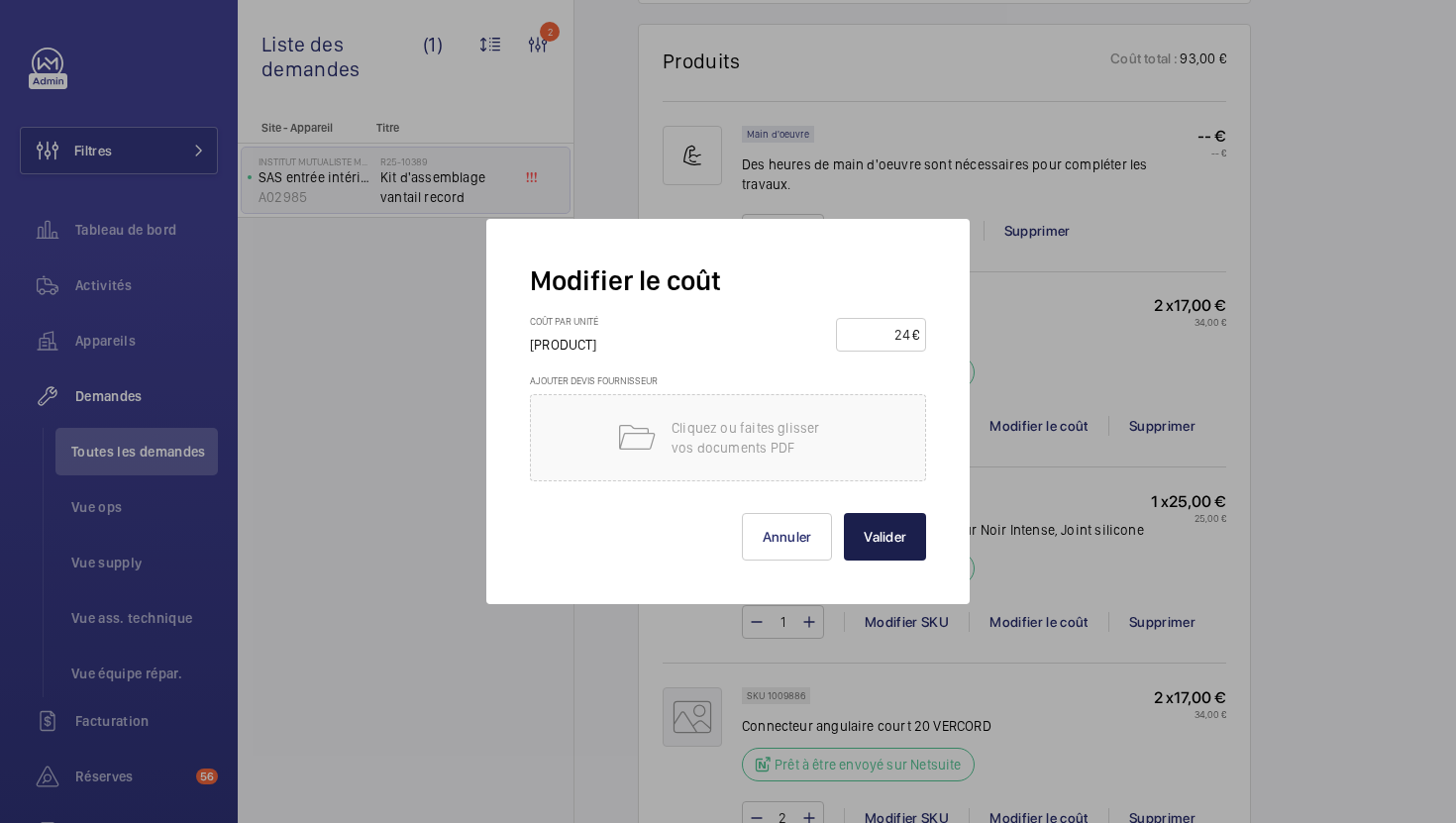 click on "Valider" at bounding box center [884, 537] 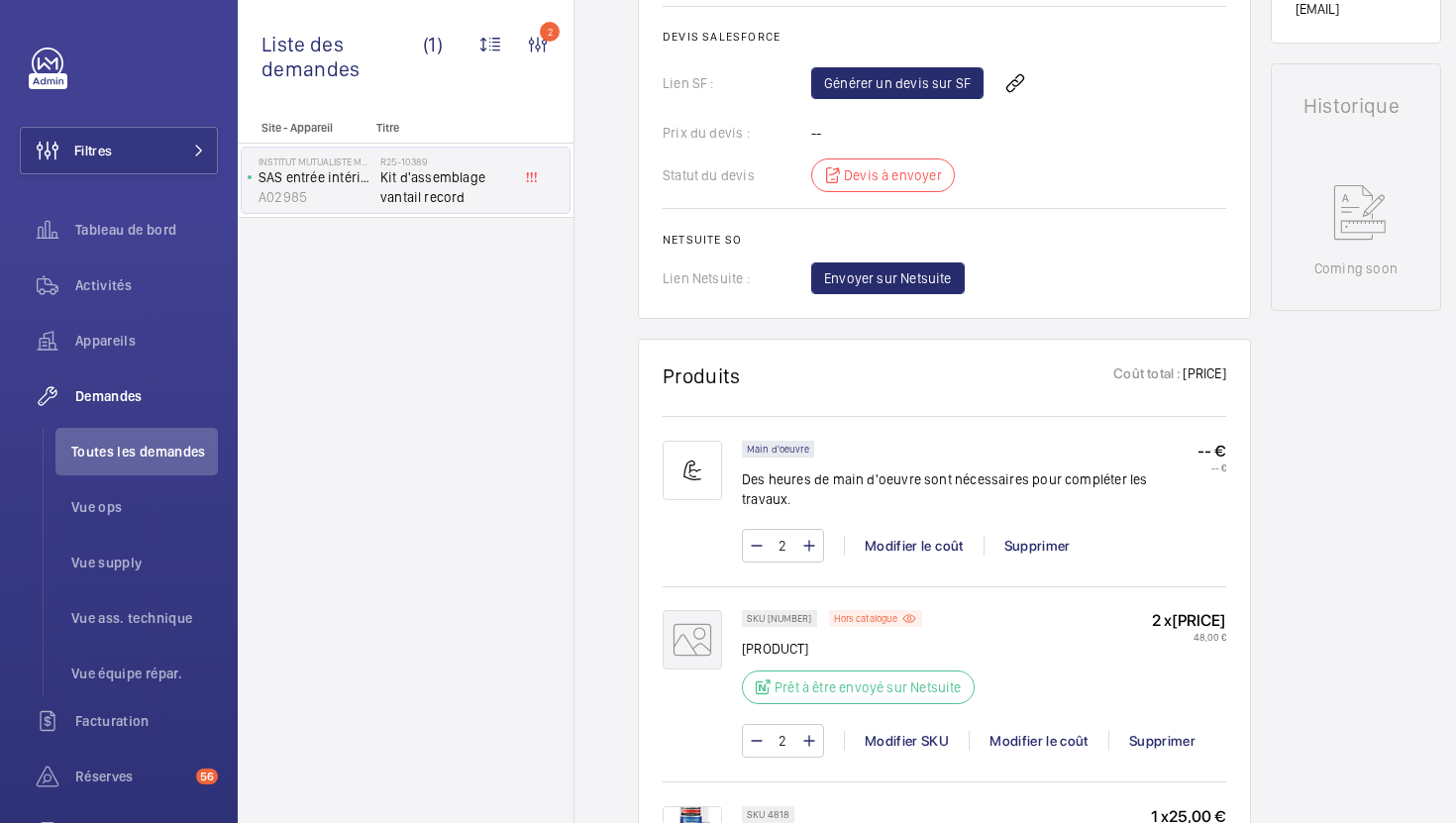 scroll, scrollTop: 938, scrollLeft: 0, axis: vertical 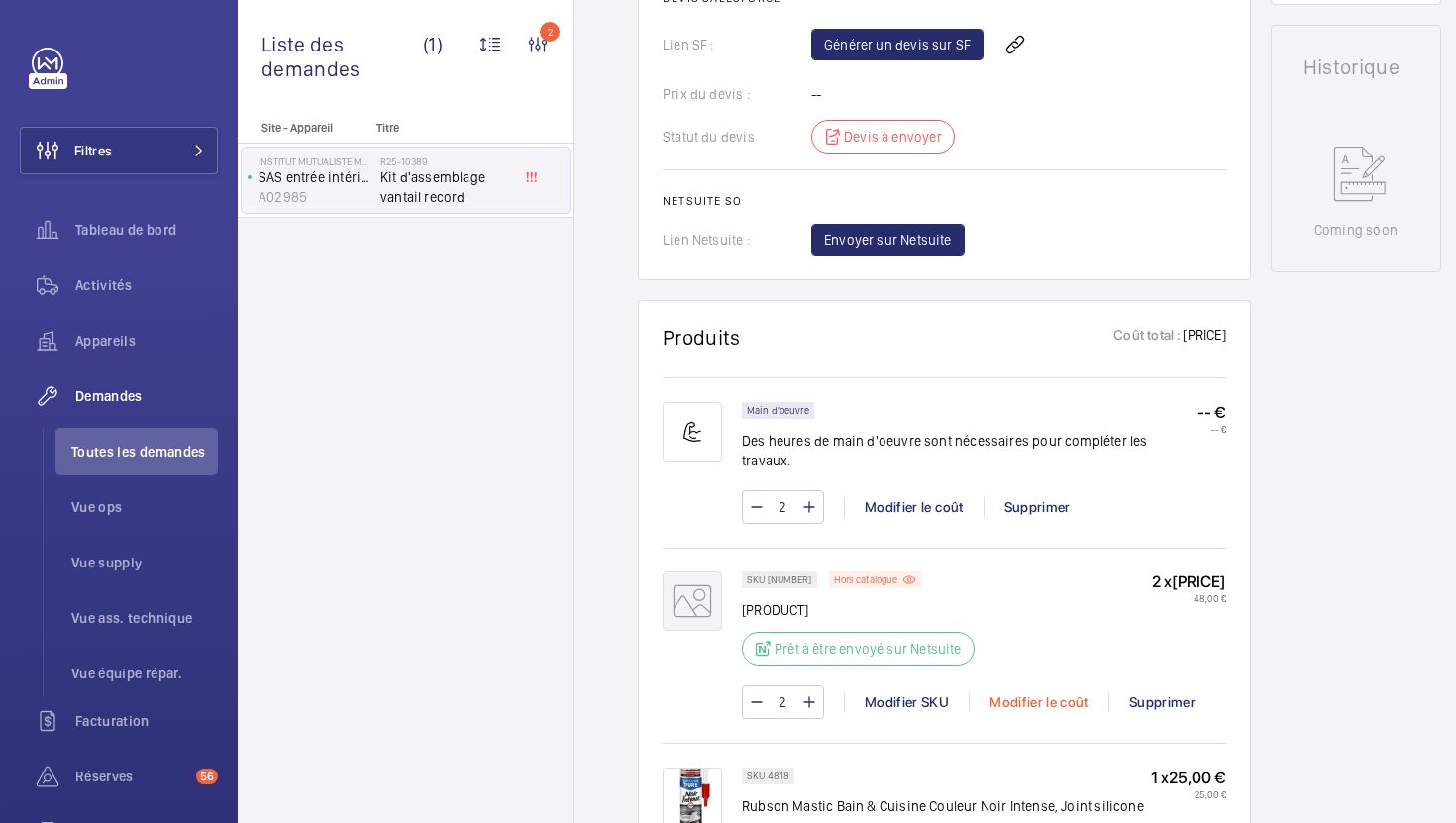 click on "Modifier le coût" 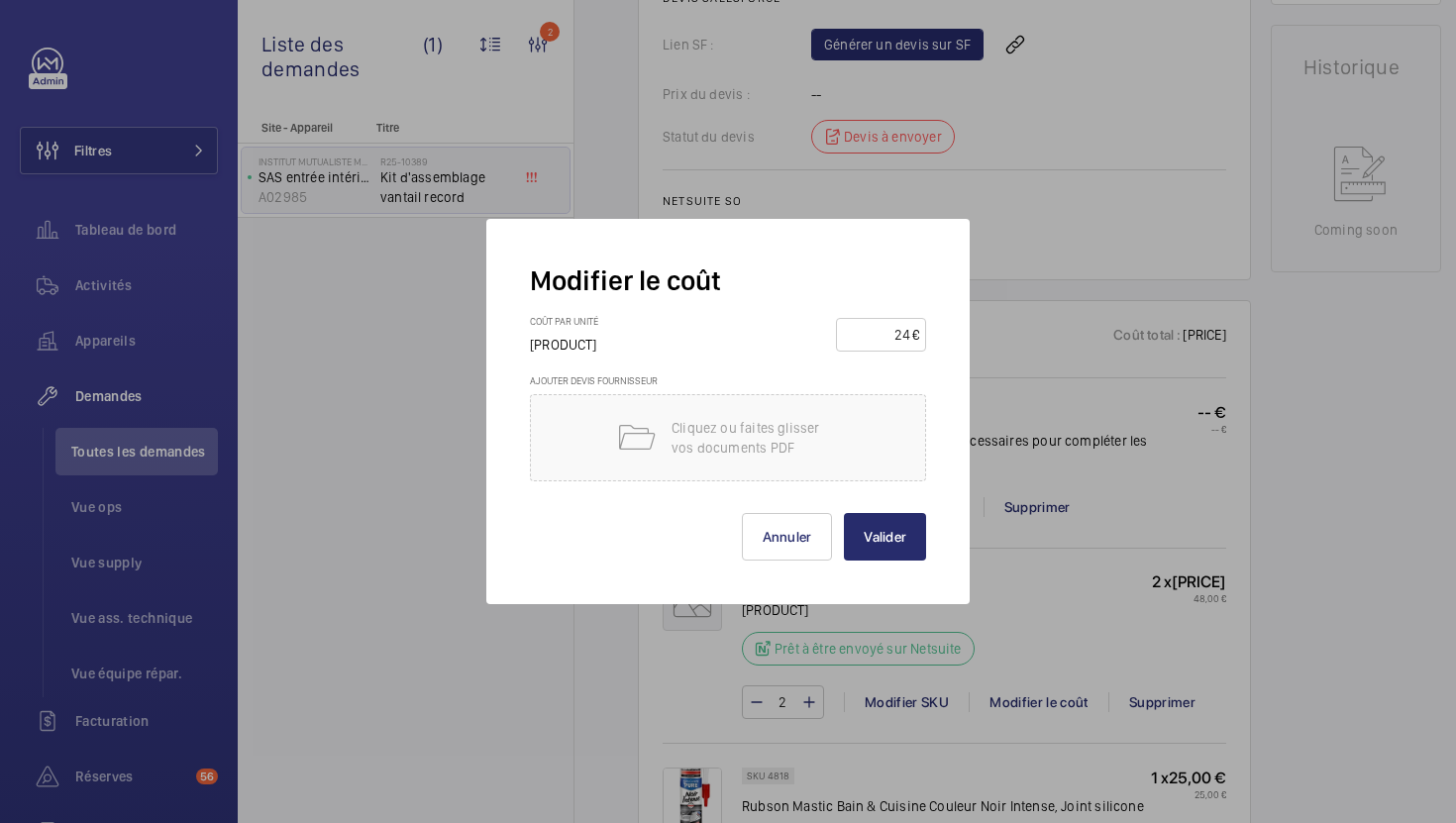 drag, startPoint x: 886, startPoint y: 344, endPoint x: 1143, endPoint y: 274, distance: 266.36253 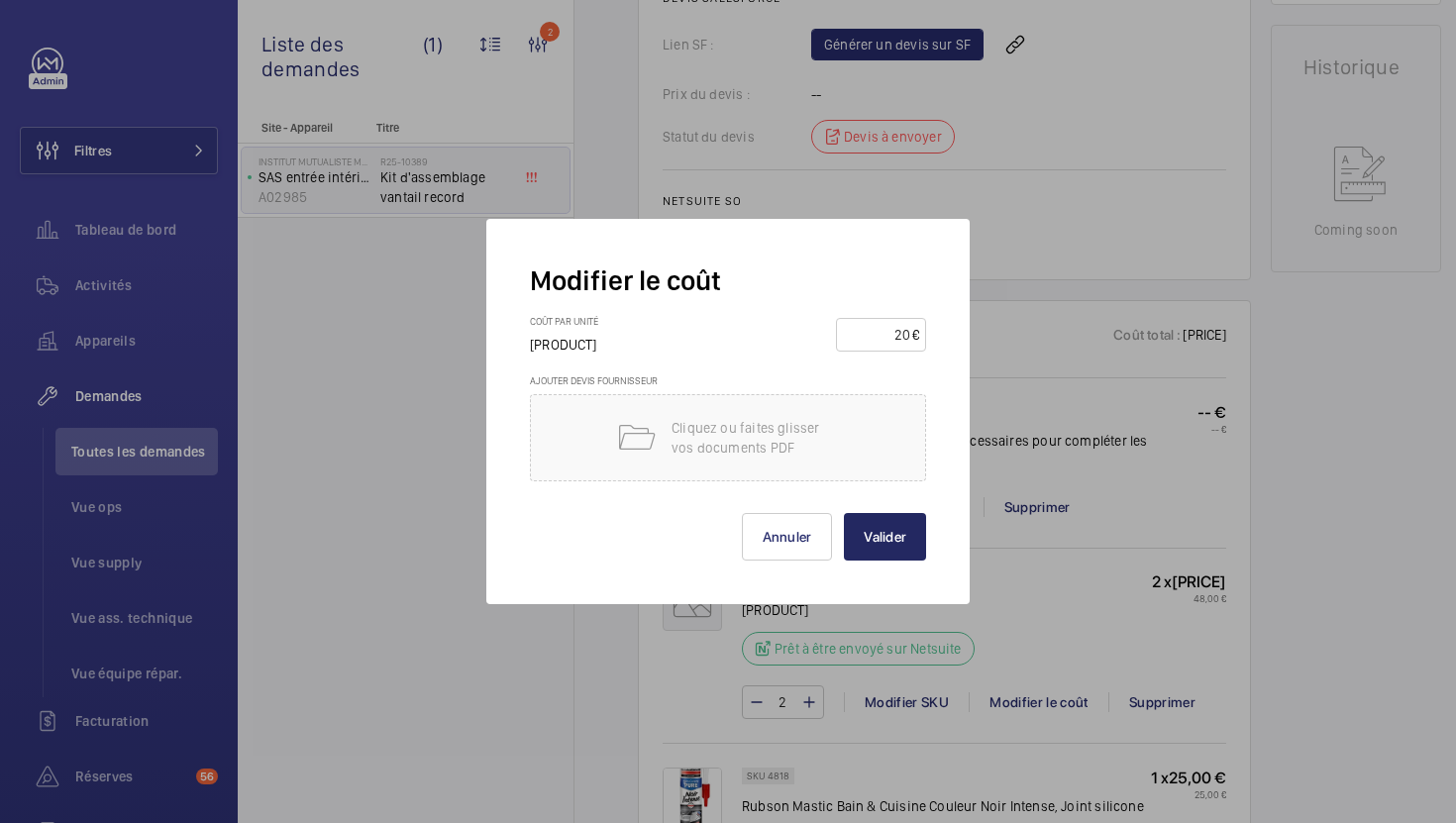 type on "20" 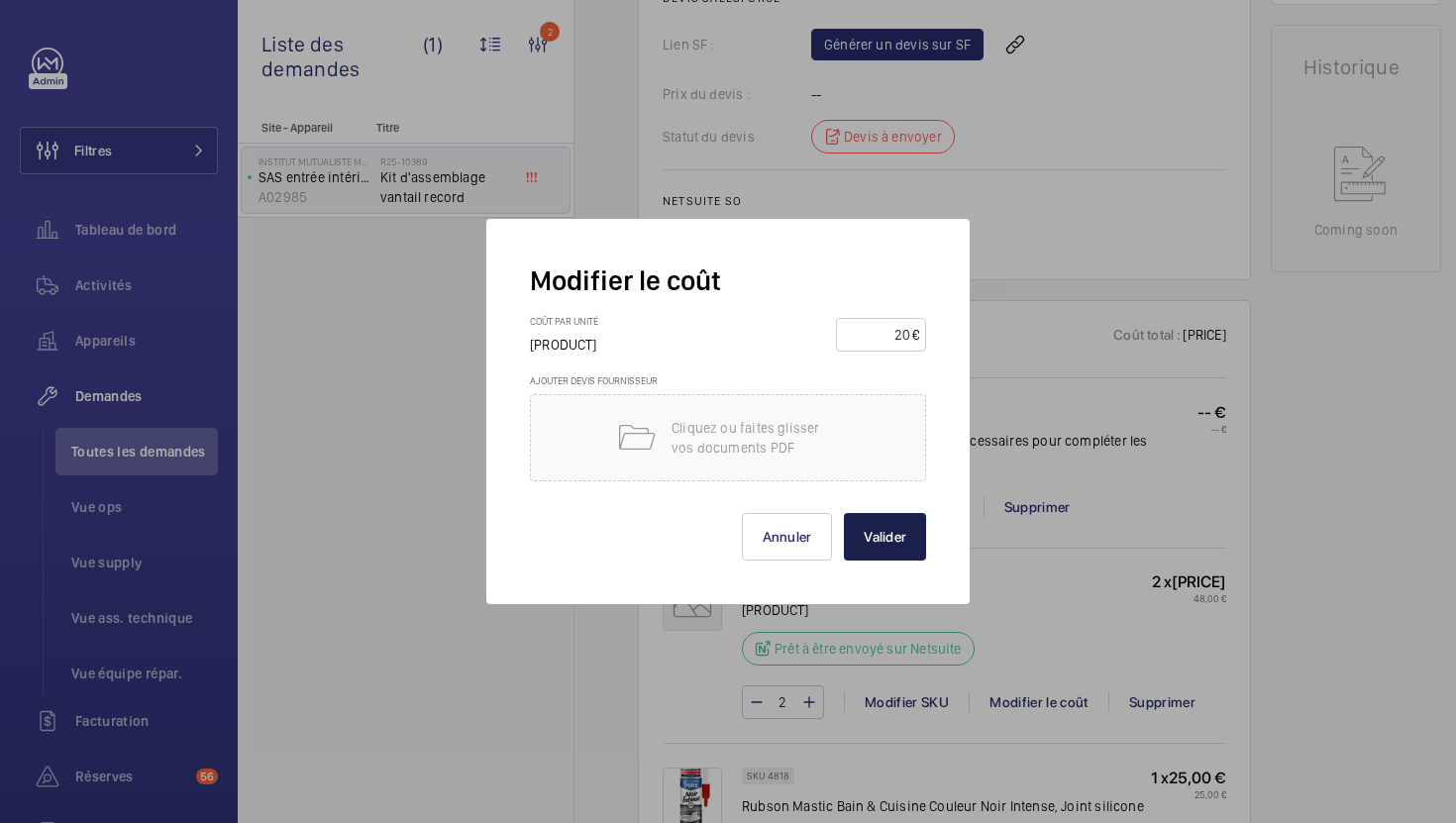 click on "Valider" at bounding box center (884, 537) 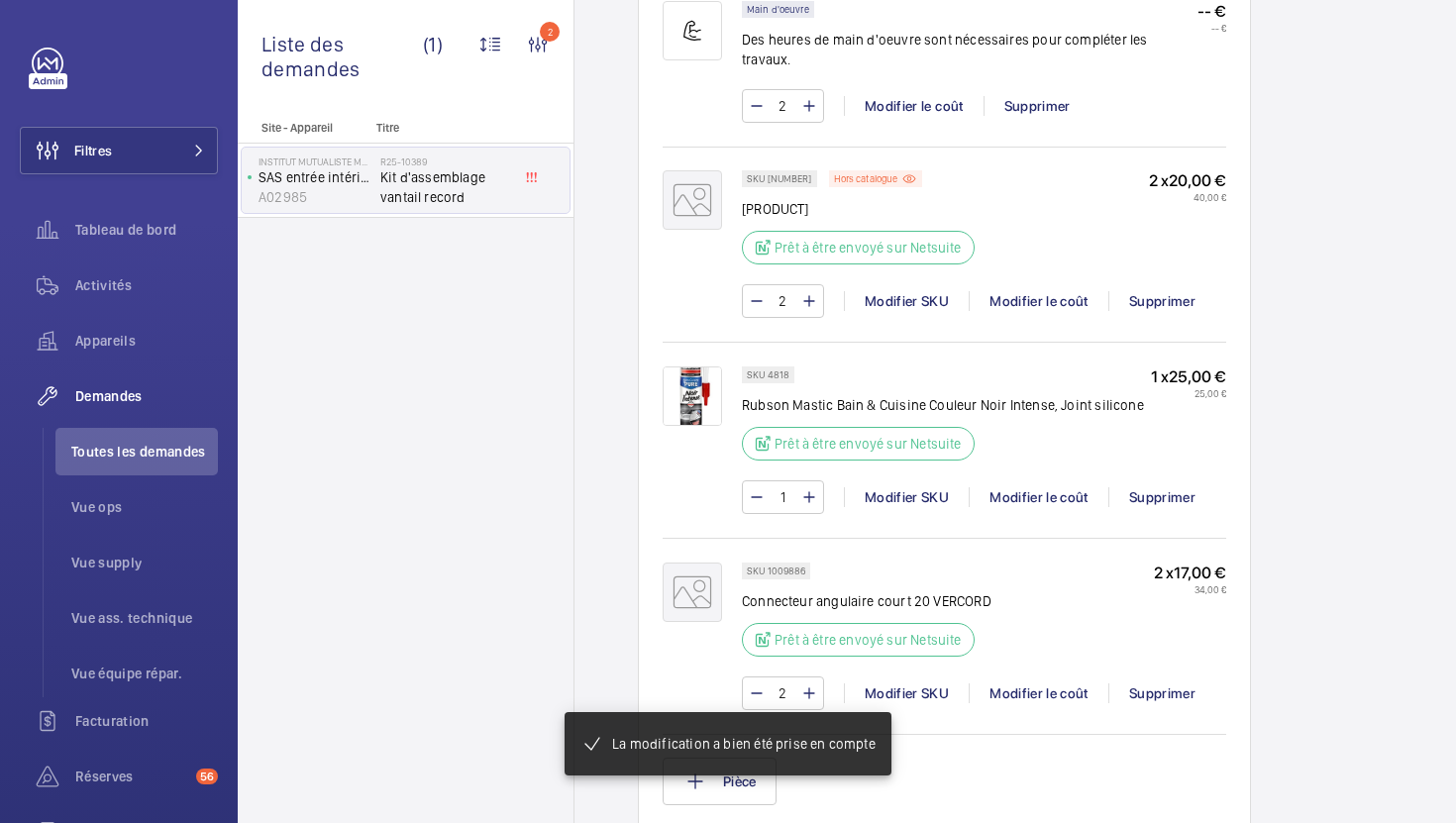scroll, scrollTop: 1383, scrollLeft: 0, axis: vertical 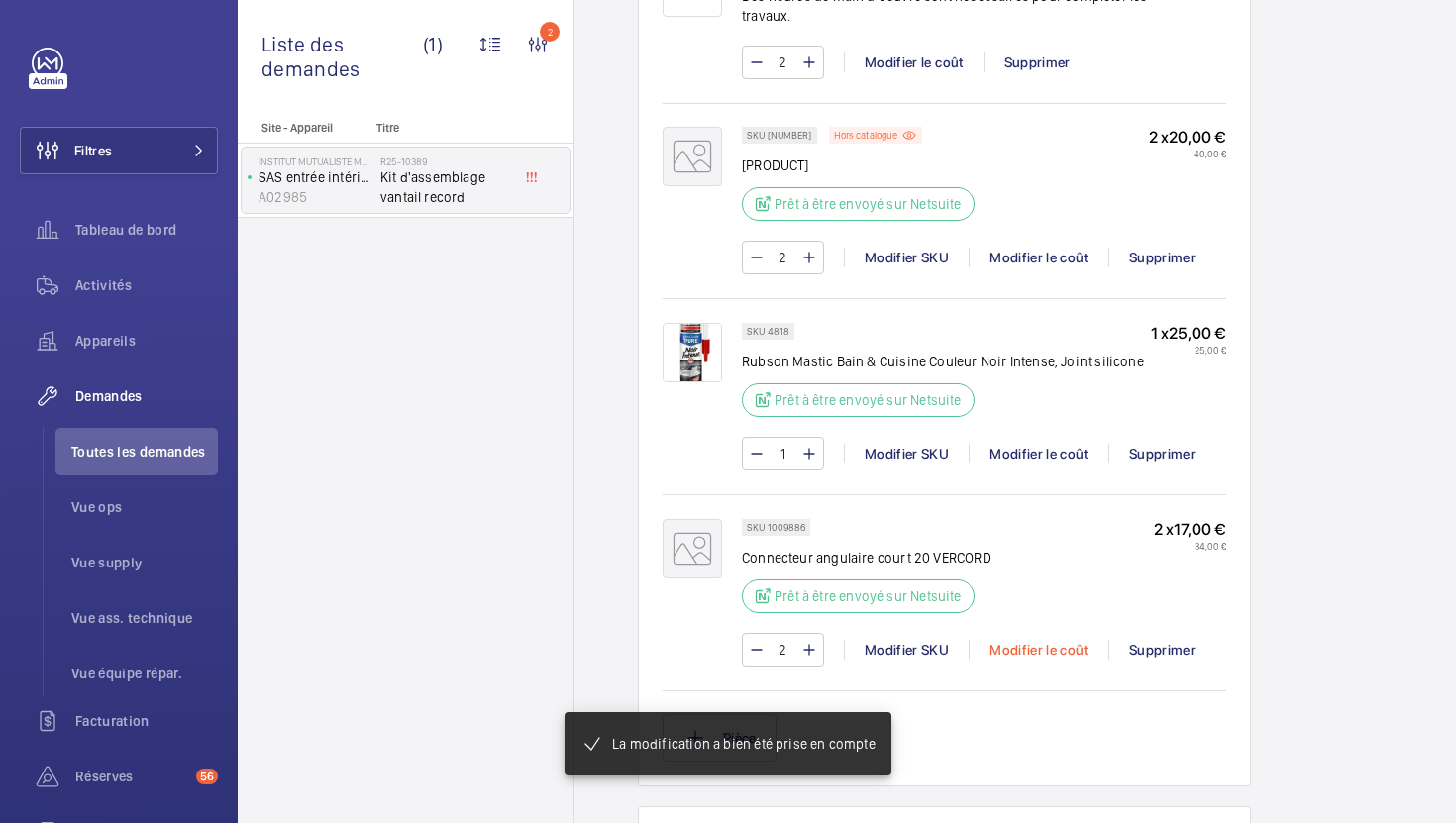 click on "Modifier le coût" 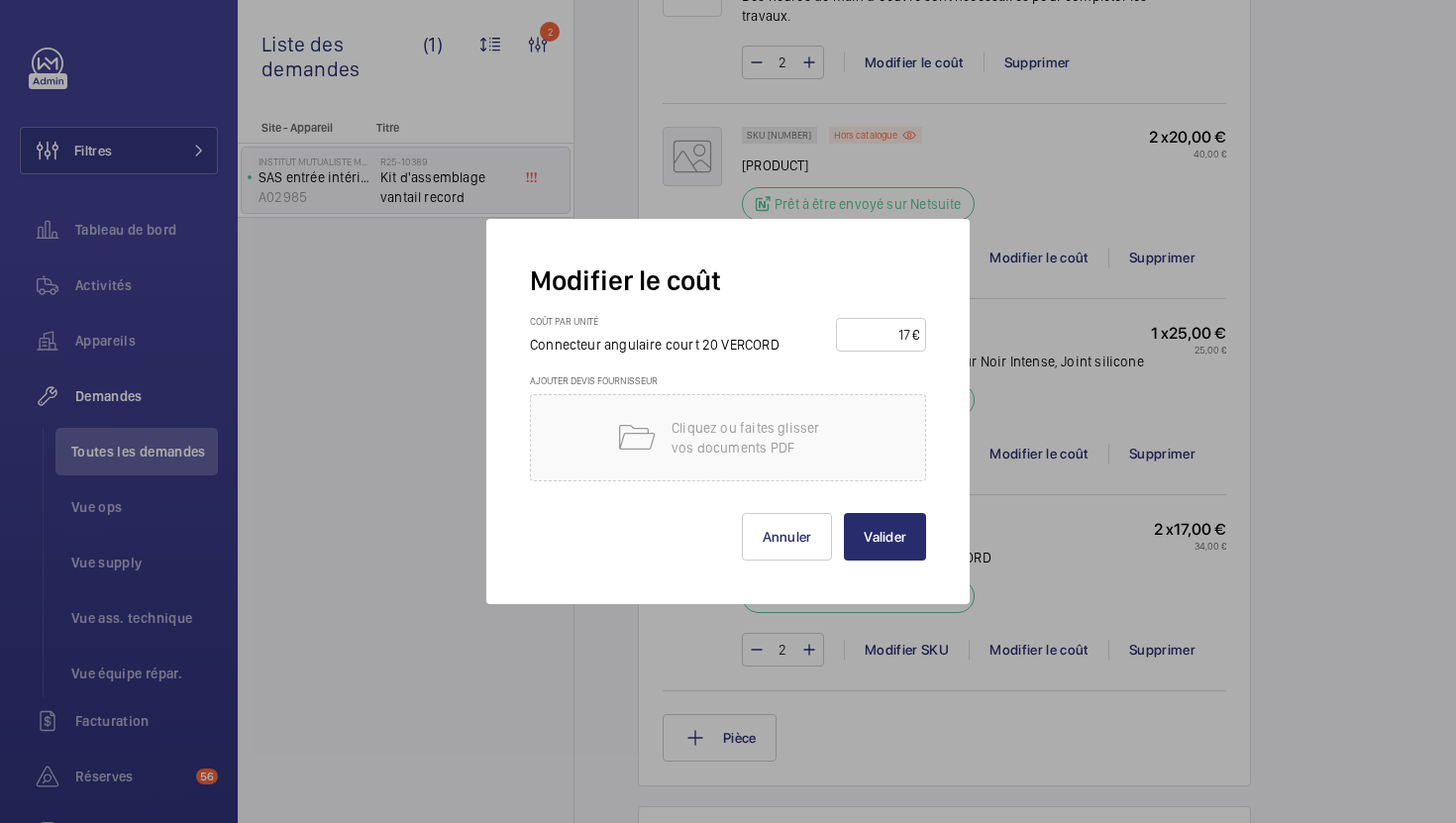 drag, startPoint x: 886, startPoint y: 335, endPoint x: 1000, endPoint y: 338, distance: 114.03947 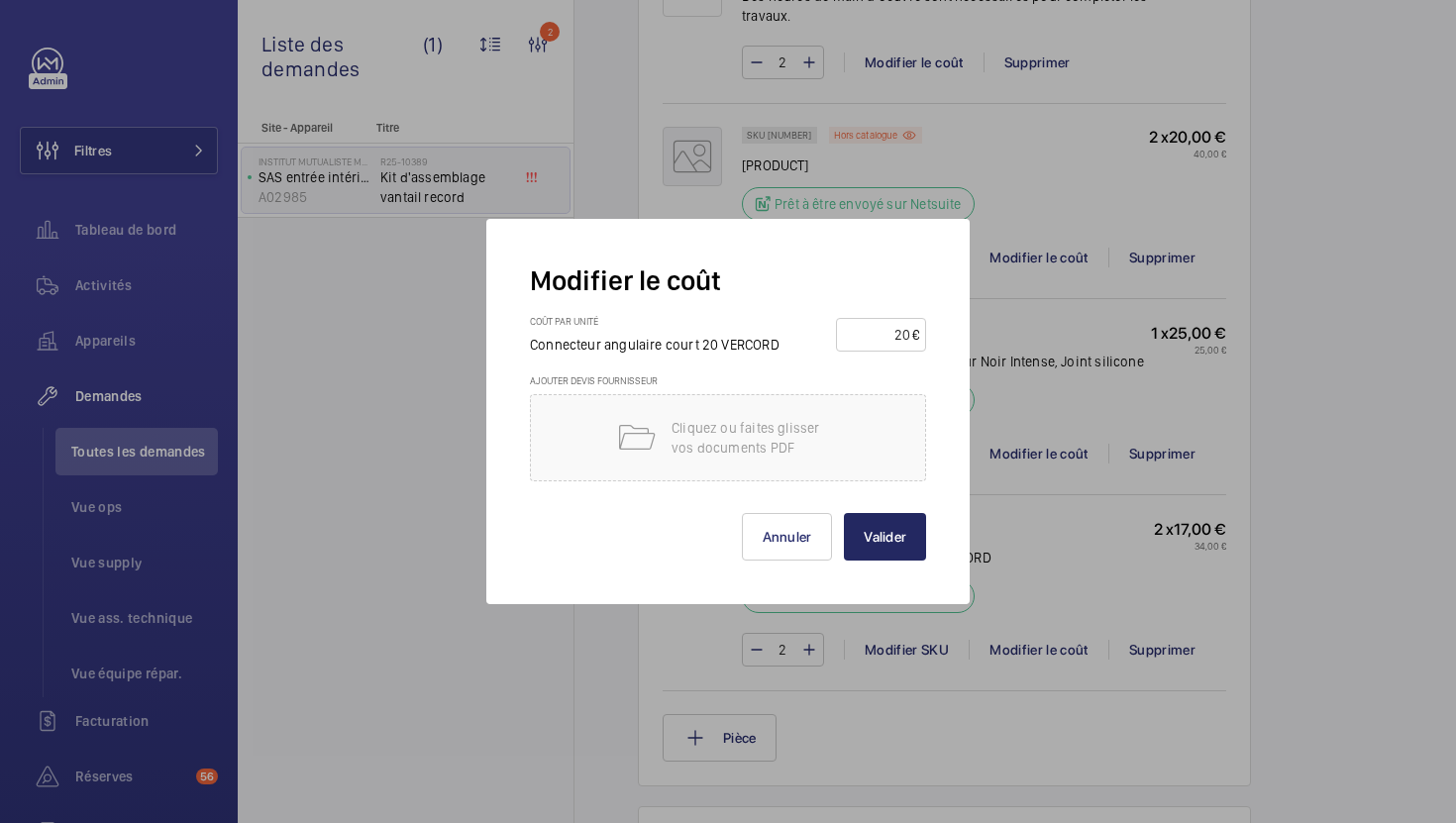 type on "20" 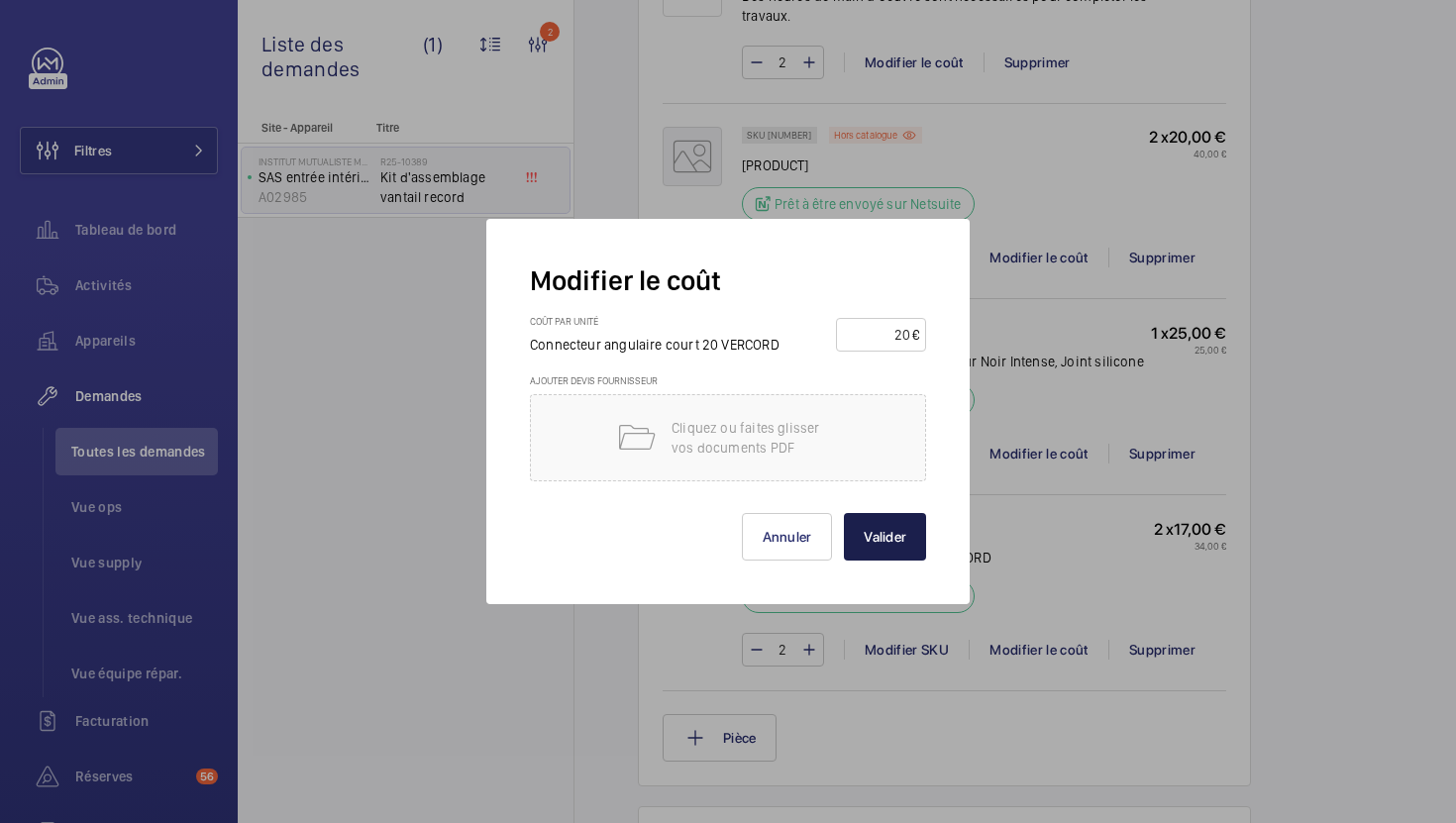 click on "Valider" at bounding box center (884, 537) 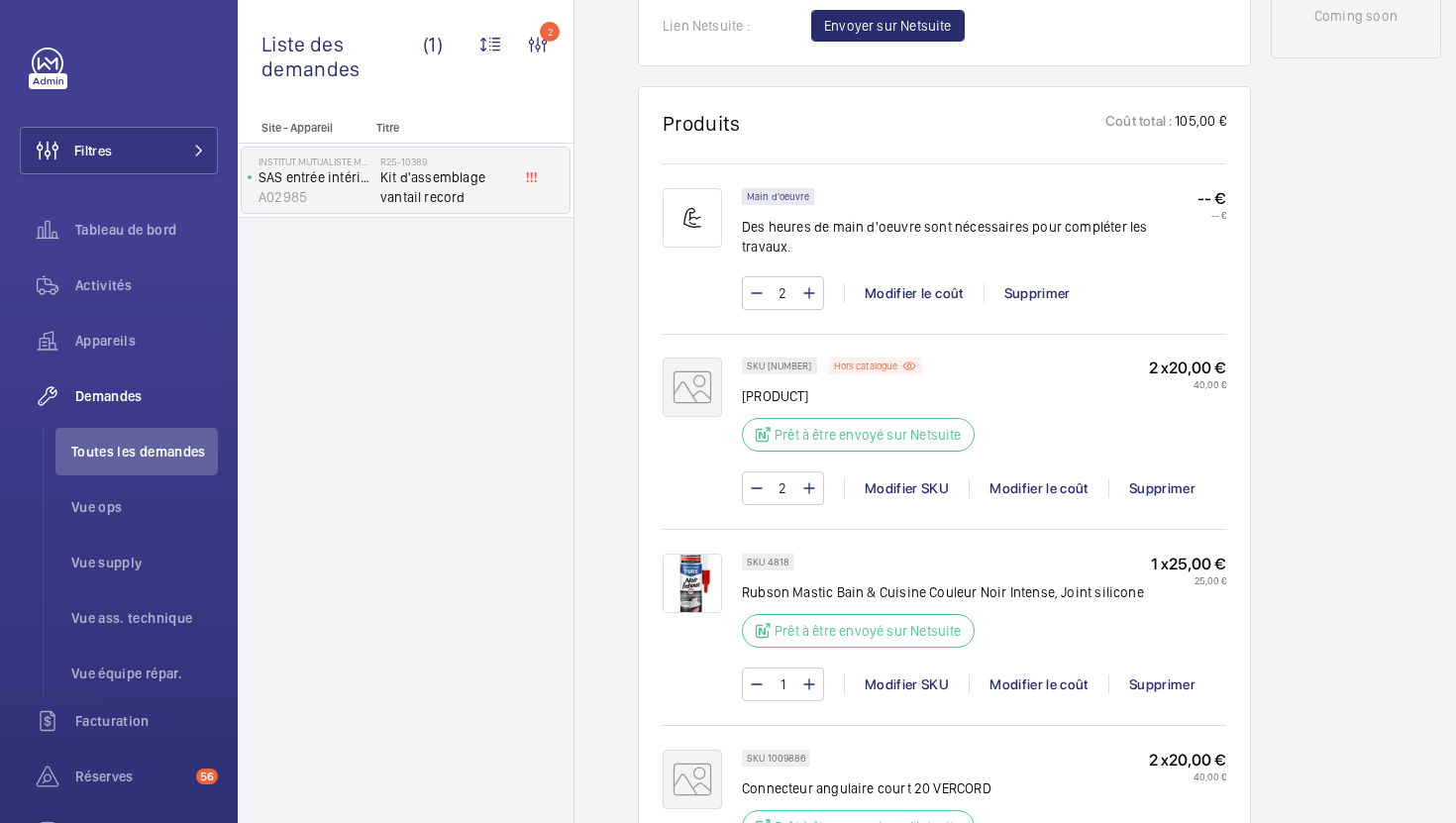 scroll, scrollTop: 1153, scrollLeft: 0, axis: vertical 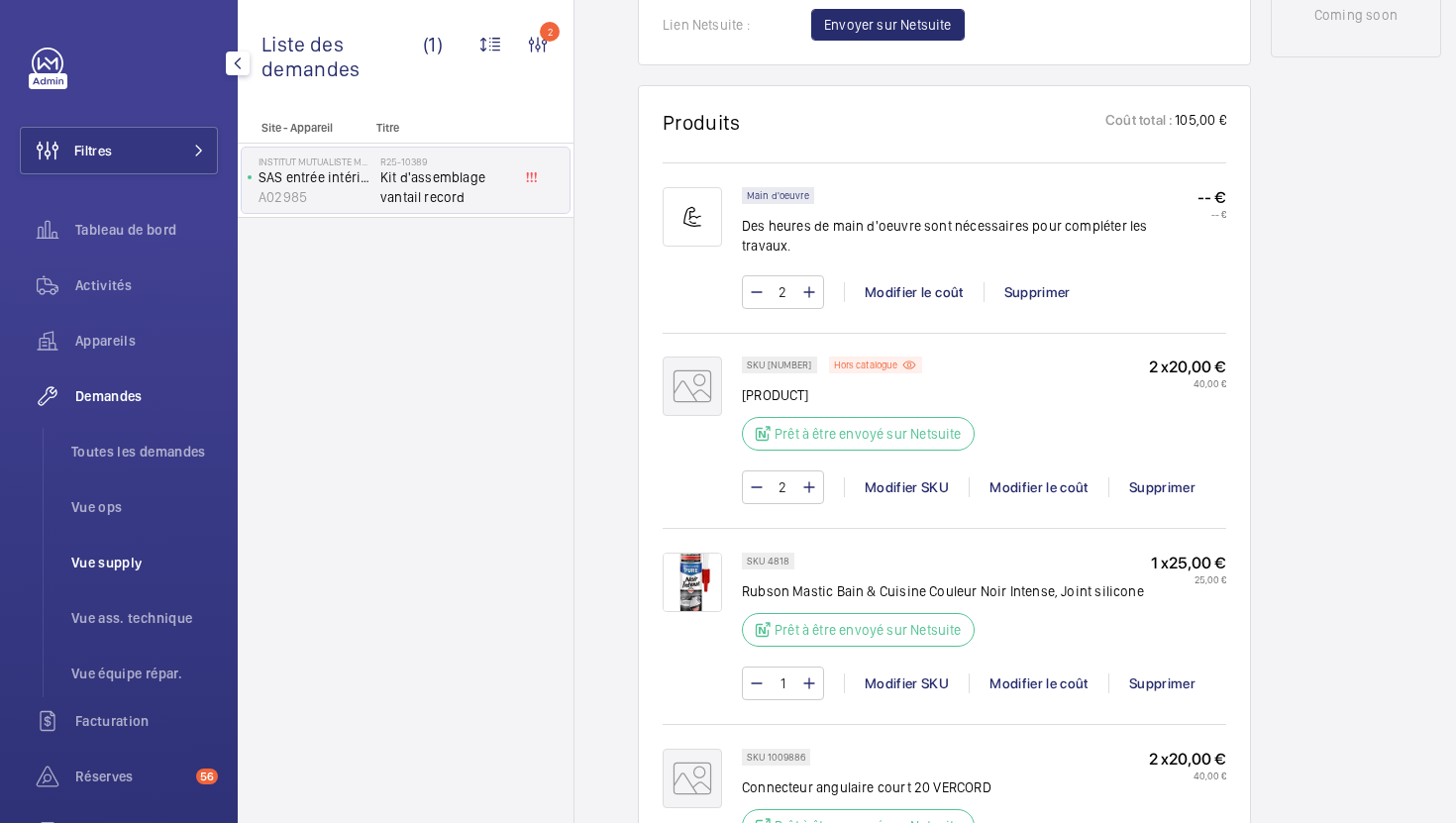 click on "Vue supply" 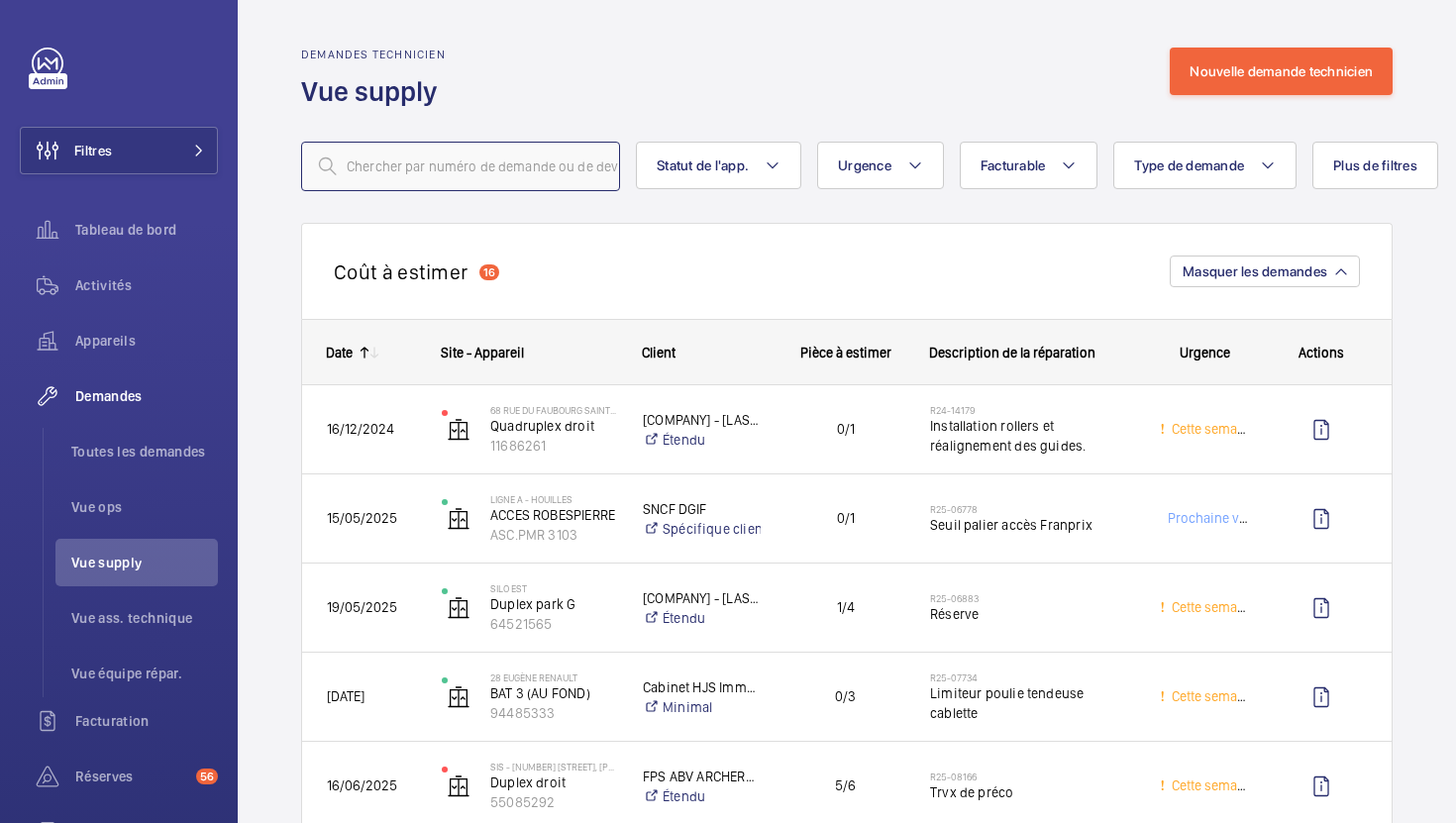 click 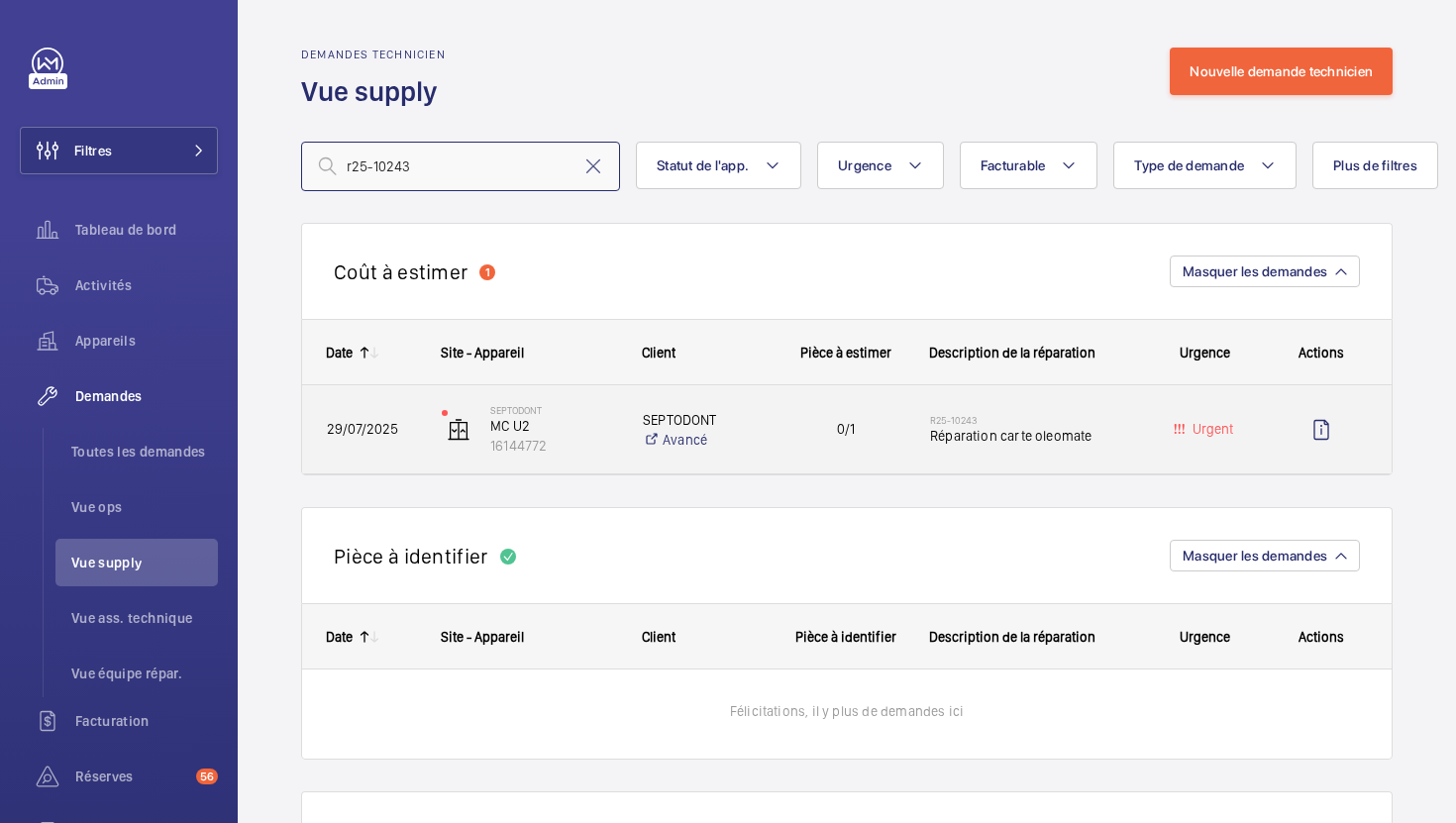 type on "r25-10243" 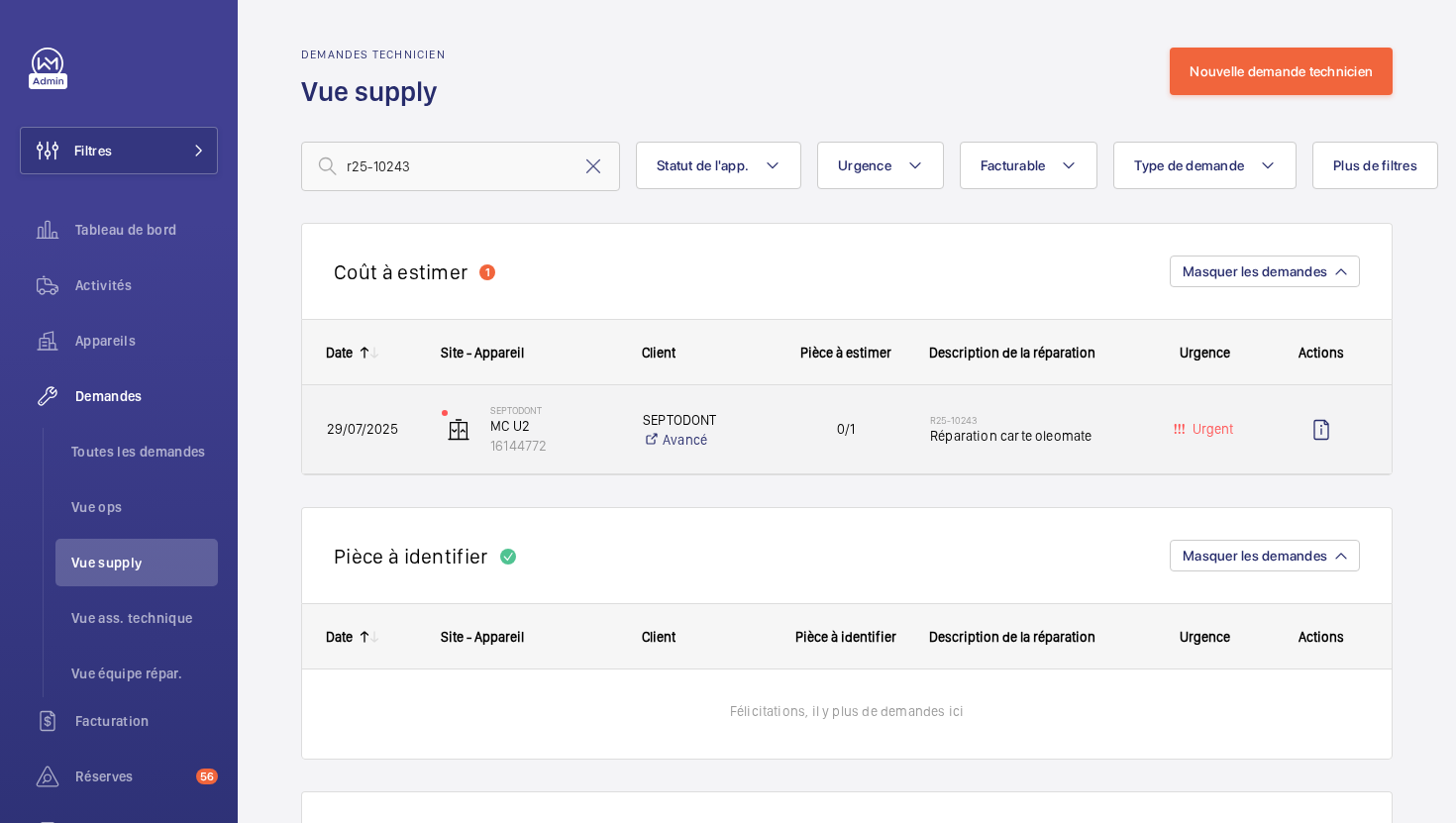 click on "0/1" 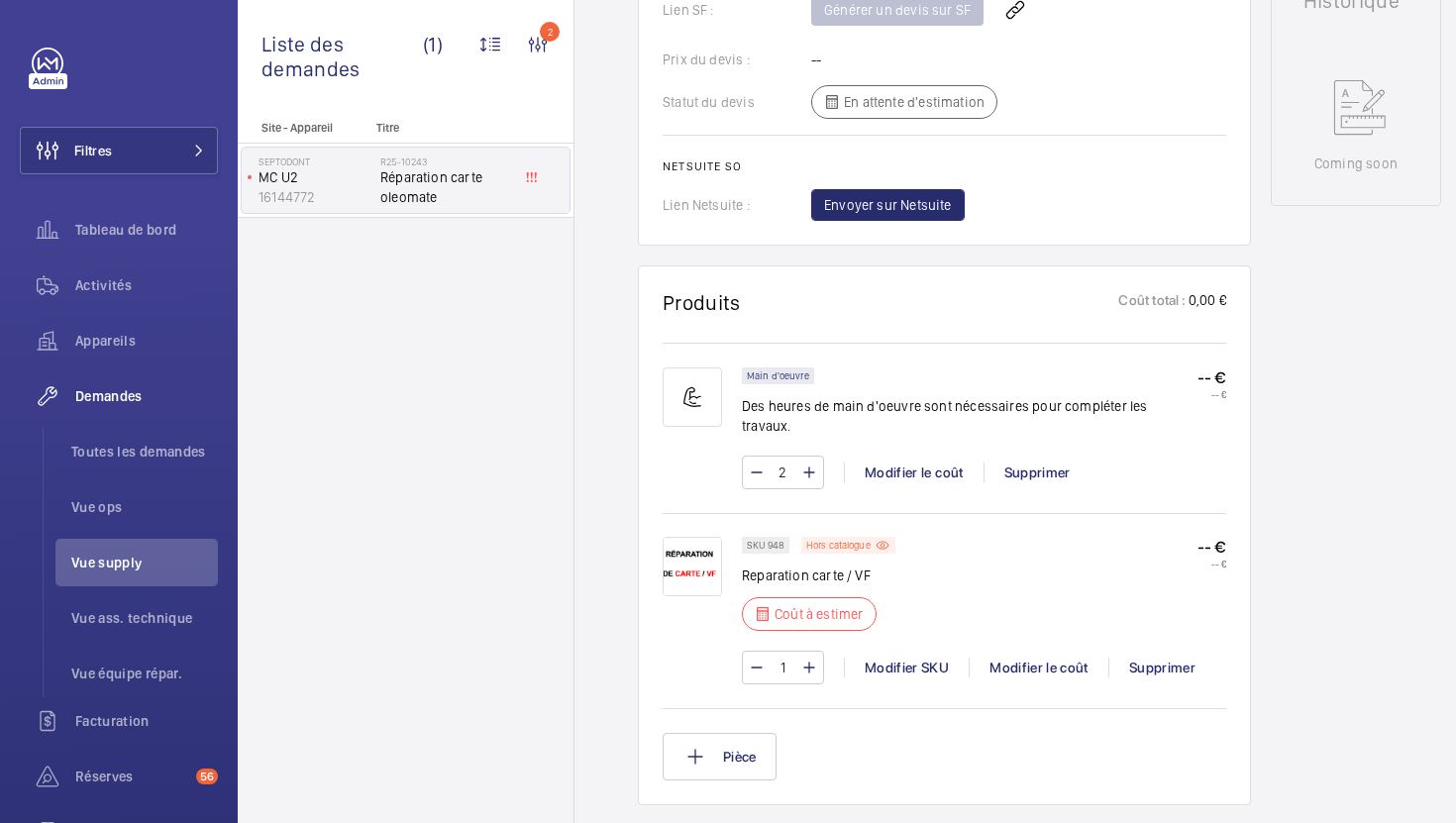 scroll, scrollTop: 933, scrollLeft: 0, axis: vertical 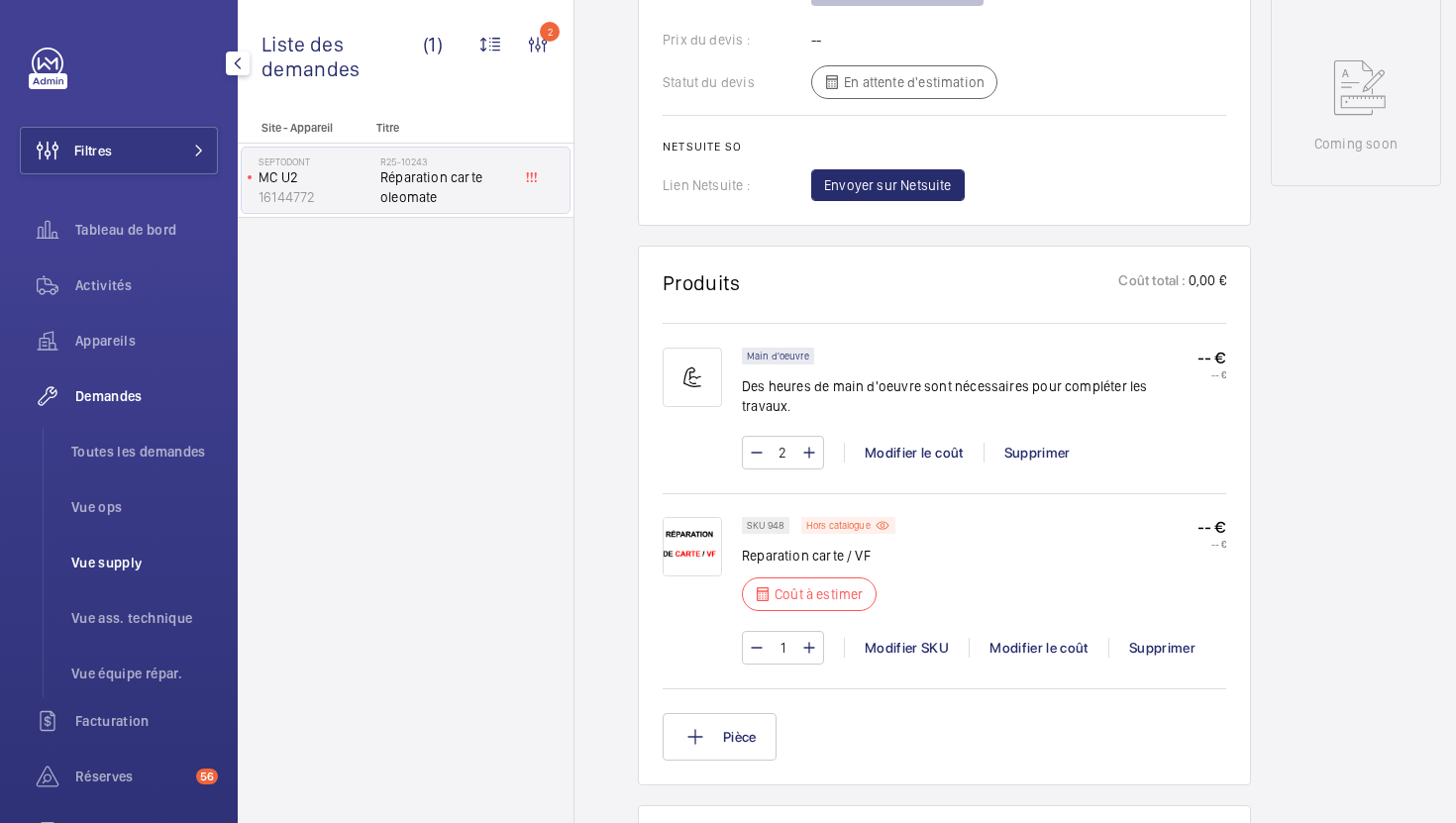click on "Vue supply" 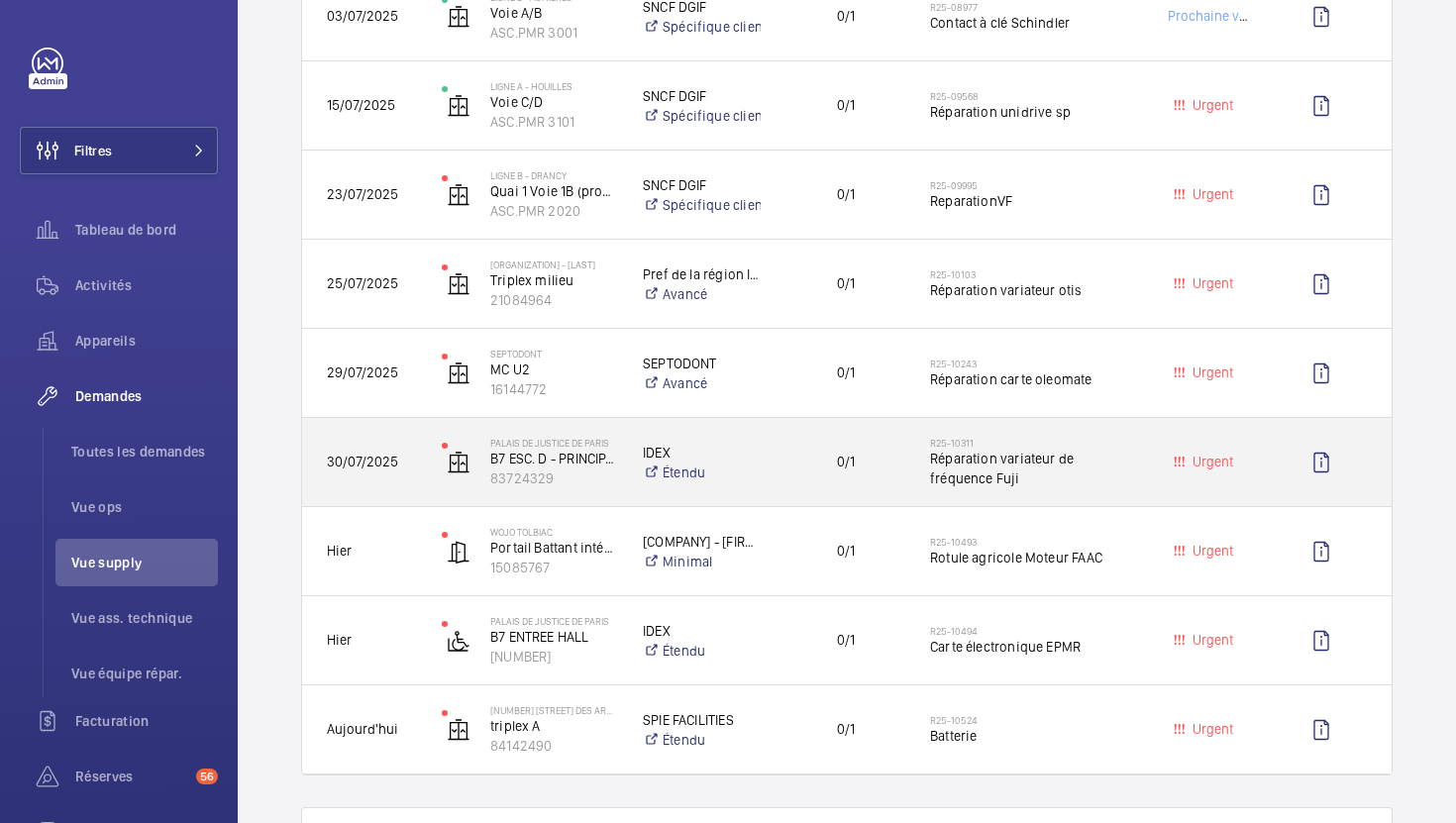scroll, scrollTop: 1048, scrollLeft: 0, axis: vertical 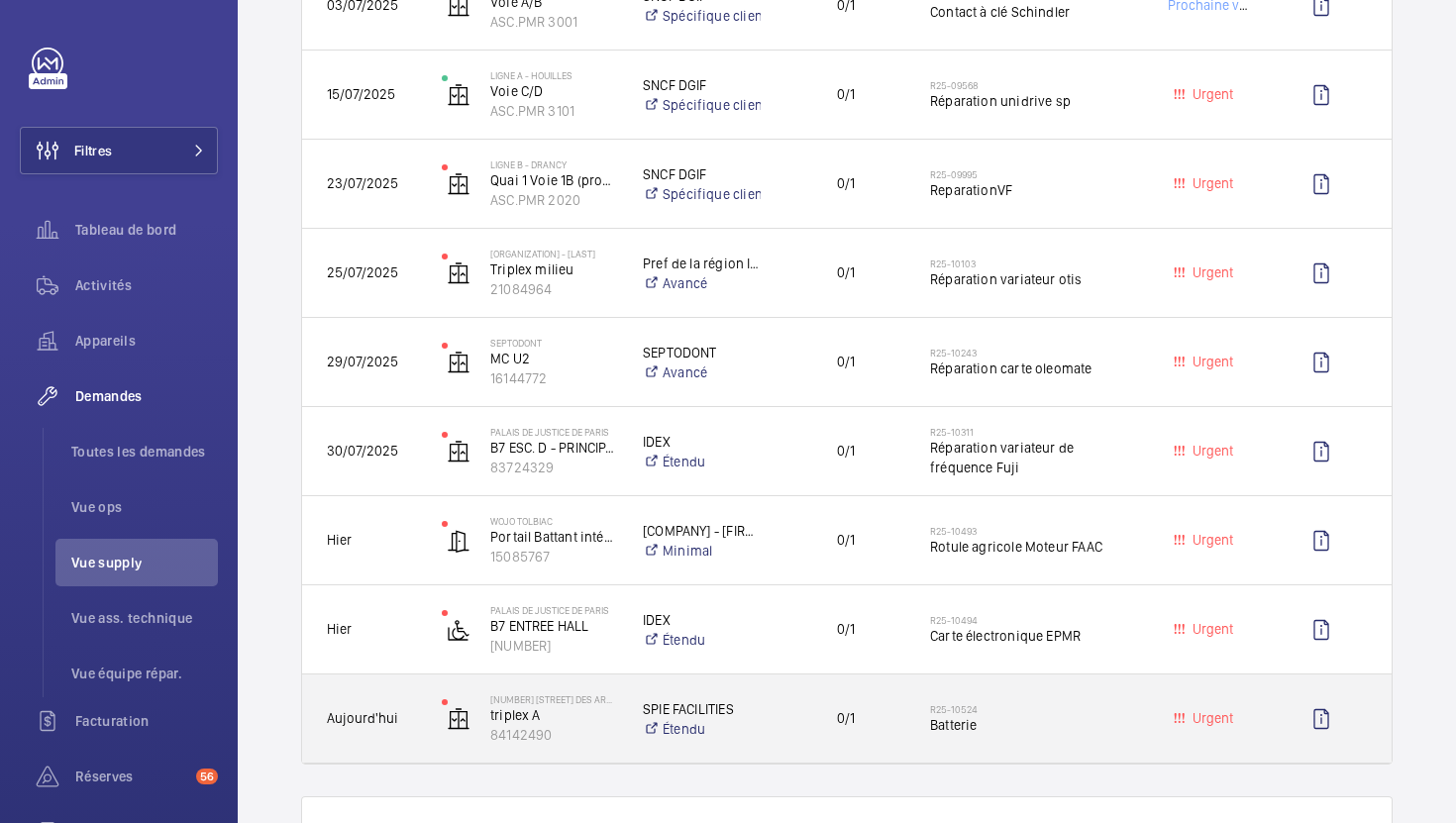 click on "0/1" 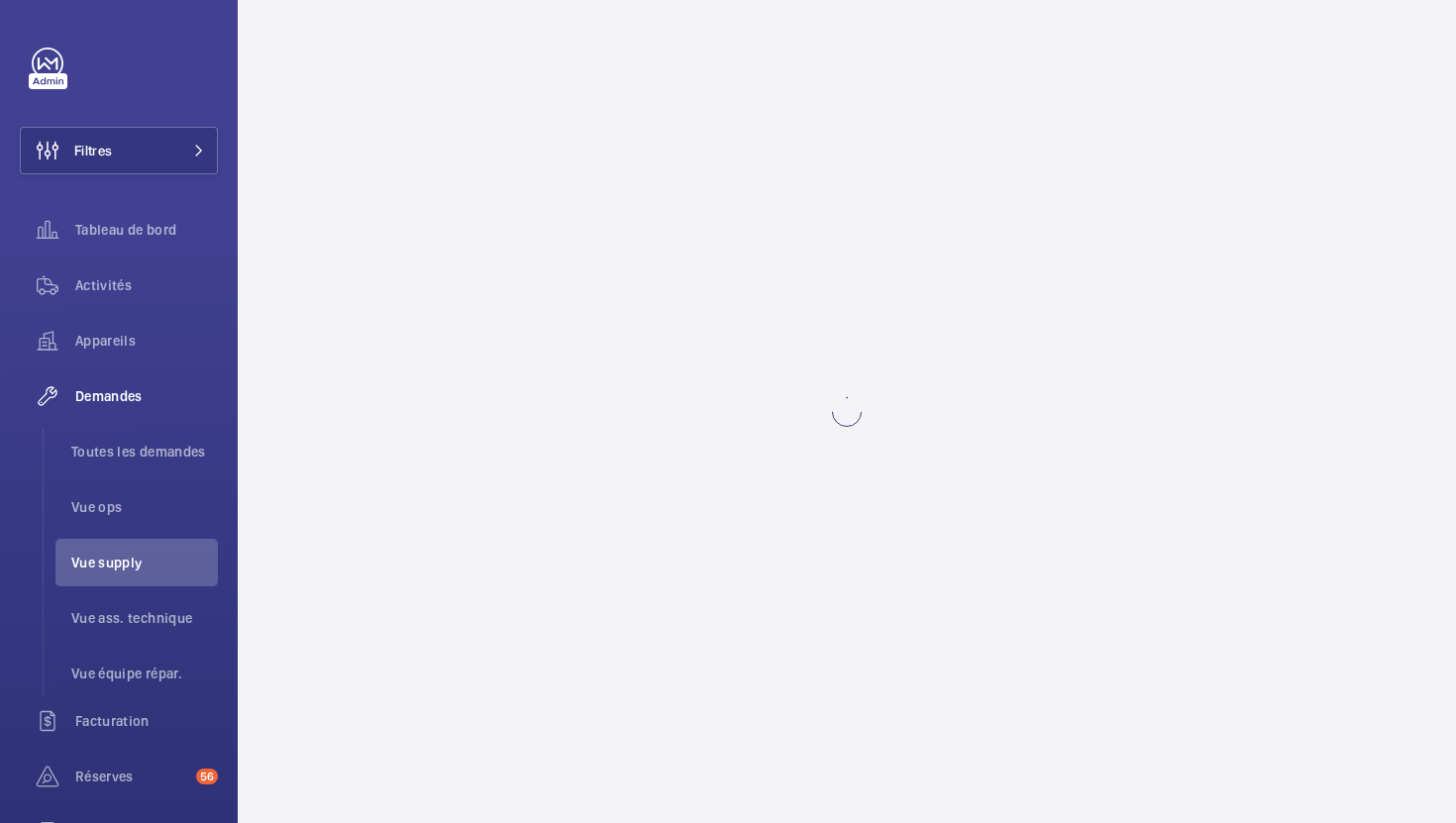 scroll, scrollTop: 0, scrollLeft: 0, axis: both 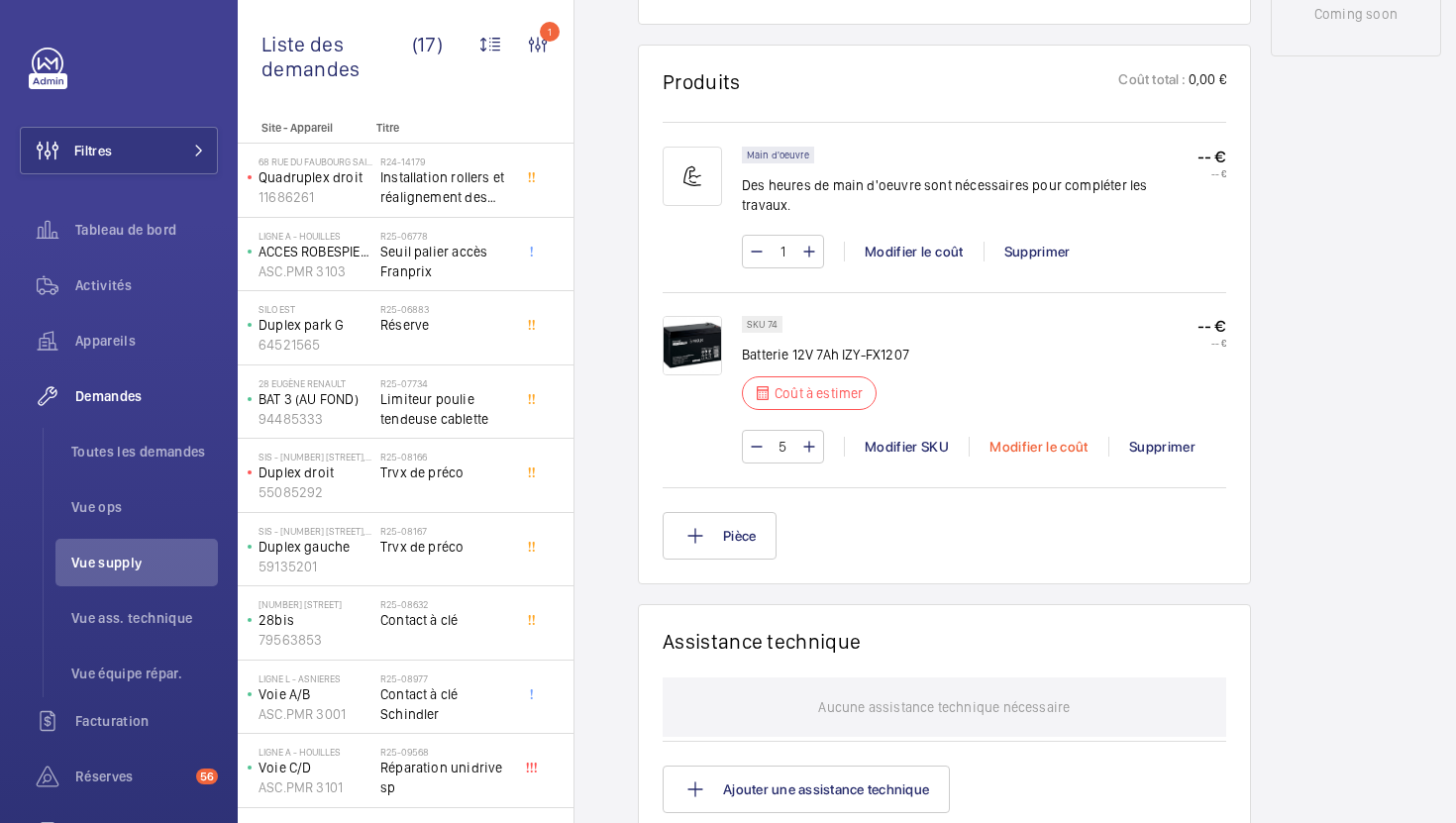 click on "Modifier le coût" 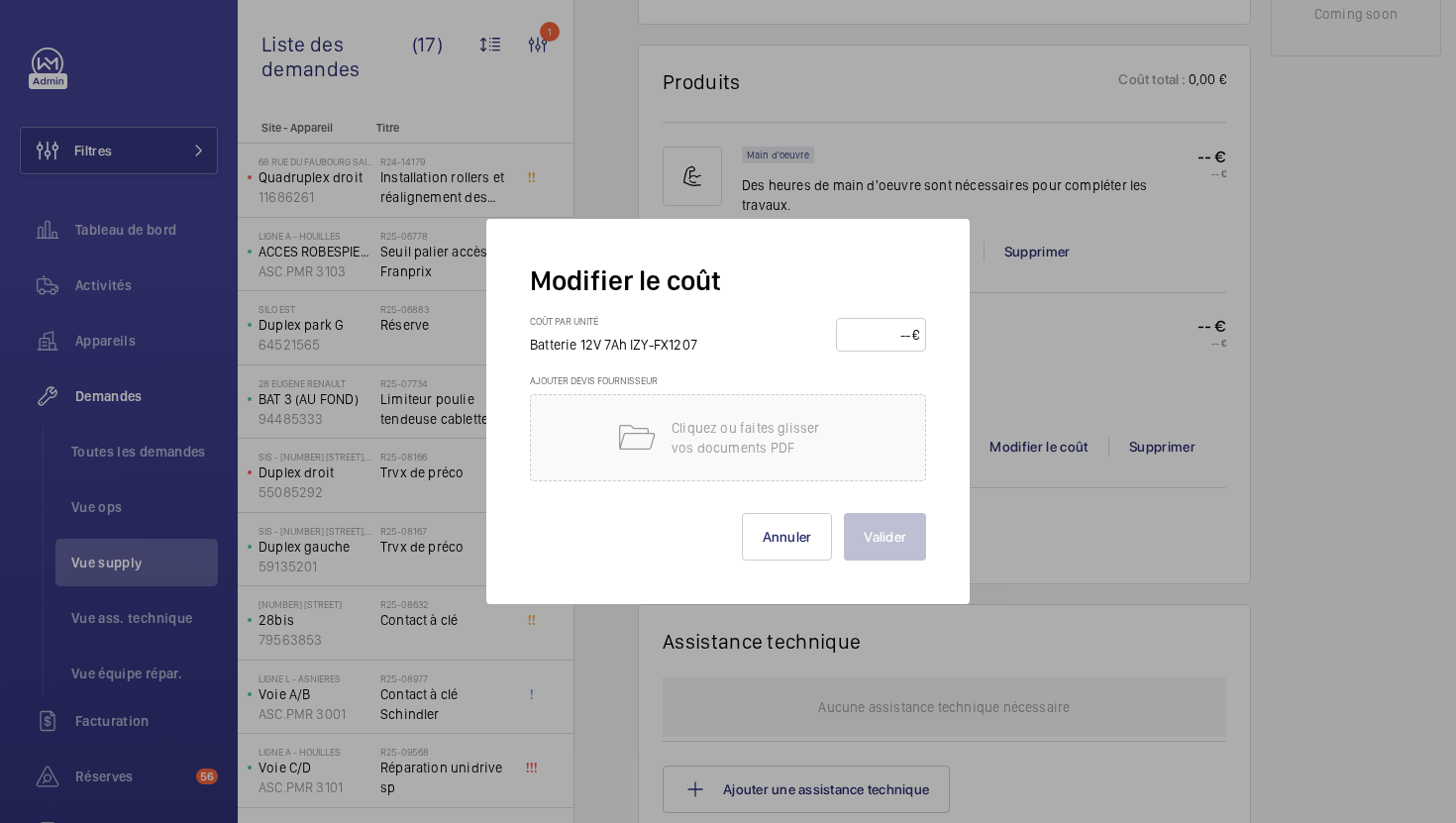 click at bounding box center (878, 335) 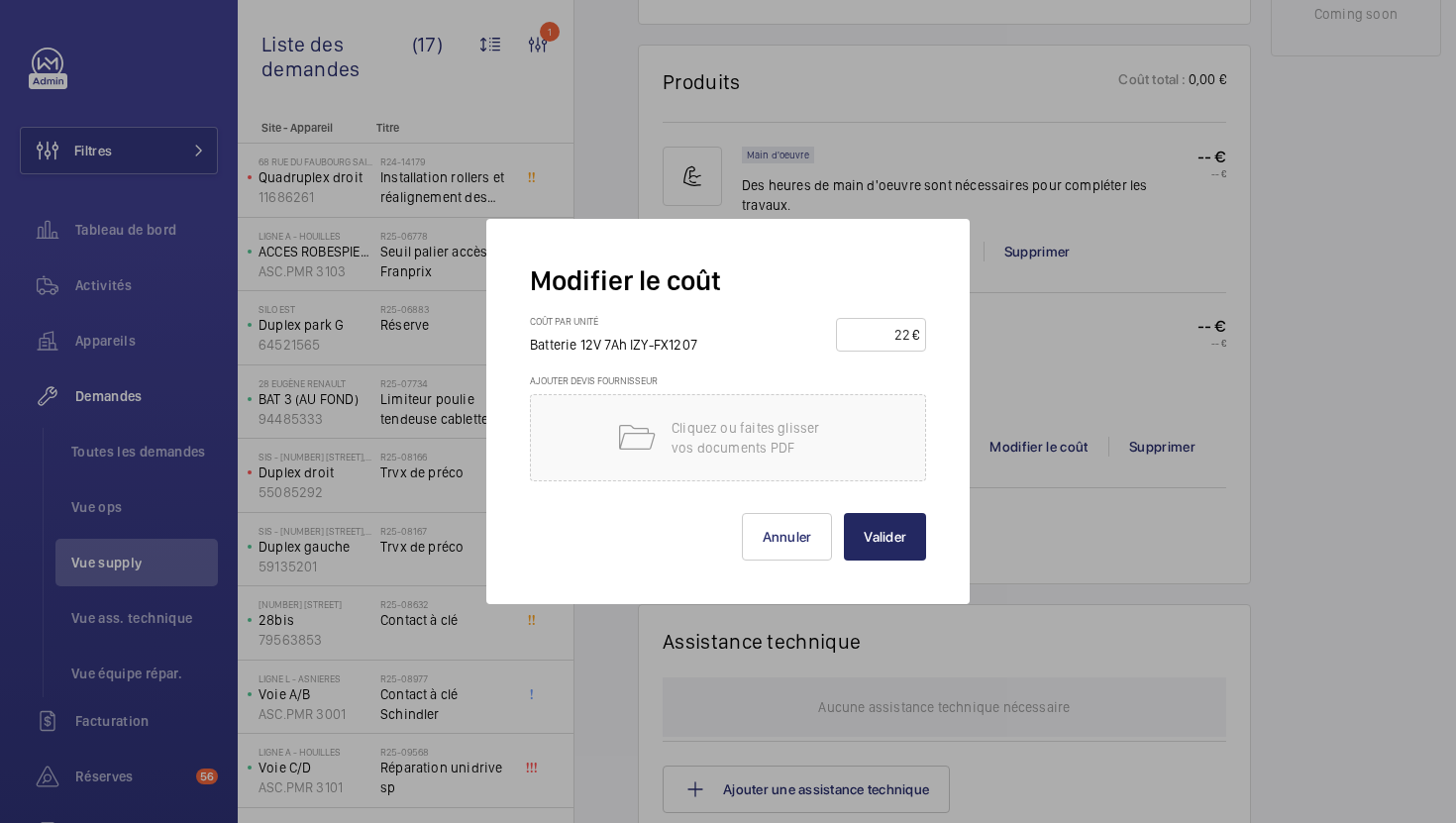 type on "22" 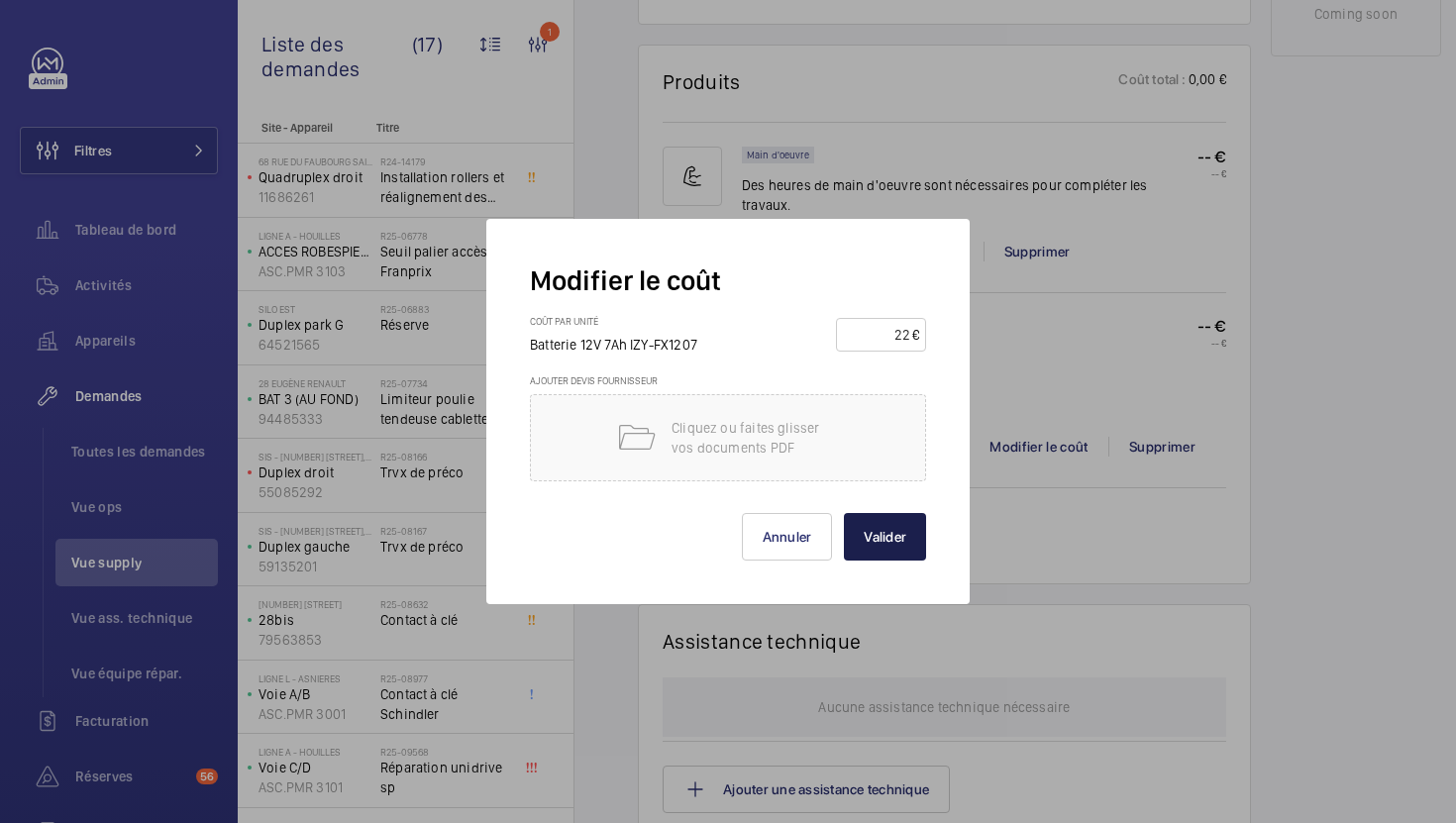 click on "Valider" at bounding box center [884, 537] 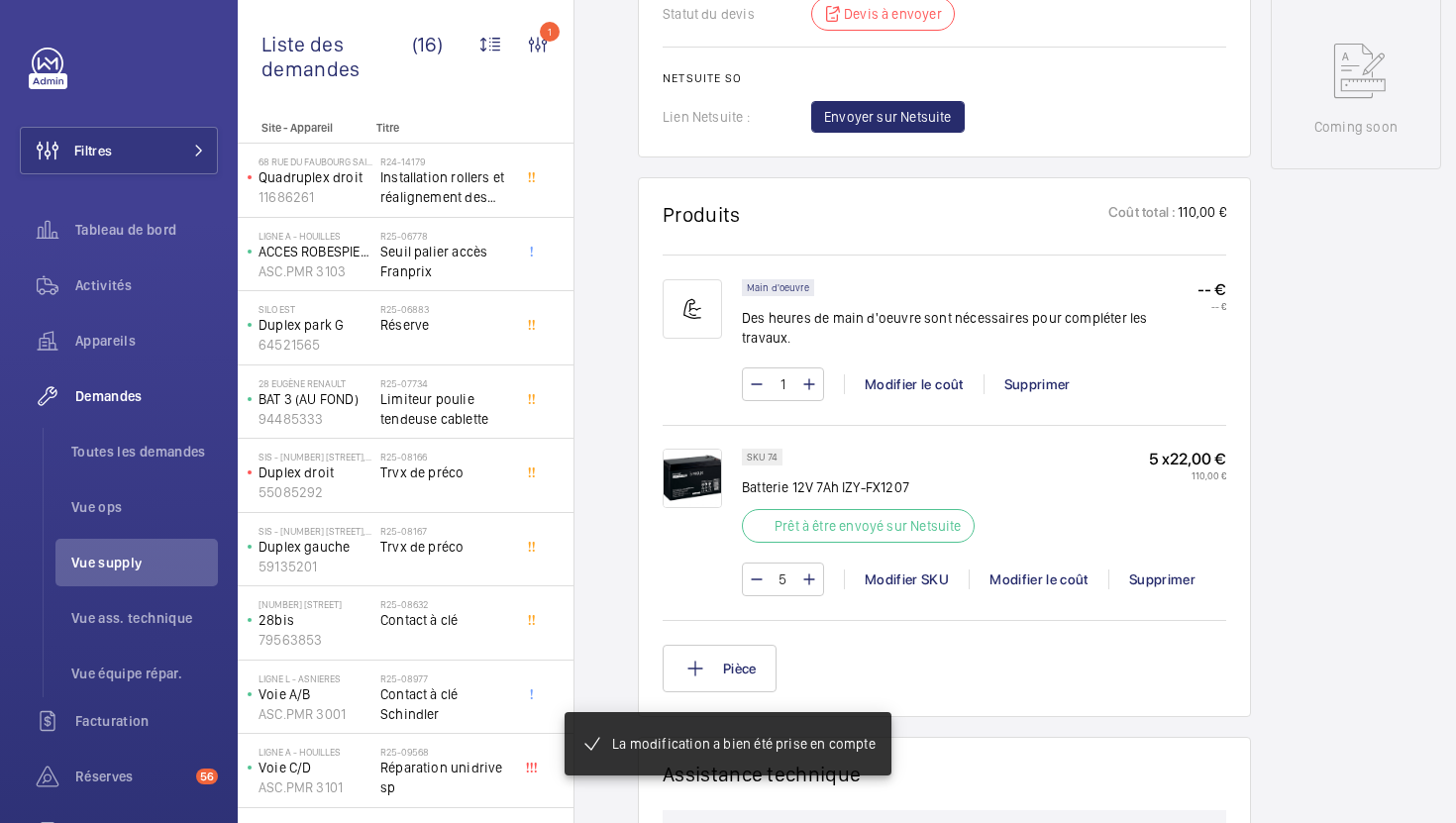 scroll, scrollTop: 1001, scrollLeft: 0, axis: vertical 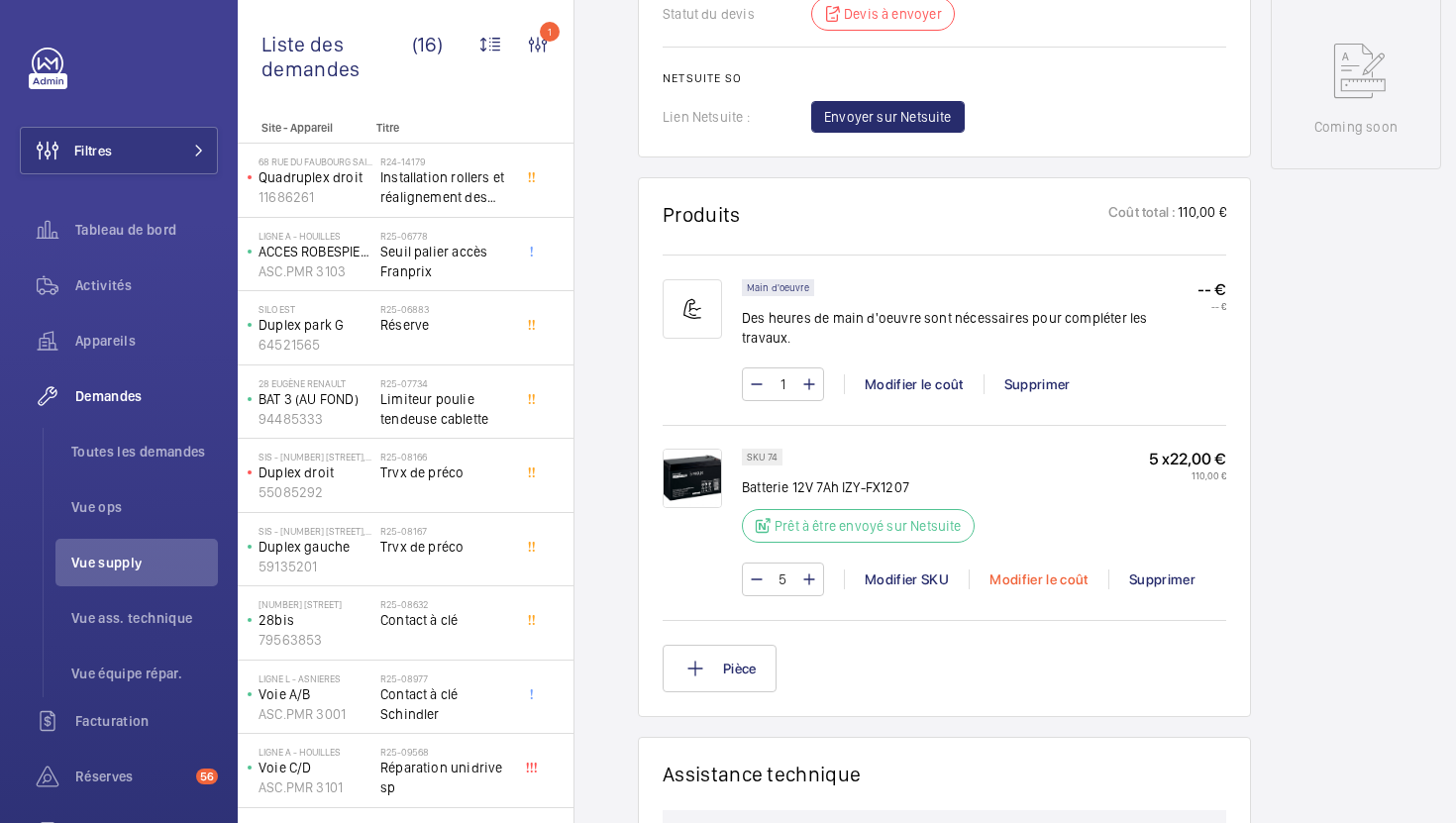 click on "Modifier le coût" 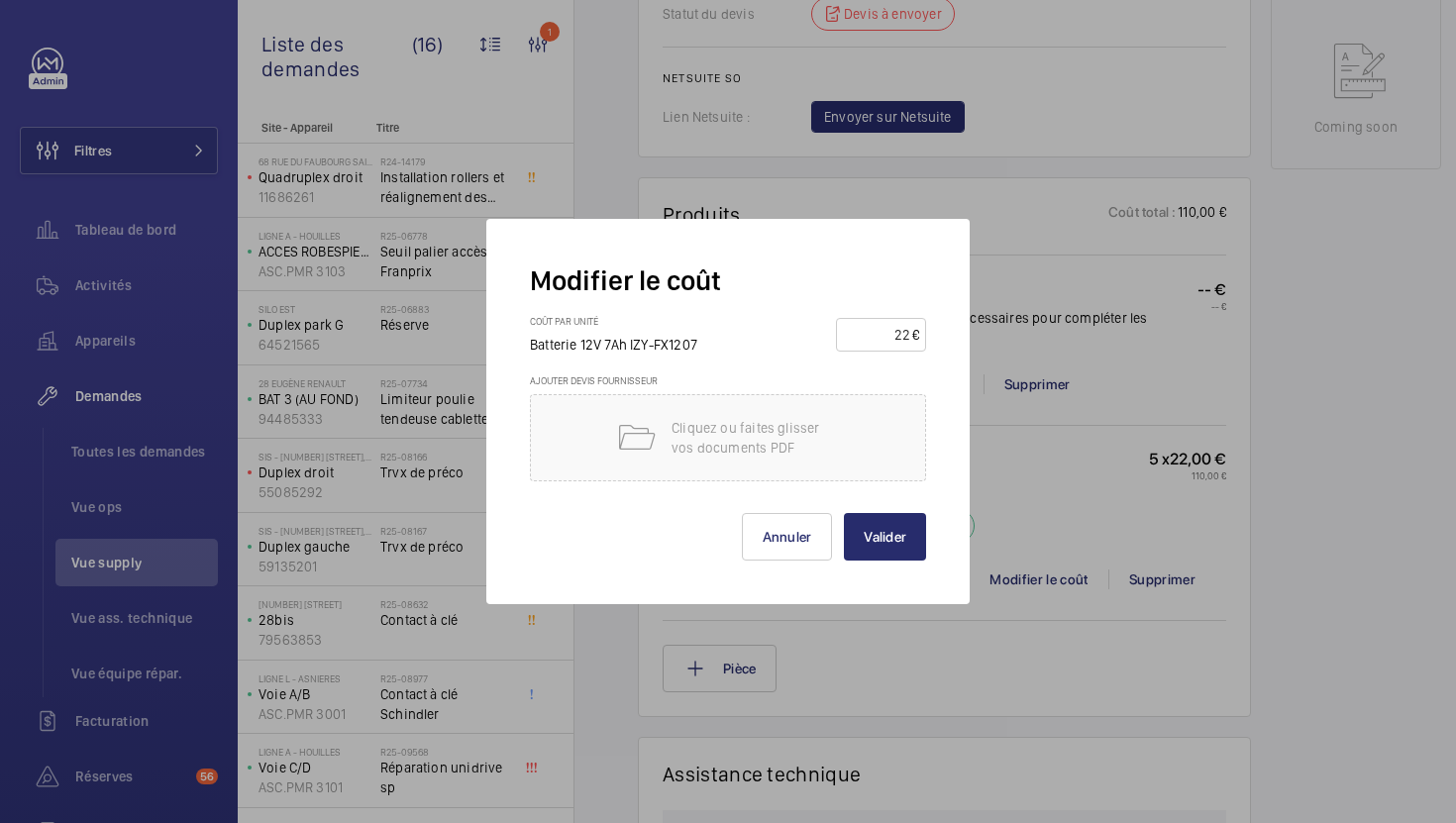 click on "22" at bounding box center (878, 335) 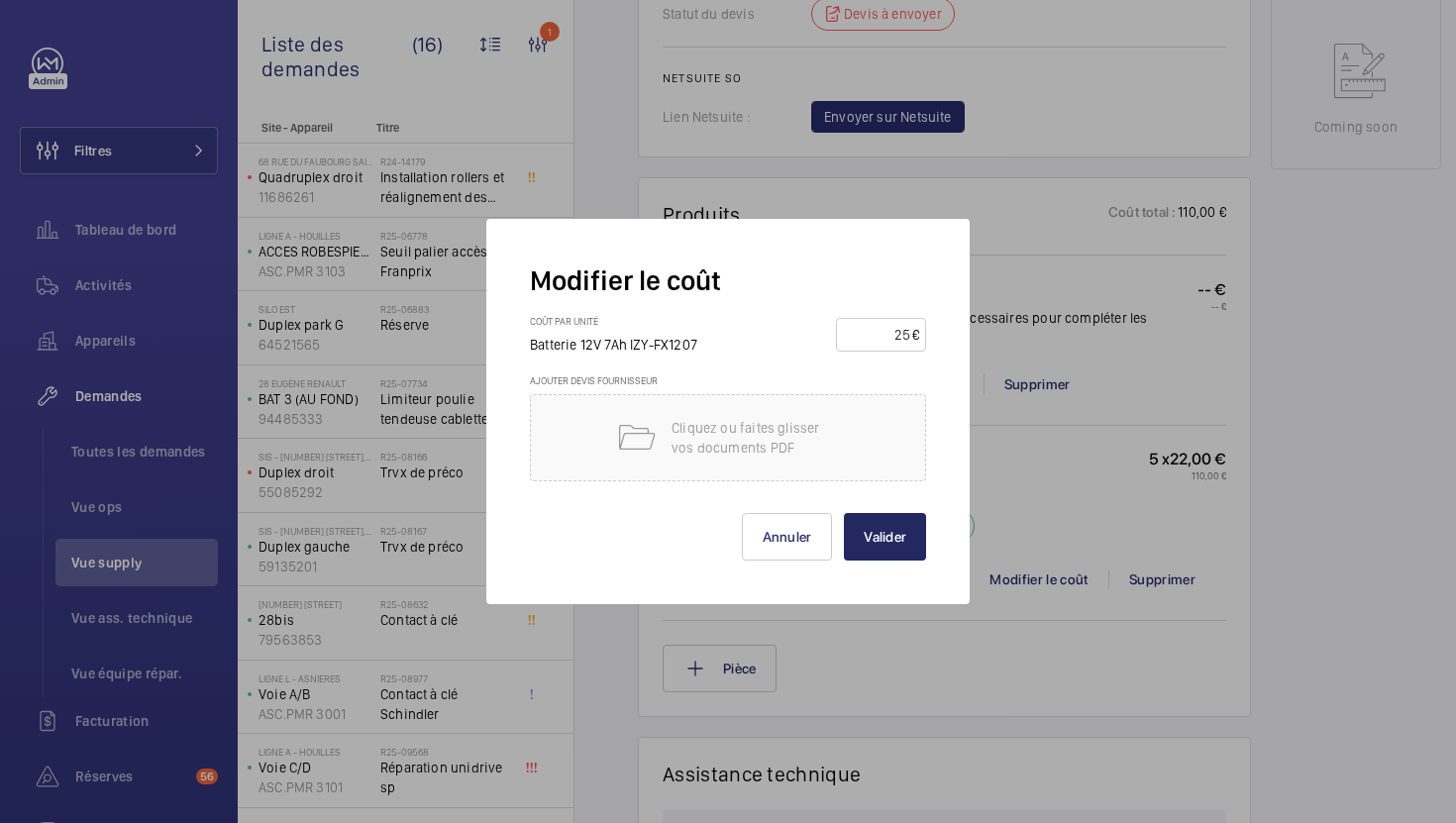 type on "25" 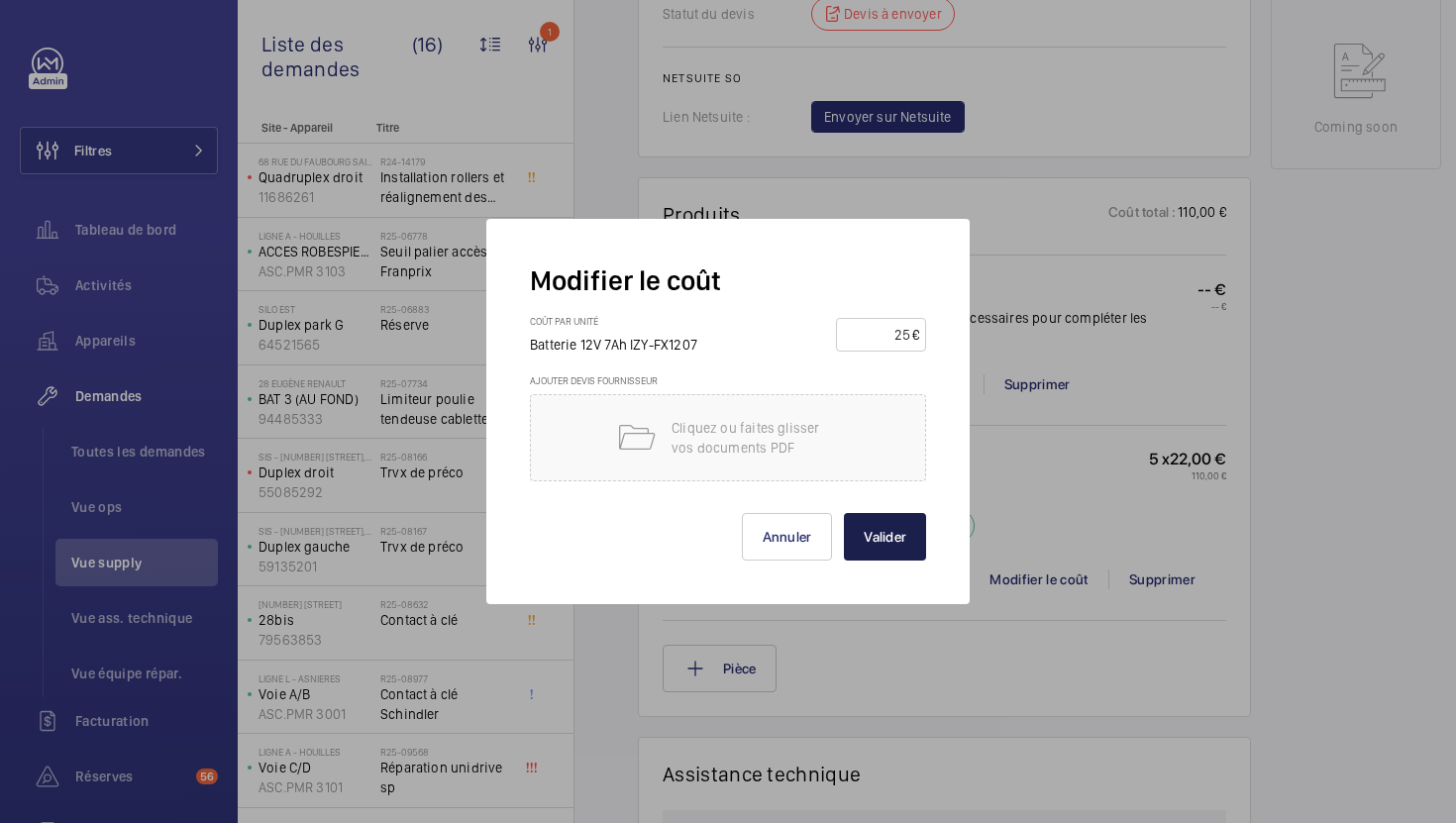 click on "Valider" at bounding box center [884, 537] 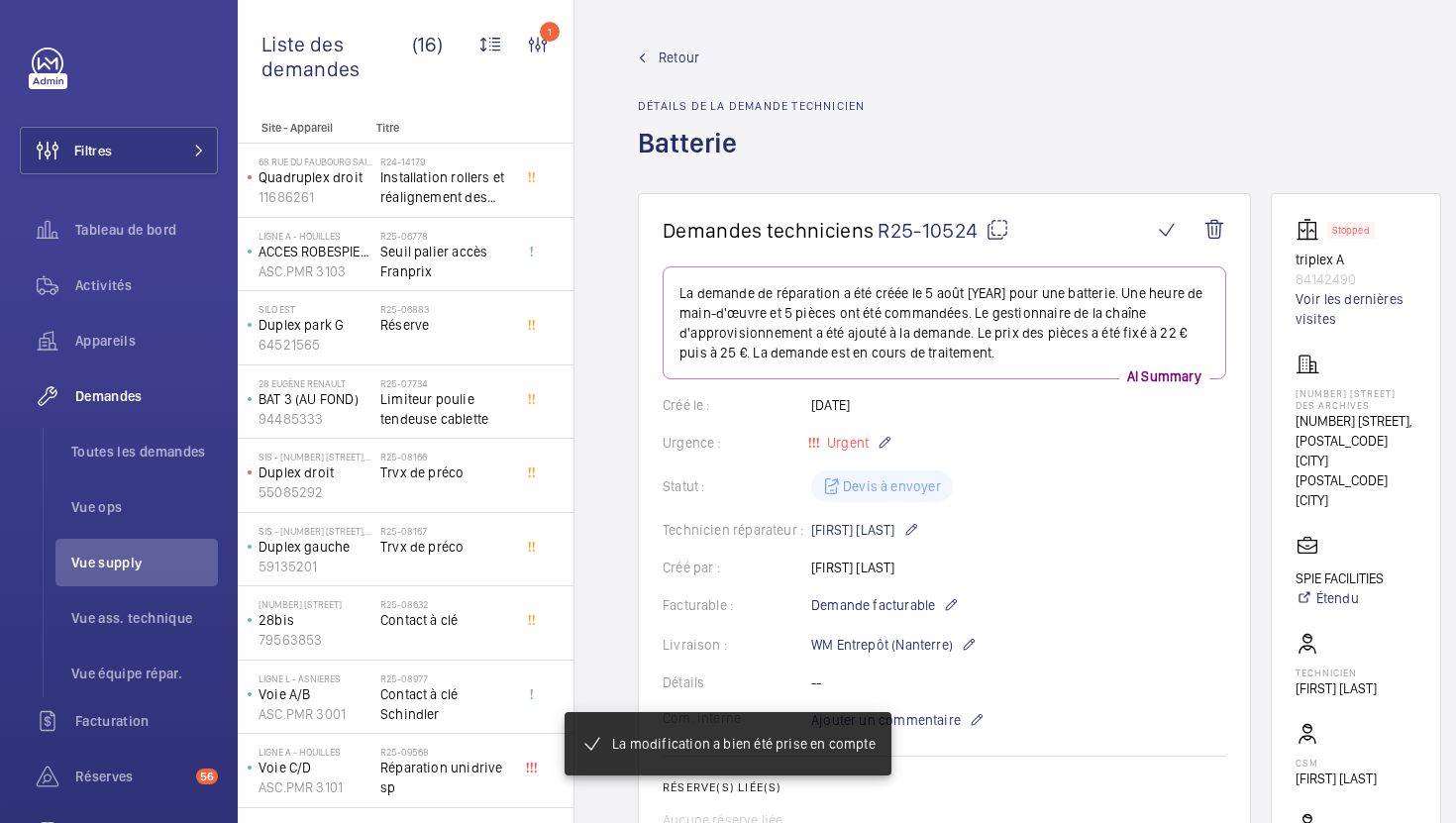 scroll, scrollTop: 501, scrollLeft: 0, axis: vertical 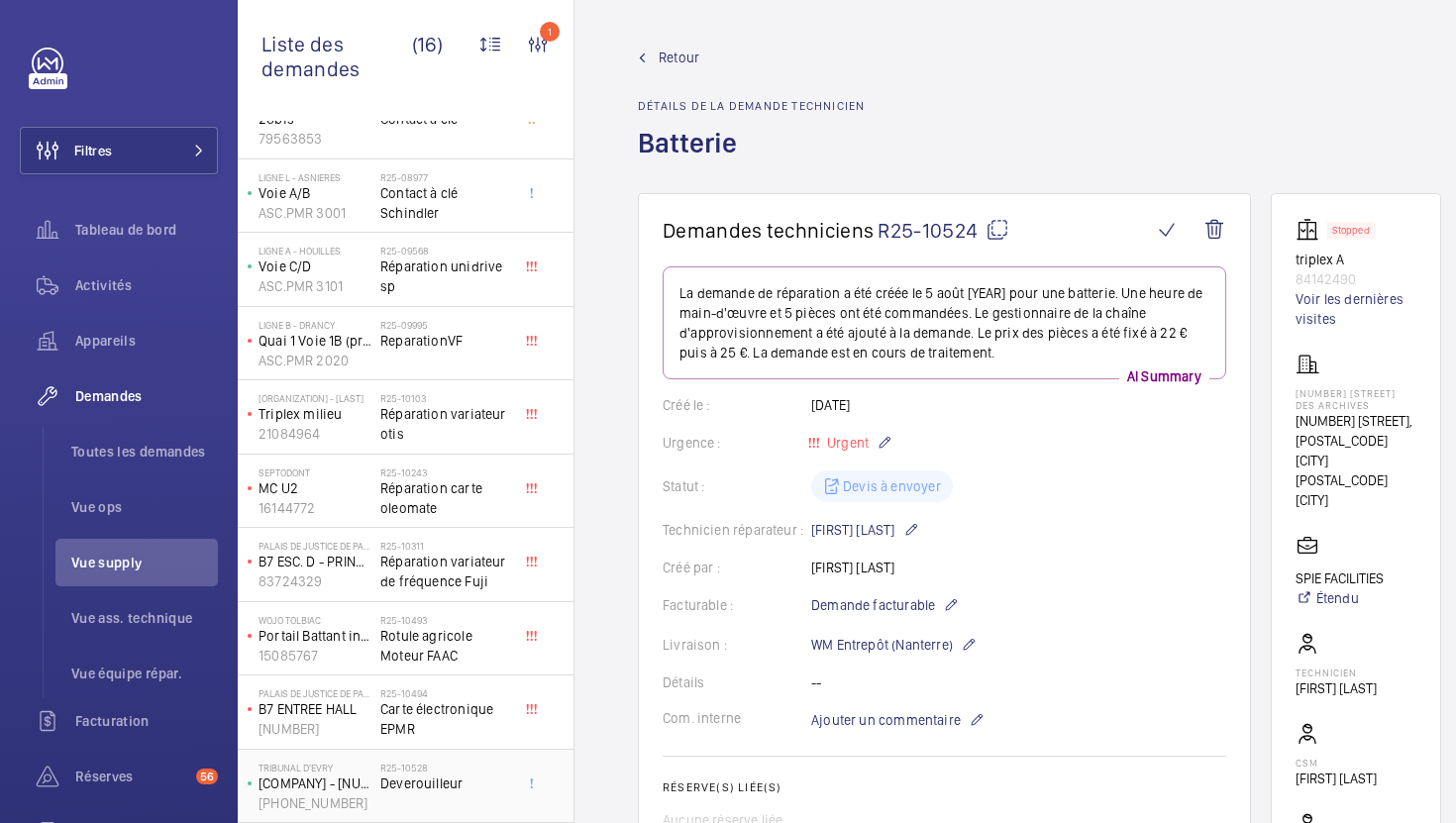 click on "Deverouilleur" 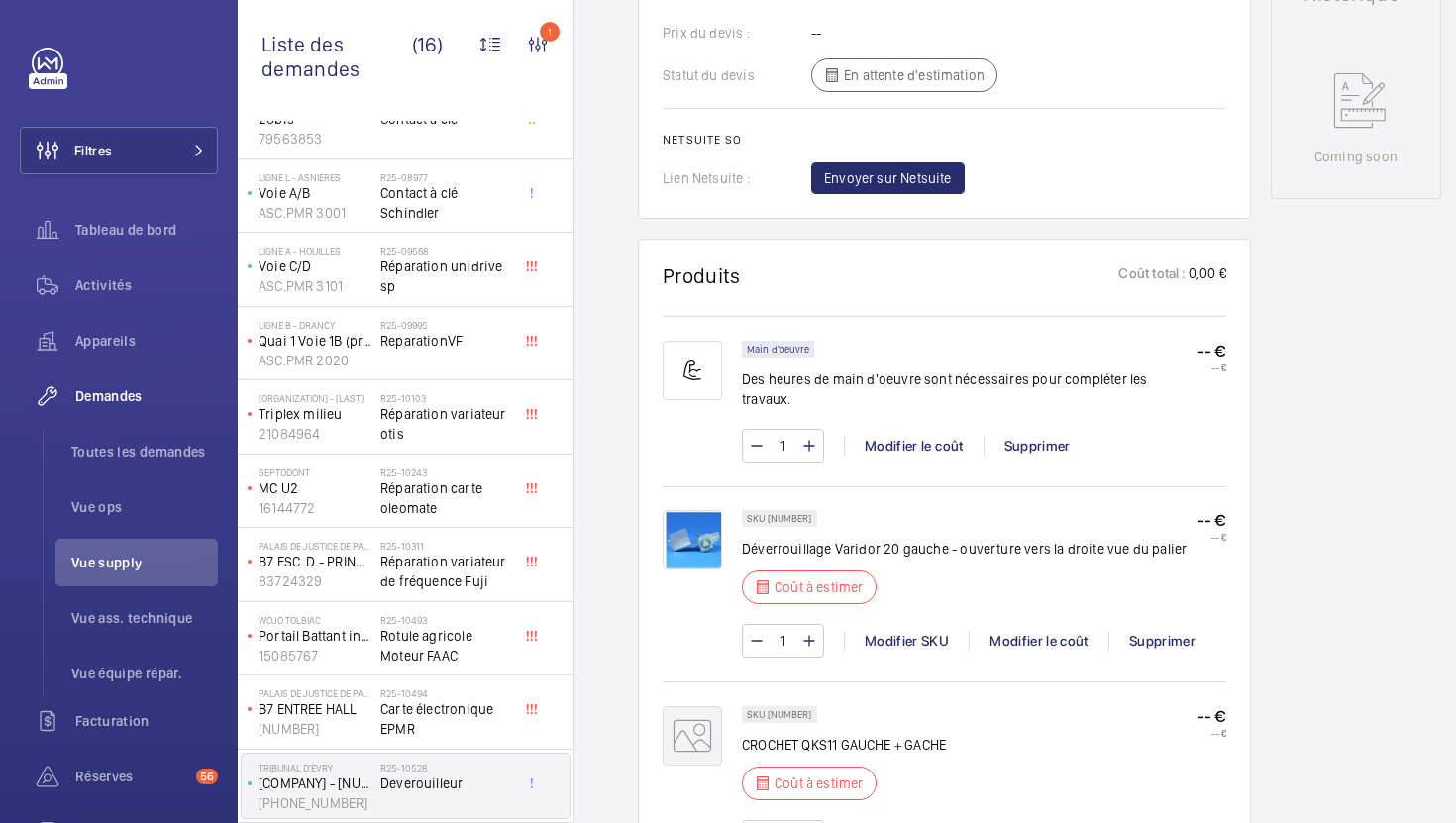 scroll, scrollTop: 1068, scrollLeft: 0, axis: vertical 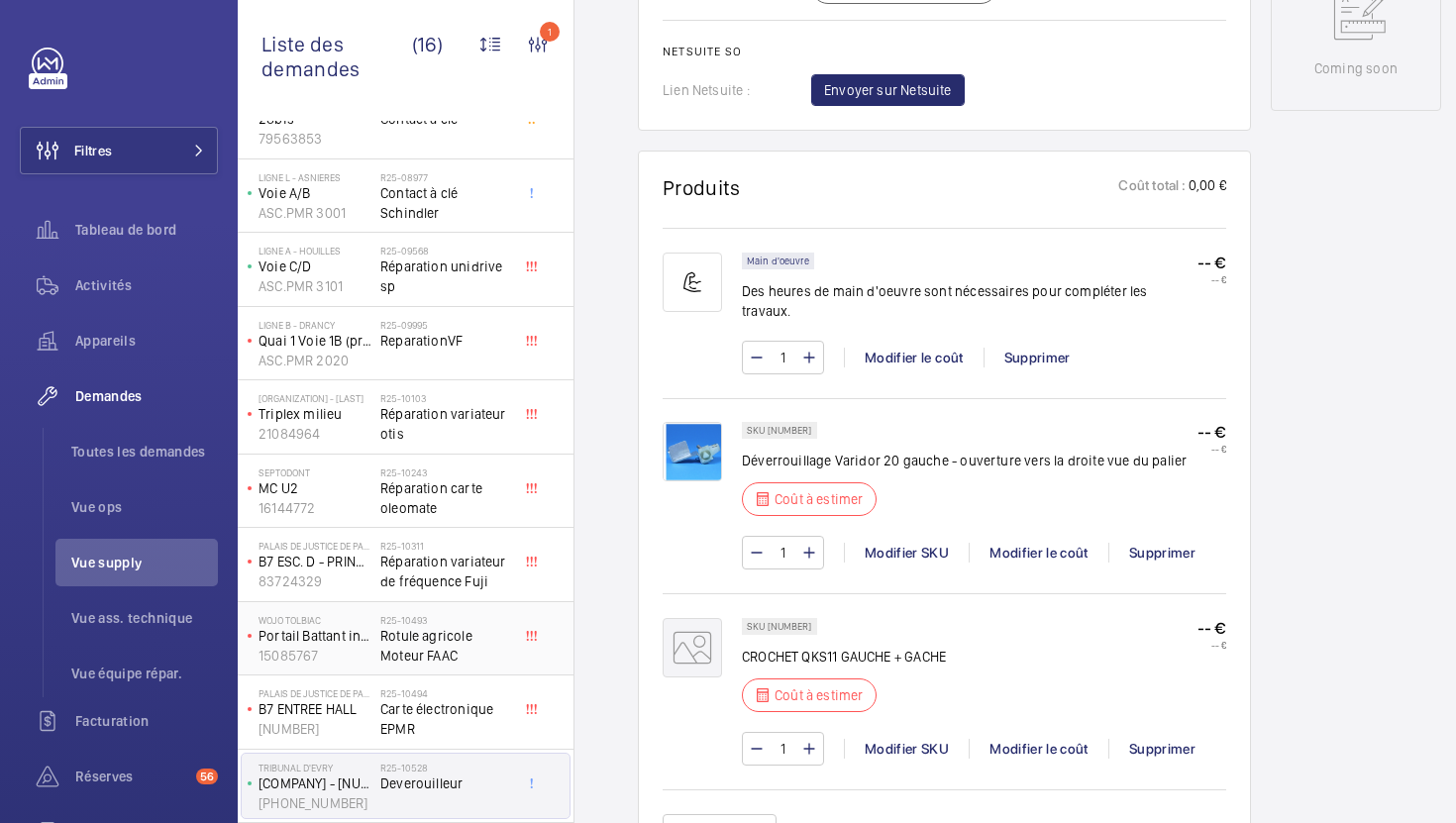 click on "Rotule agricole Moteur FAAC" 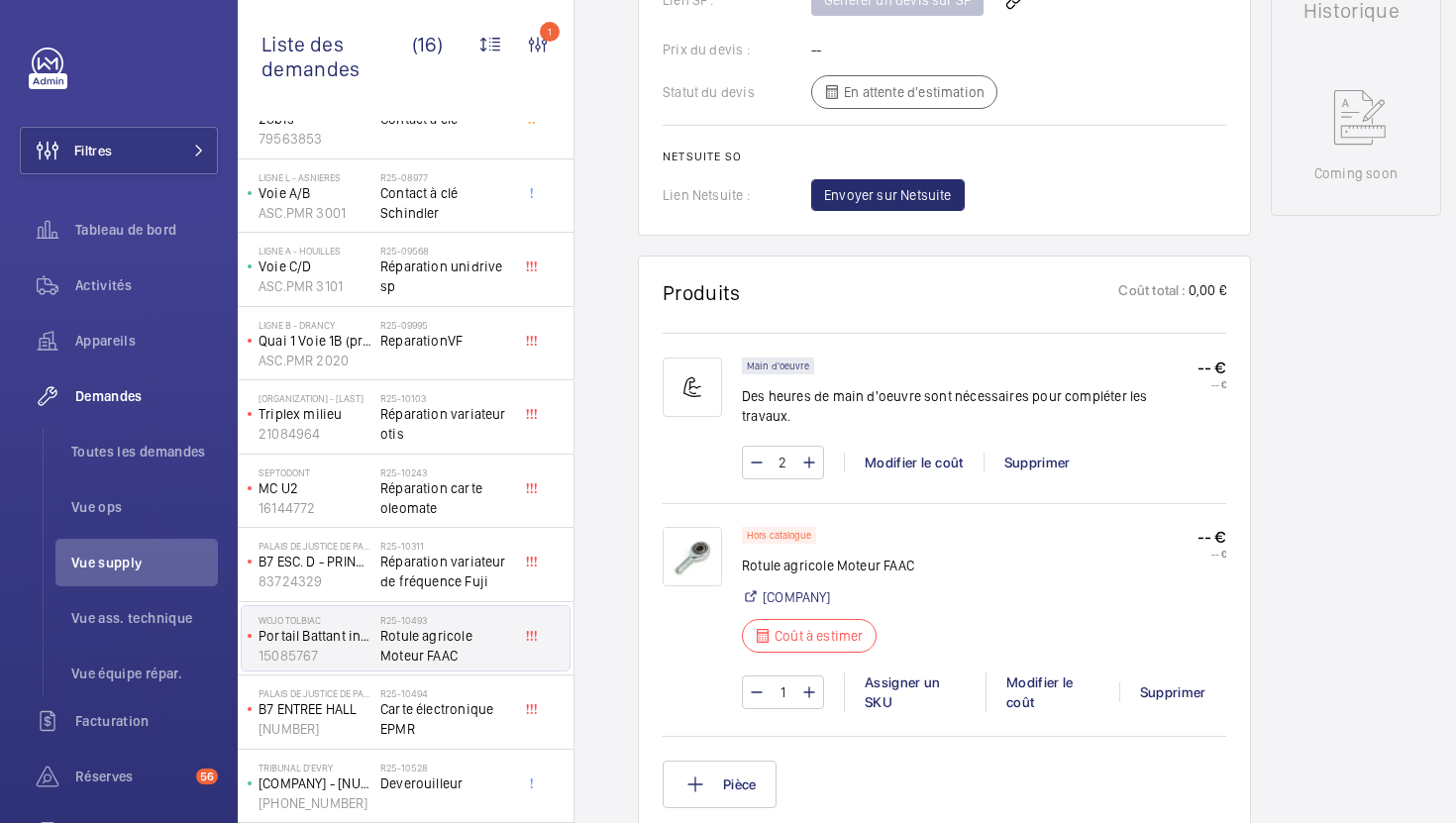scroll, scrollTop: 945, scrollLeft: 0, axis: vertical 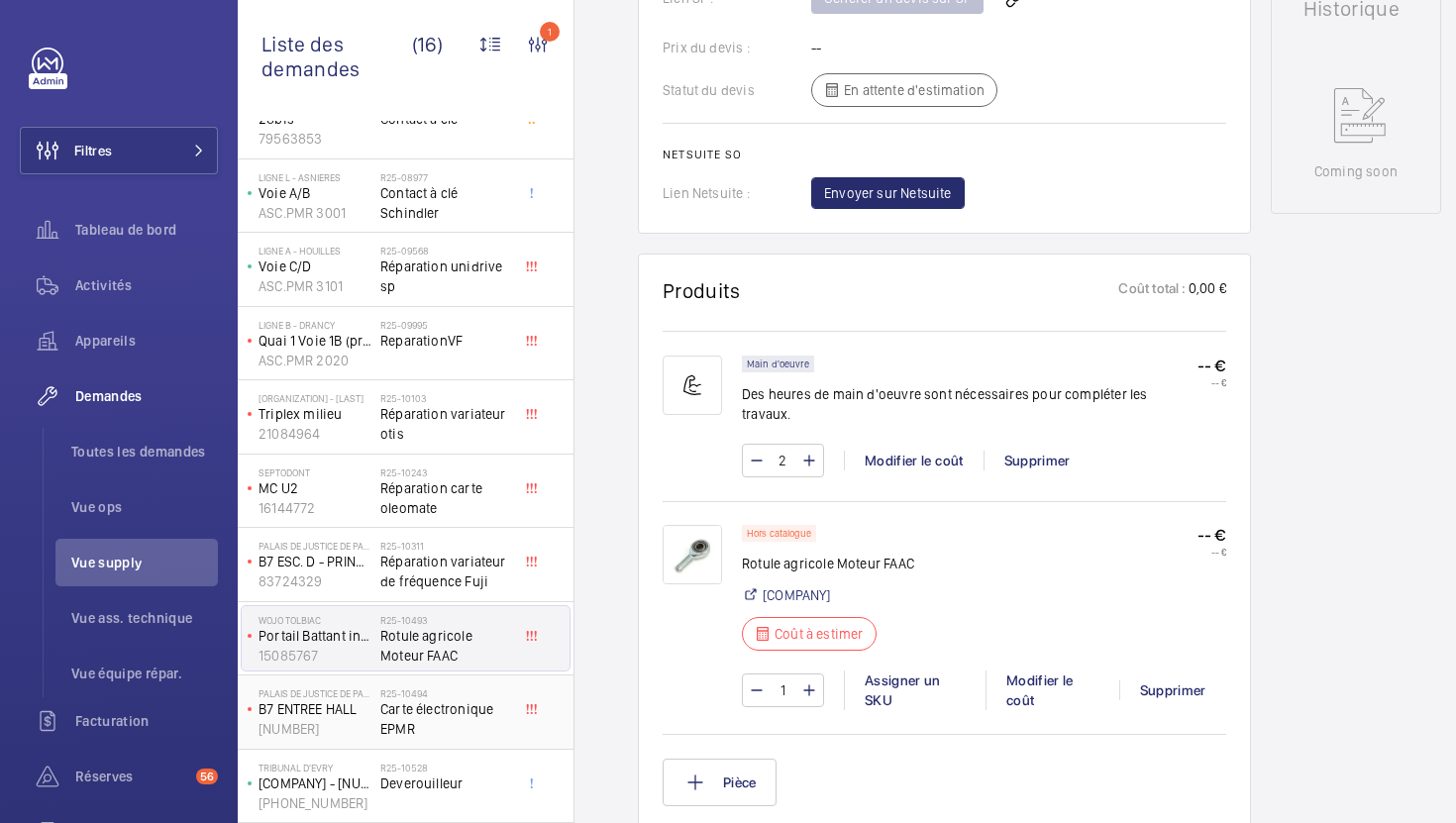 click on "Carte électronique EPMR" 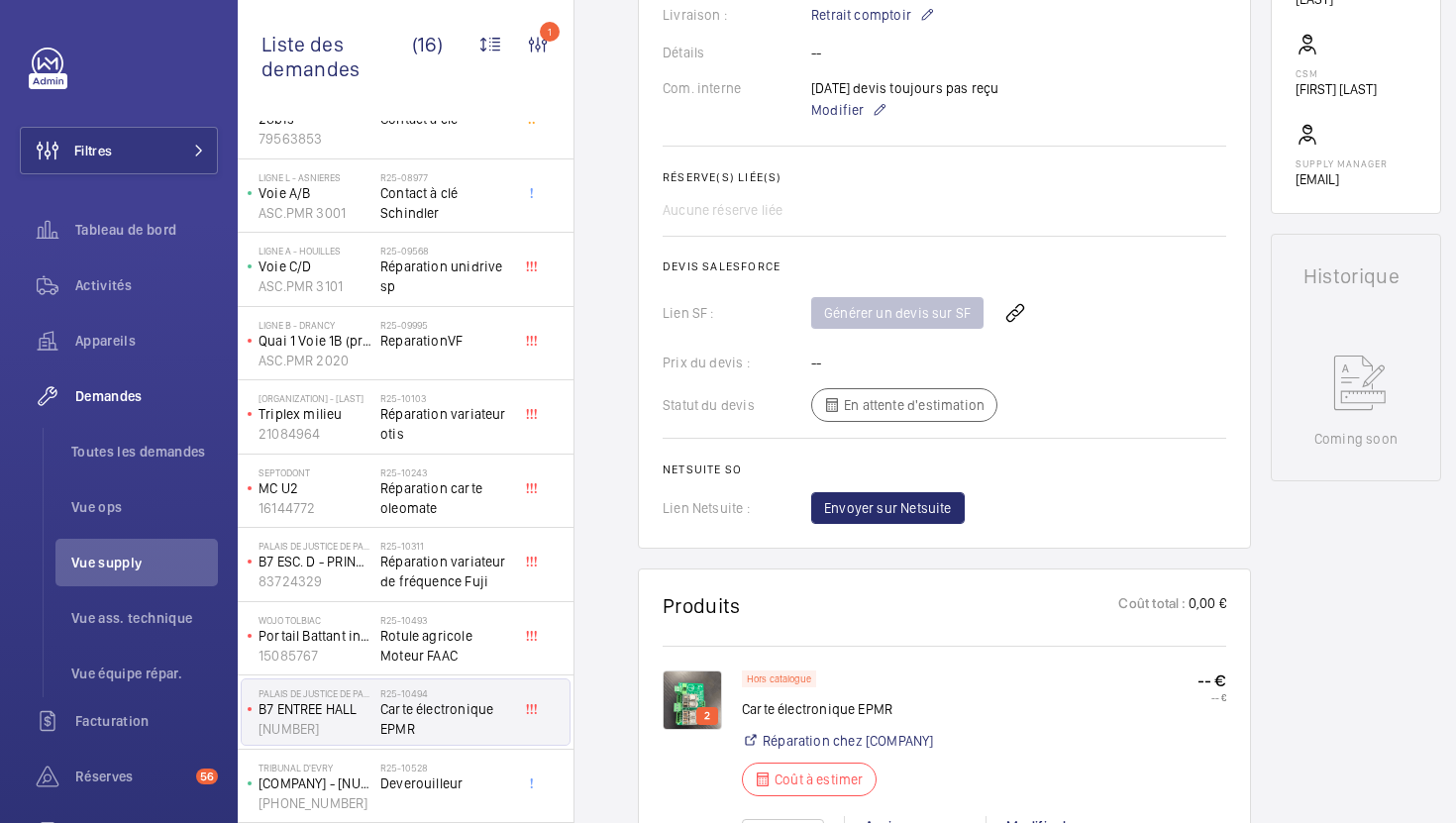 scroll, scrollTop: 651, scrollLeft: 0, axis: vertical 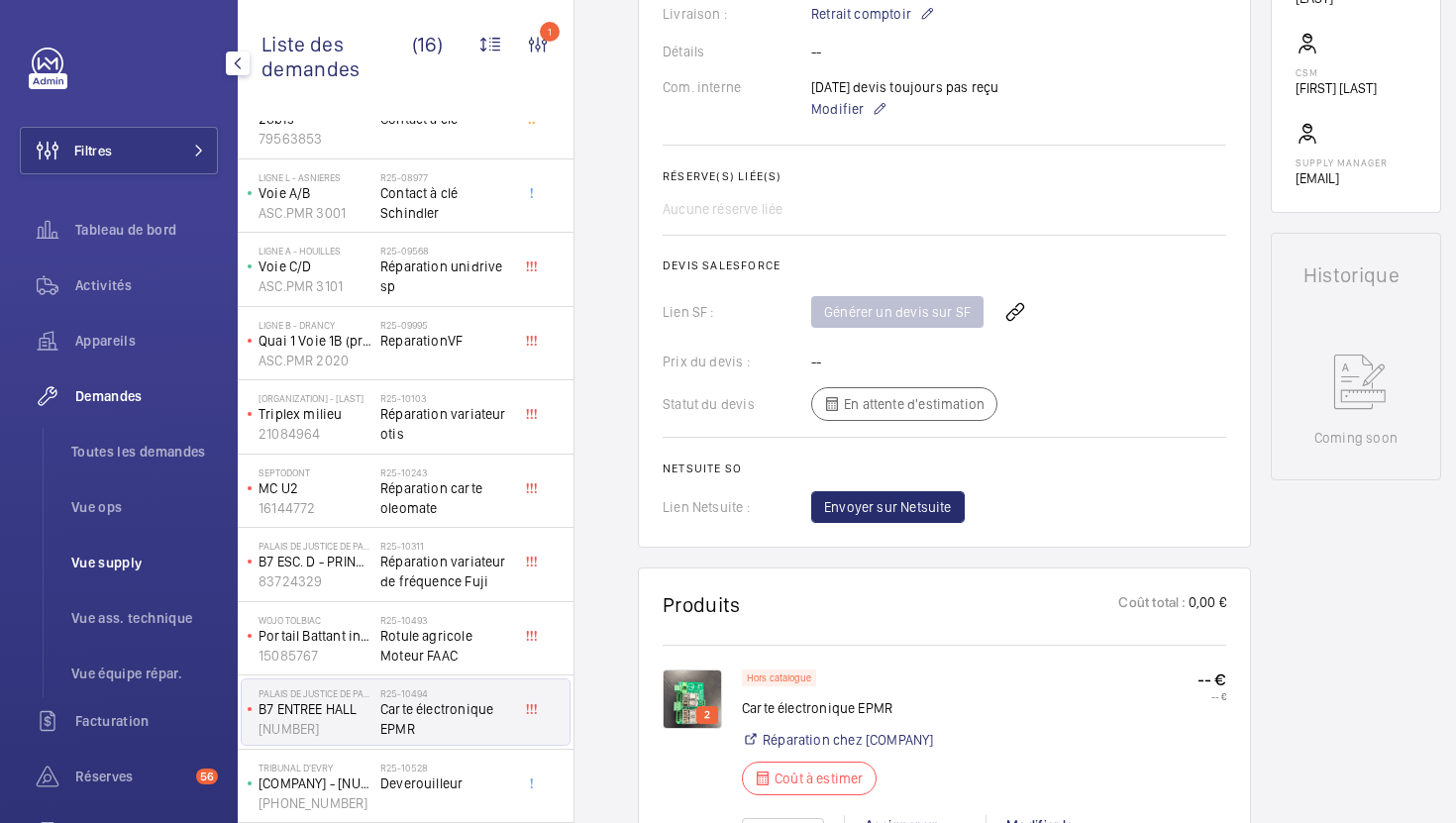 click on "Vue supply" 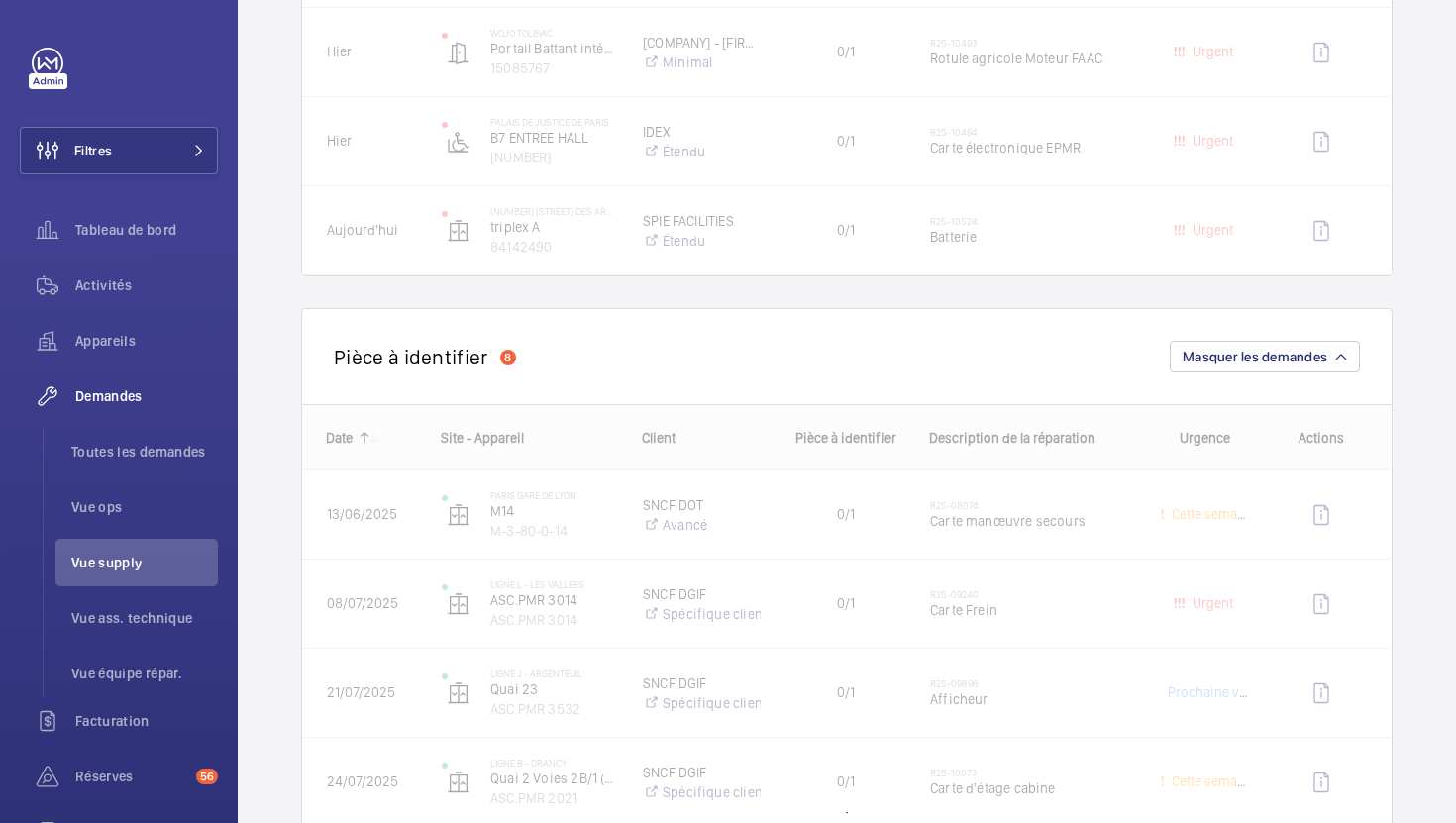 scroll, scrollTop: 1601, scrollLeft: 0, axis: vertical 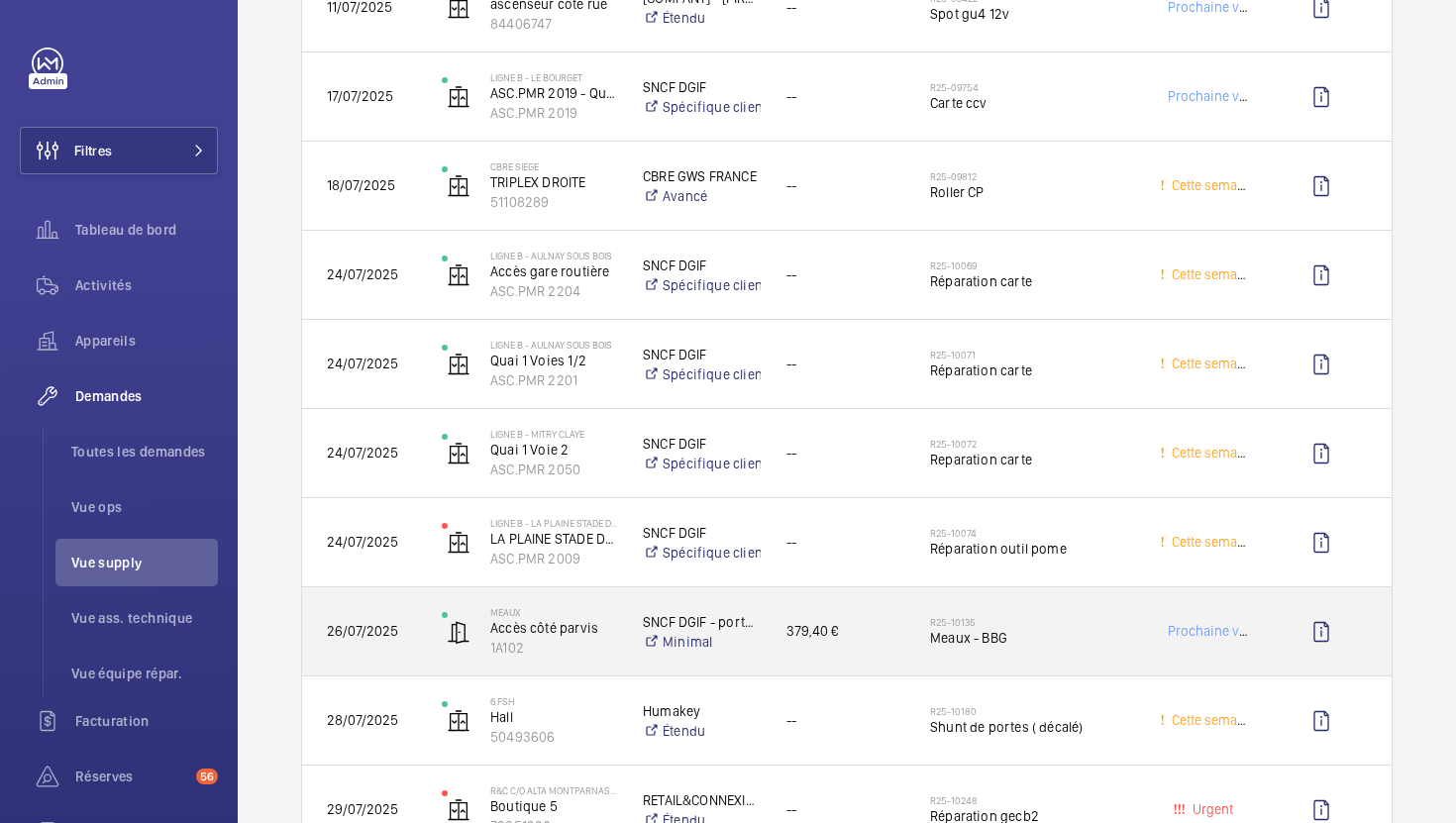 click on "R25-10135" 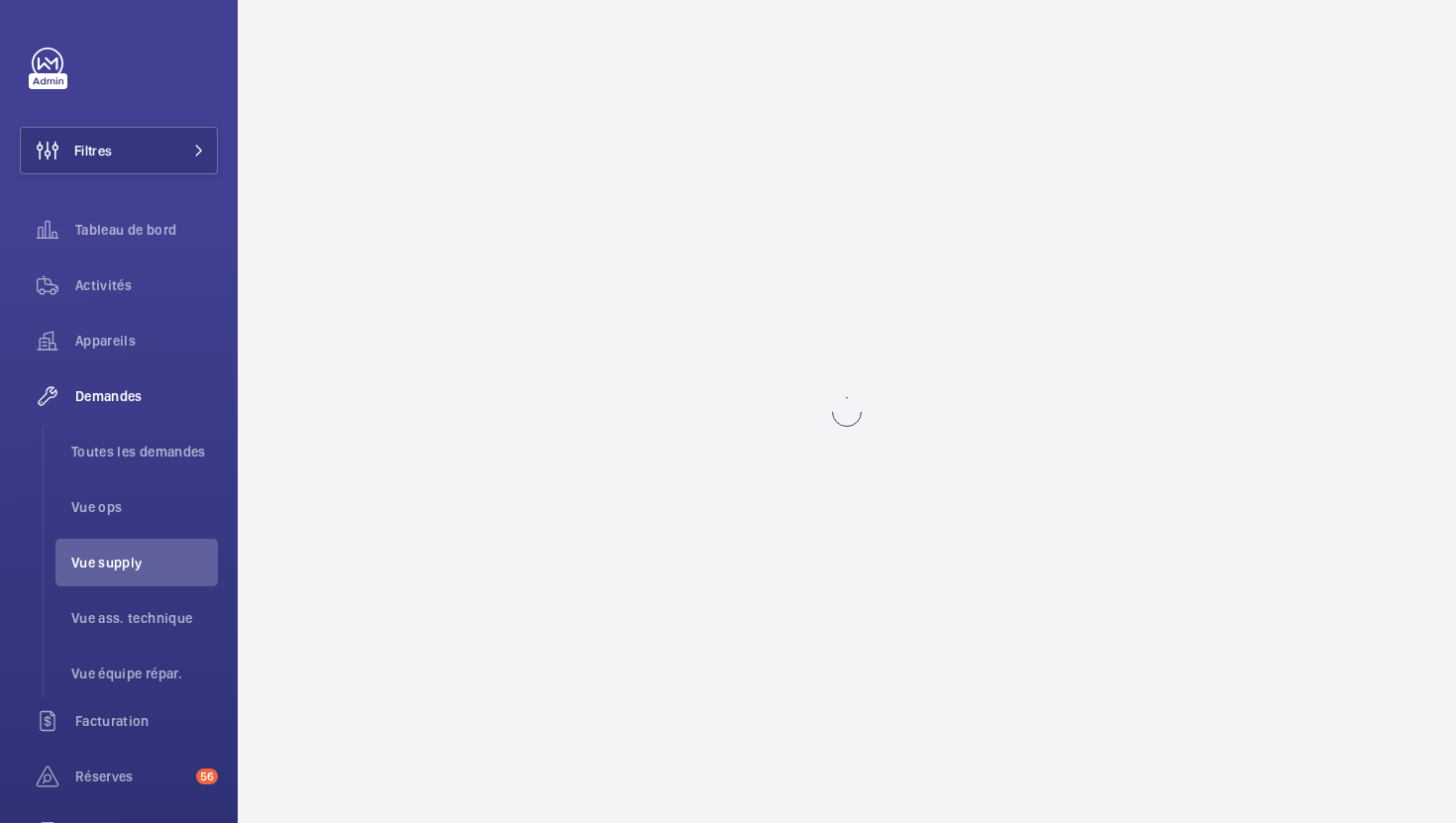 scroll, scrollTop: 0, scrollLeft: 0, axis: both 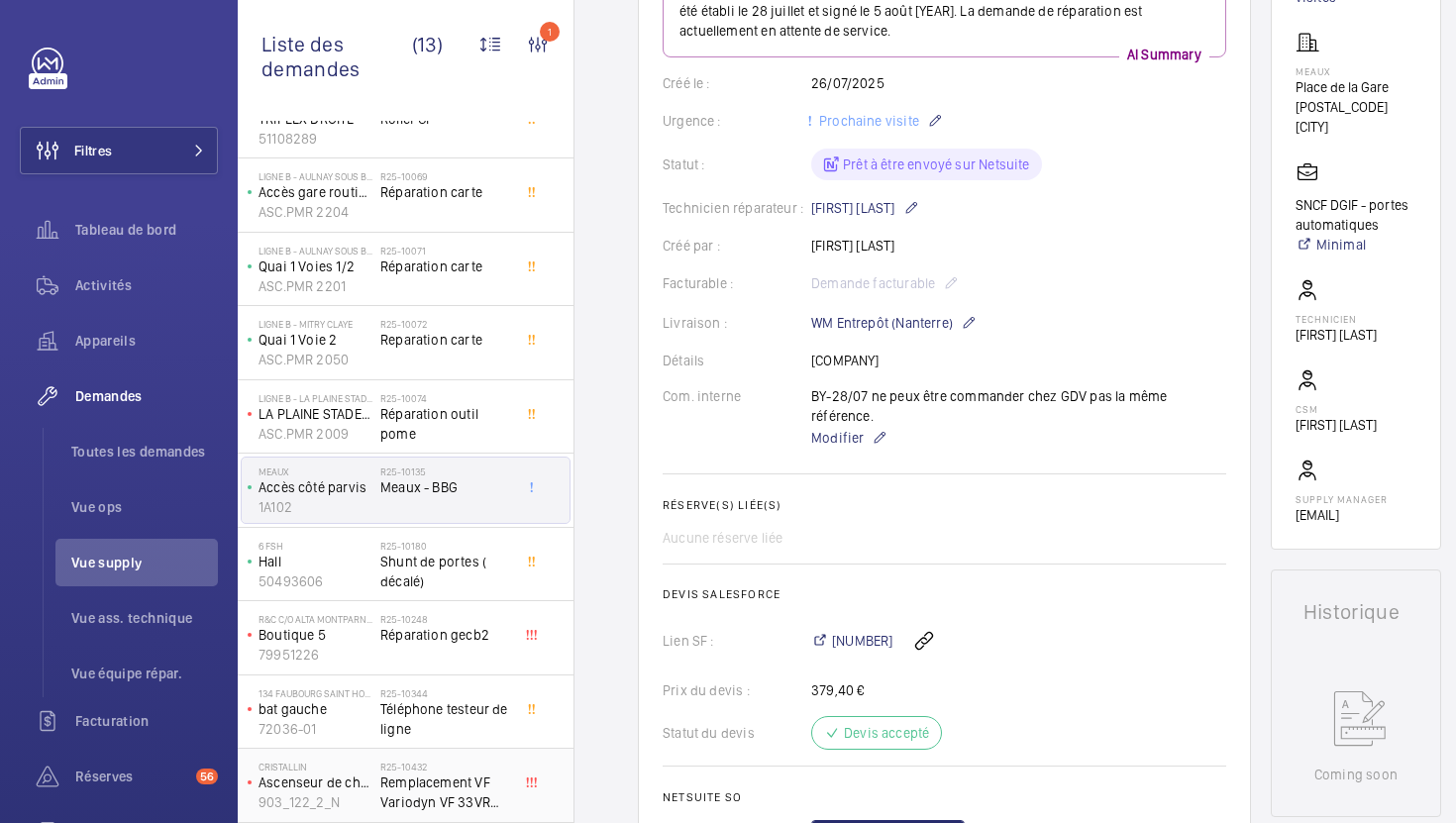click on "Remplacement VF Variodyn VF 33VR Schindler" 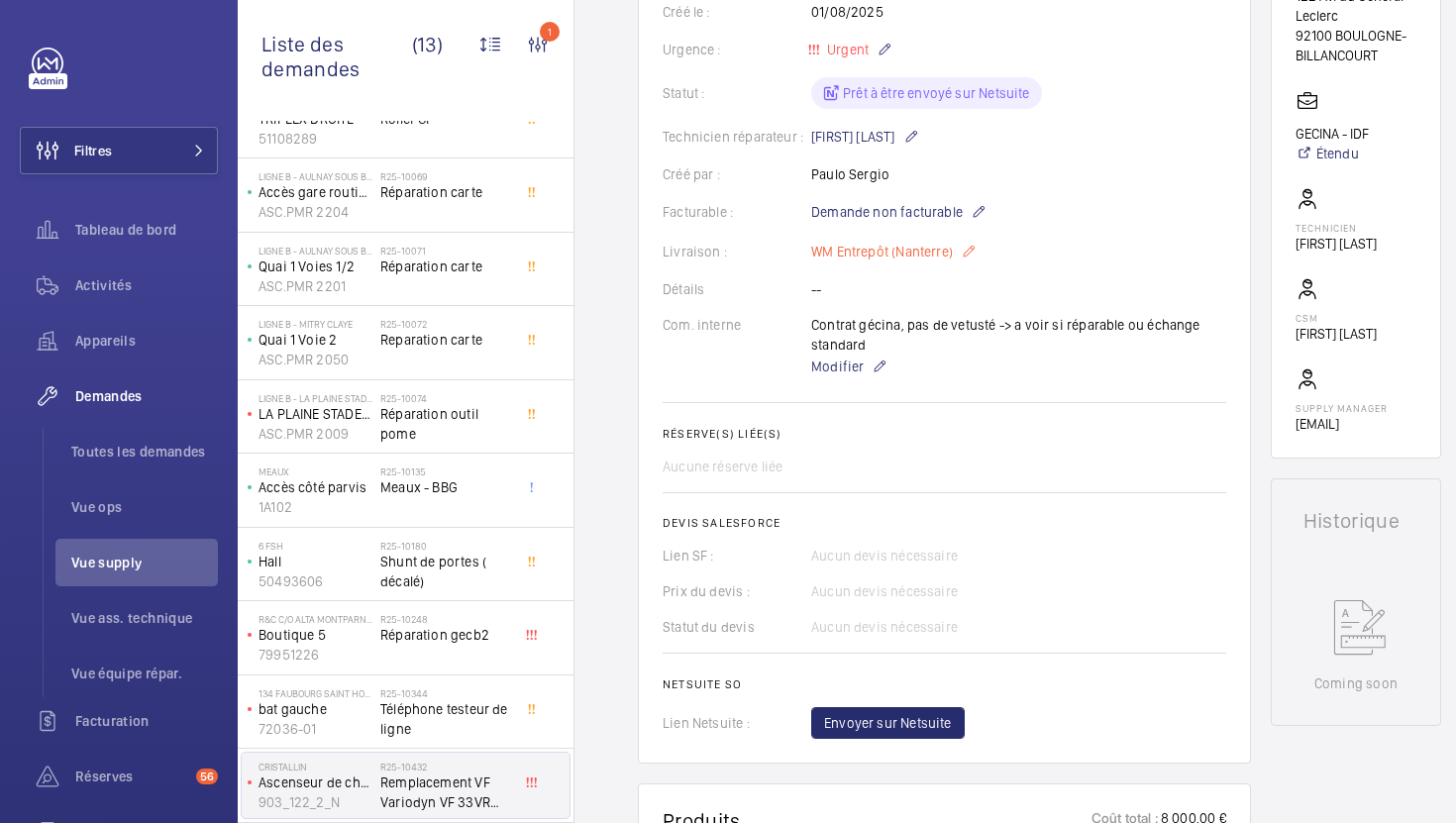 scroll, scrollTop: 574, scrollLeft: 0, axis: vertical 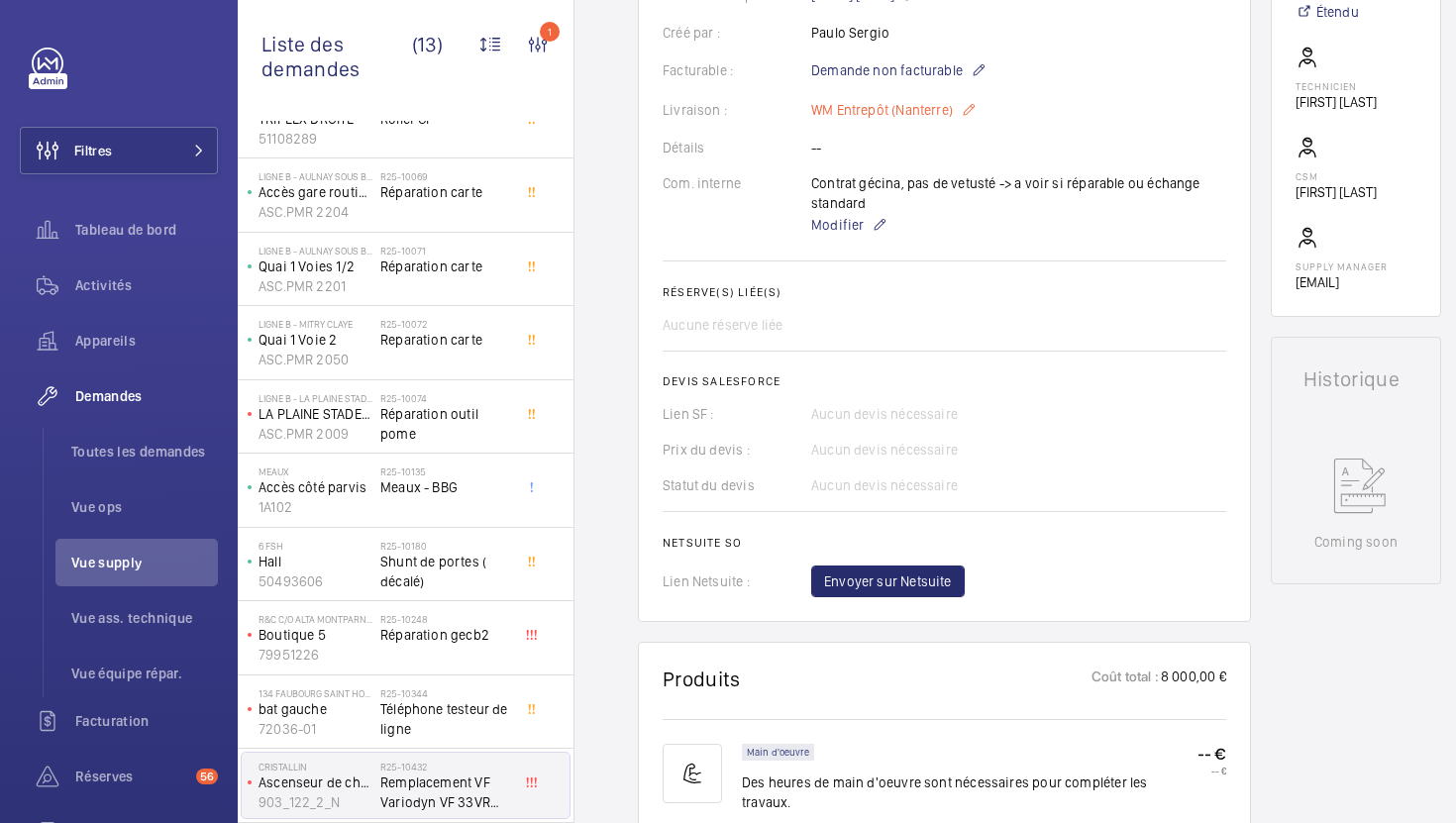 click on "Produits Coût total :  8 000,00 €" 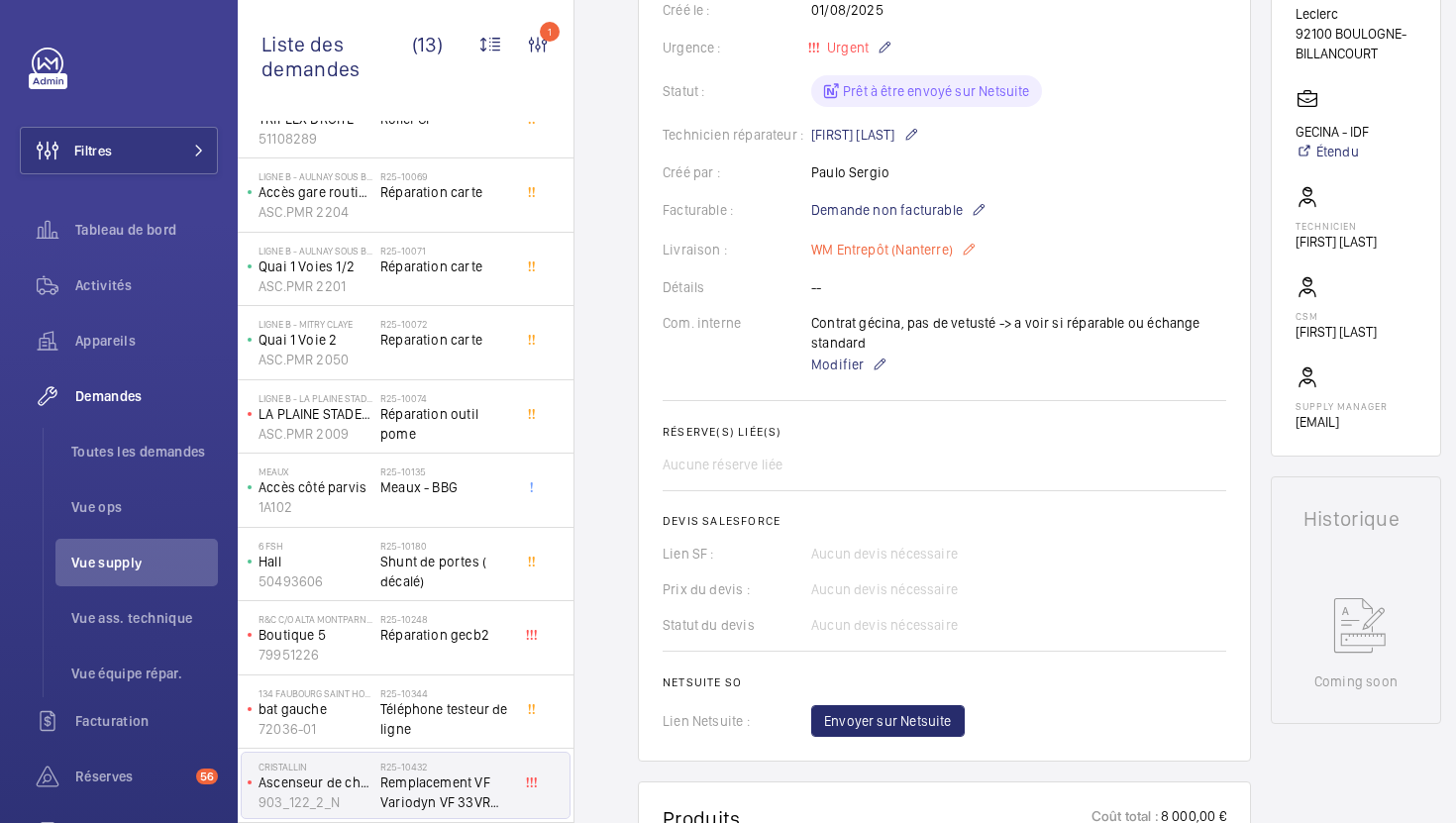 scroll, scrollTop: 433, scrollLeft: 0, axis: vertical 